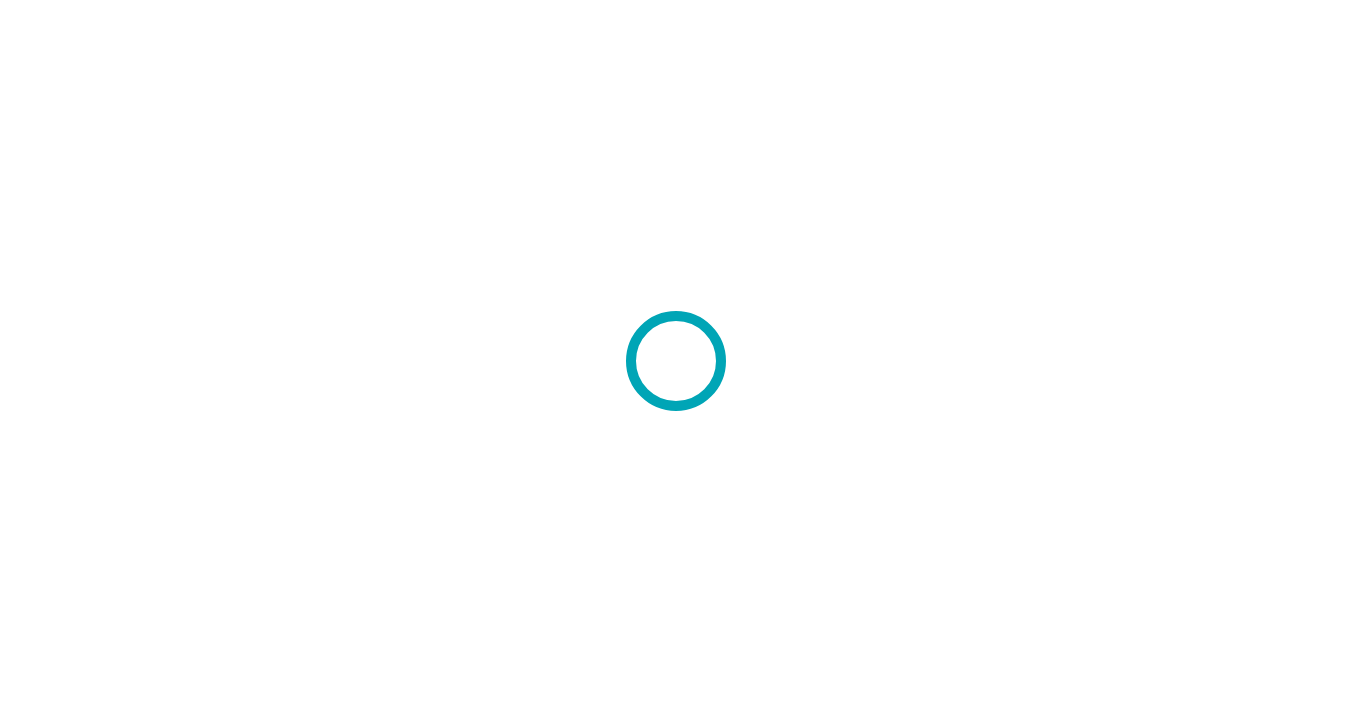 scroll, scrollTop: 0, scrollLeft: 0, axis: both 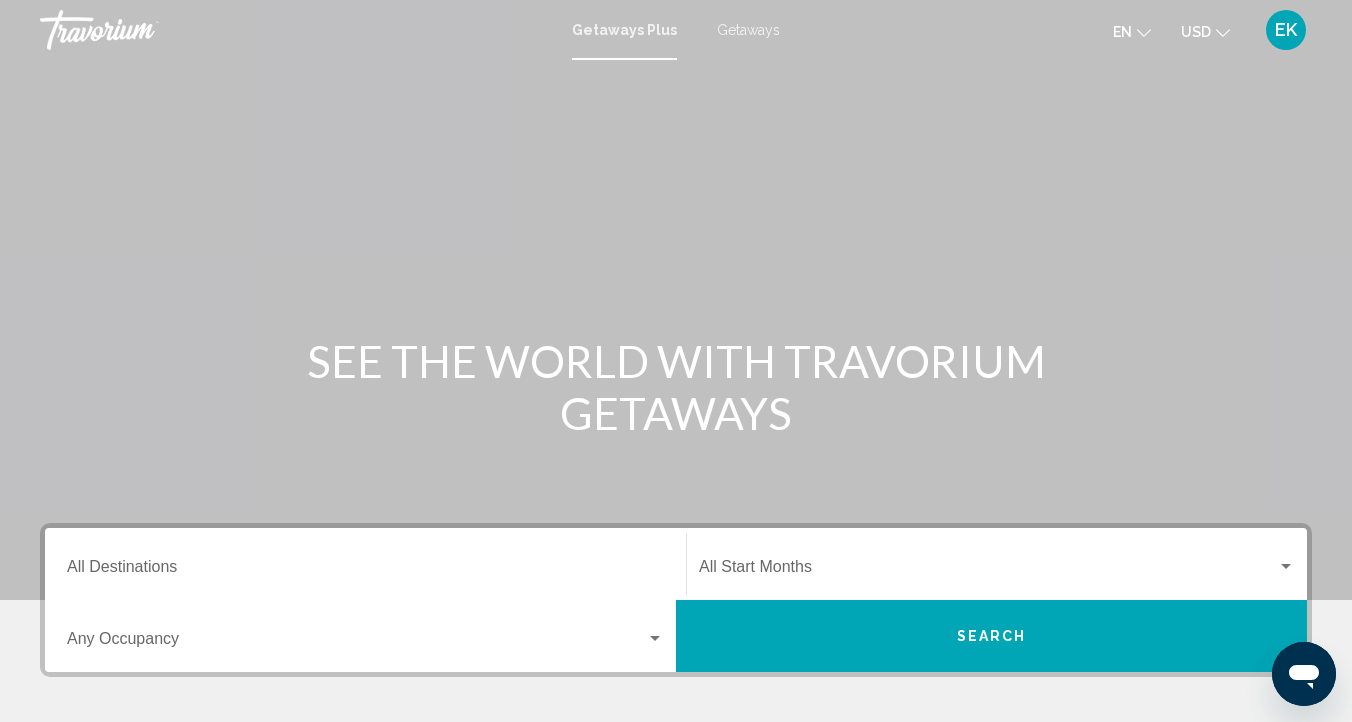 click on "Getaways" at bounding box center (748, 30) 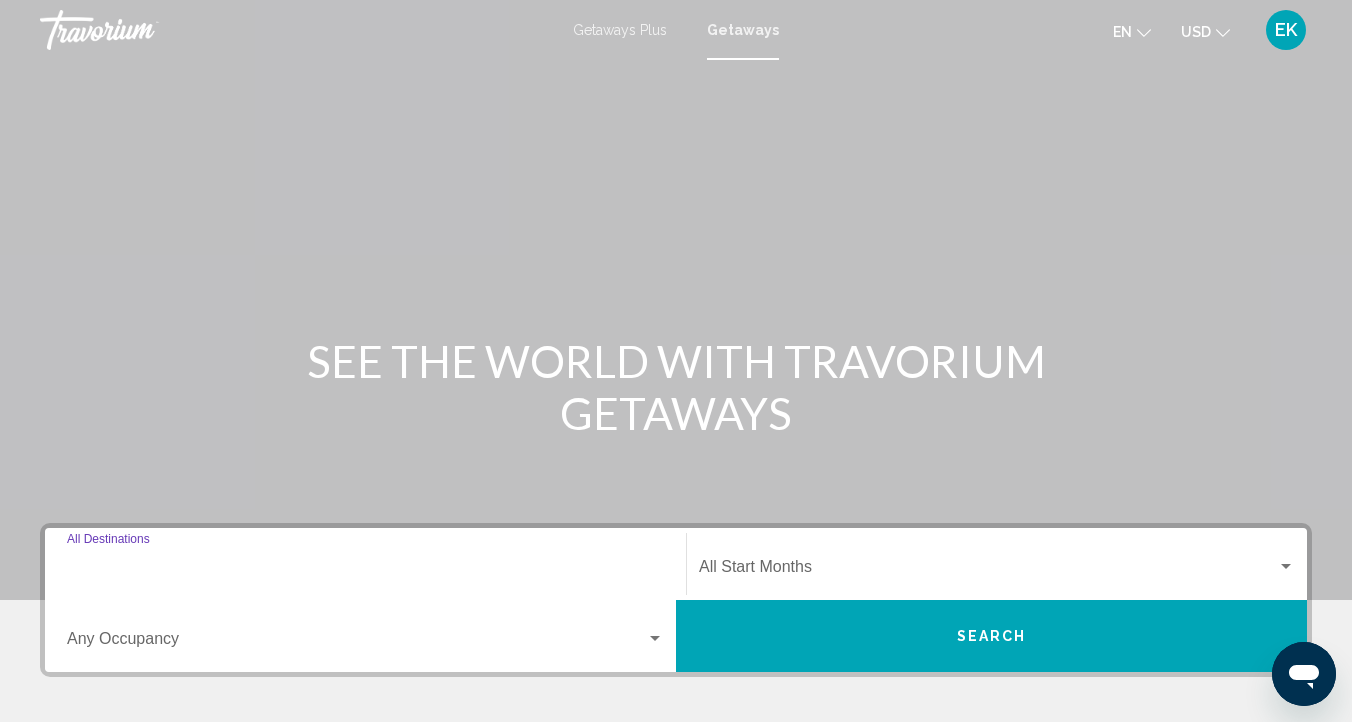 click on "Destination All Destinations" at bounding box center [365, 571] 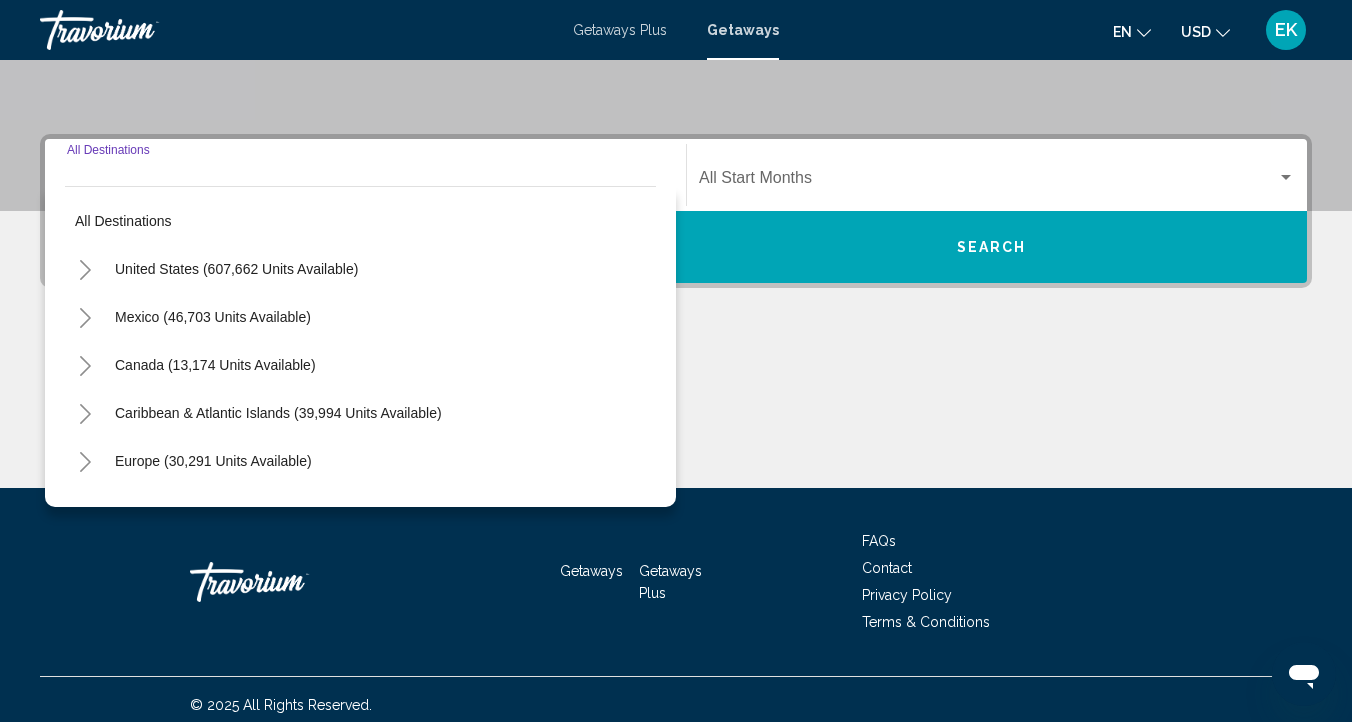 scroll, scrollTop: 400, scrollLeft: 0, axis: vertical 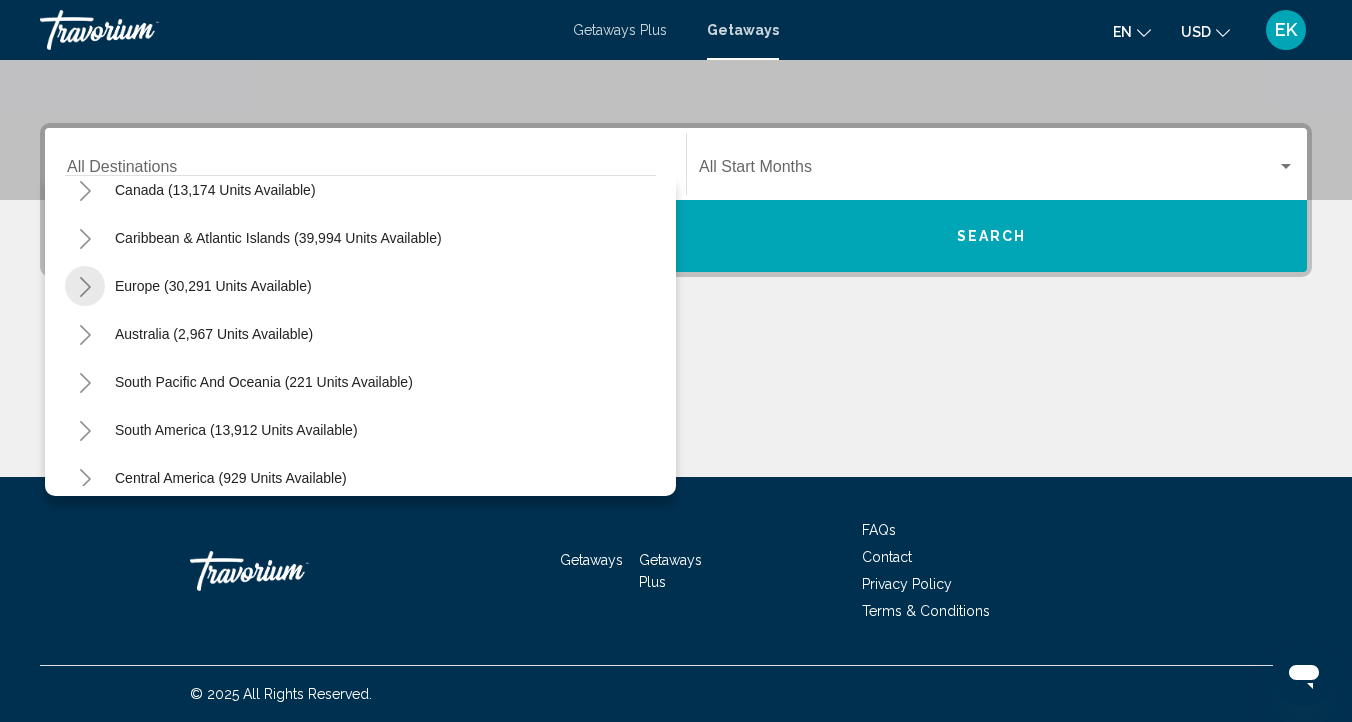 click 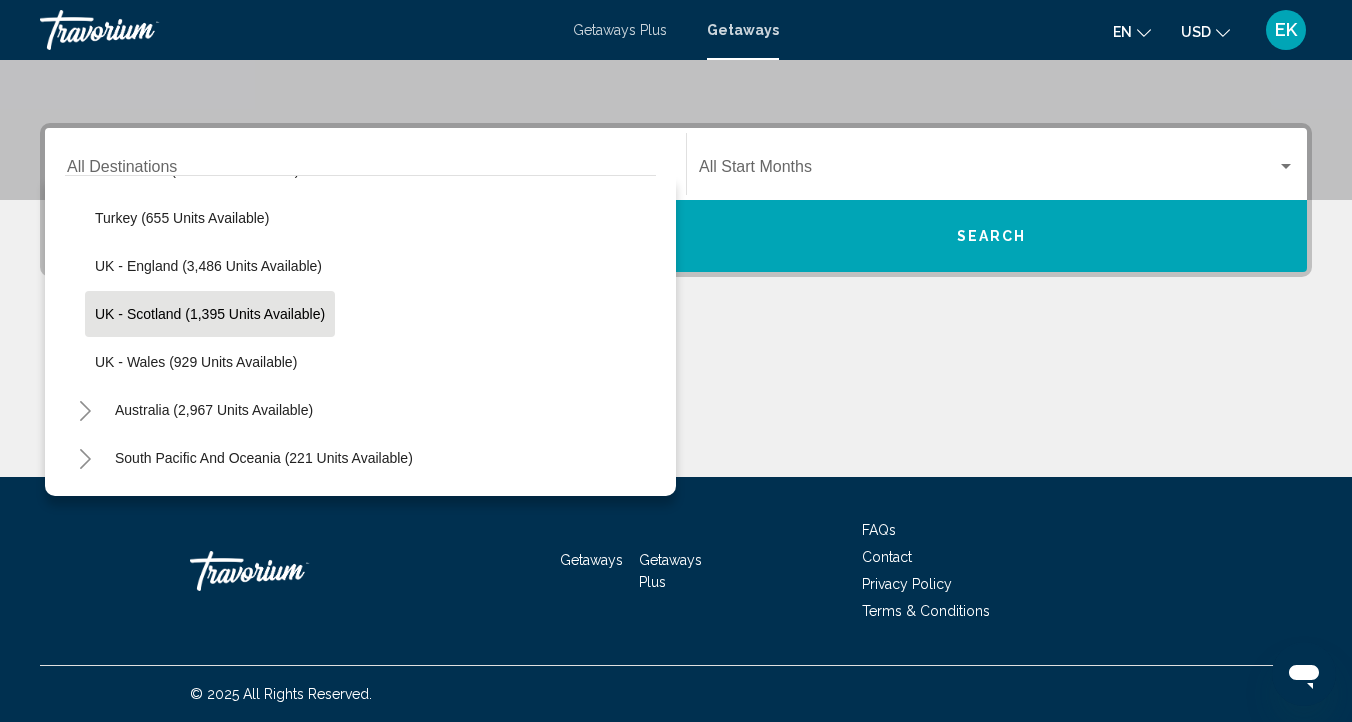 scroll, scrollTop: 1239, scrollLeft: 0, axis: vertical 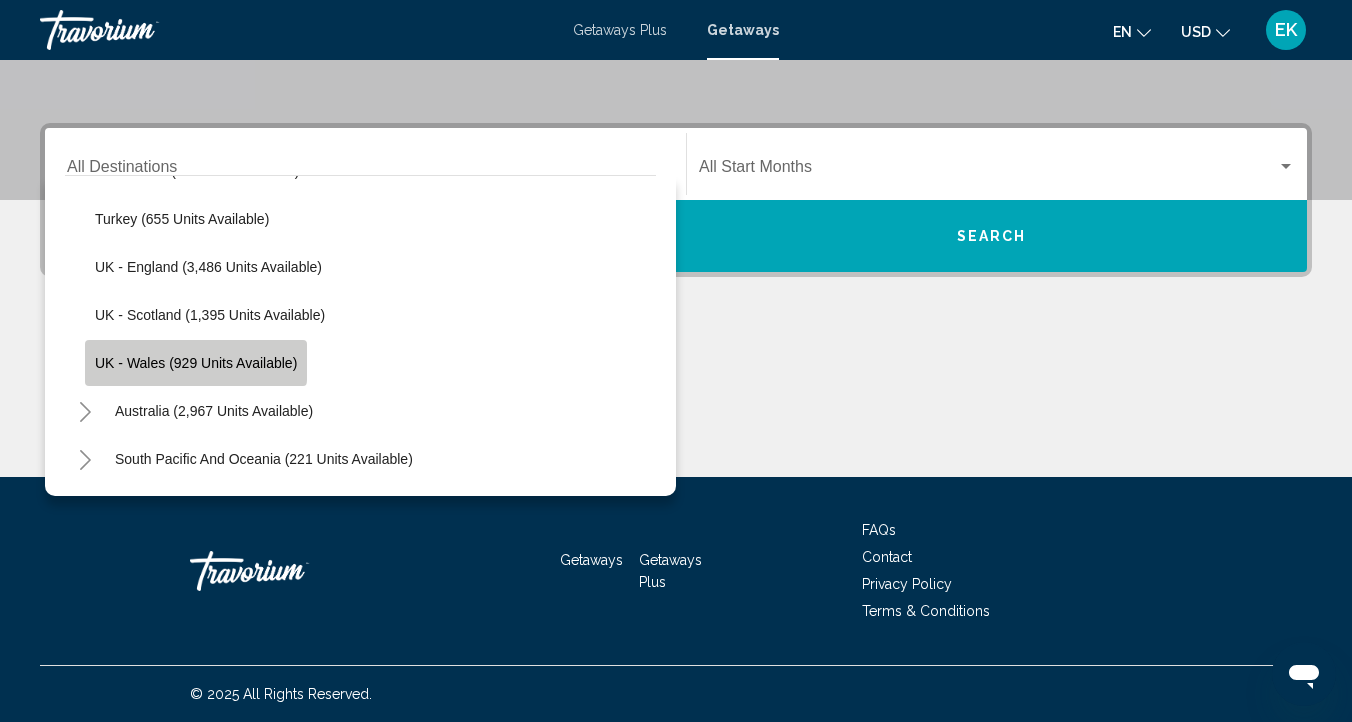 click on "UK - Wales (929 units available)" 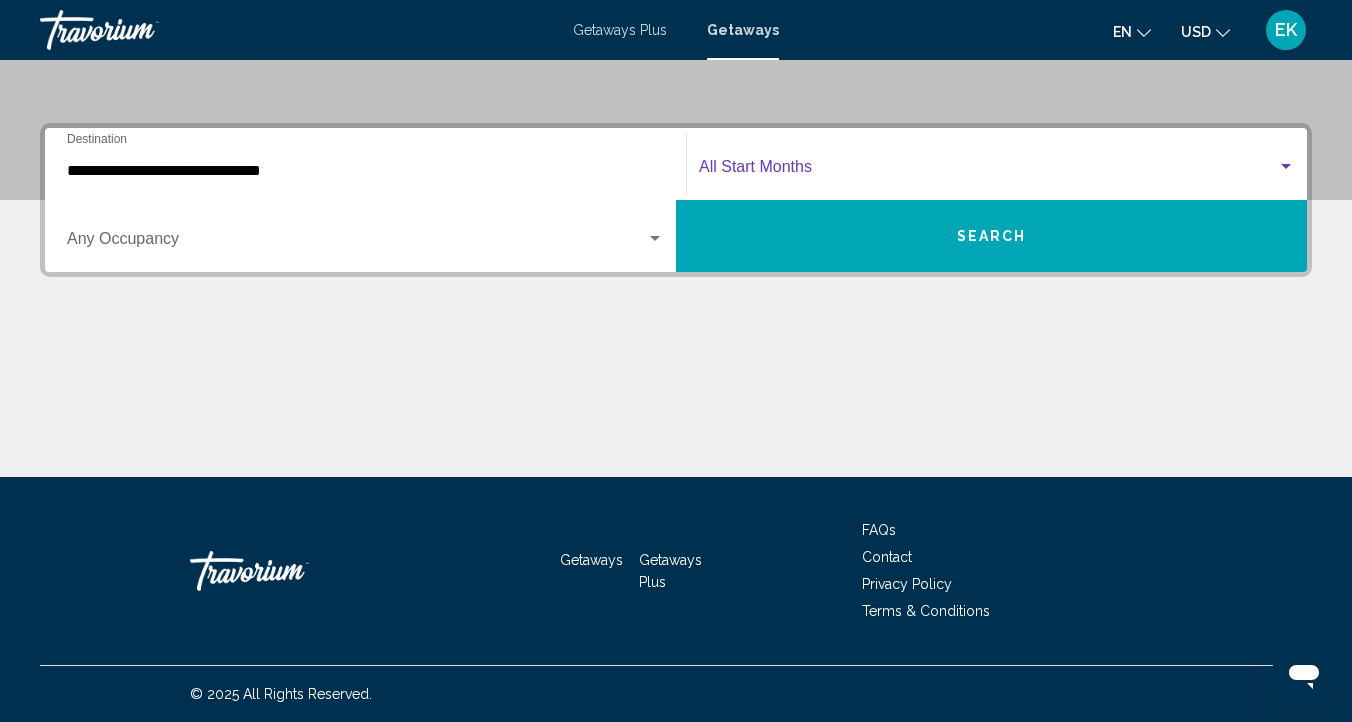 click at bounding box center (988, 171) 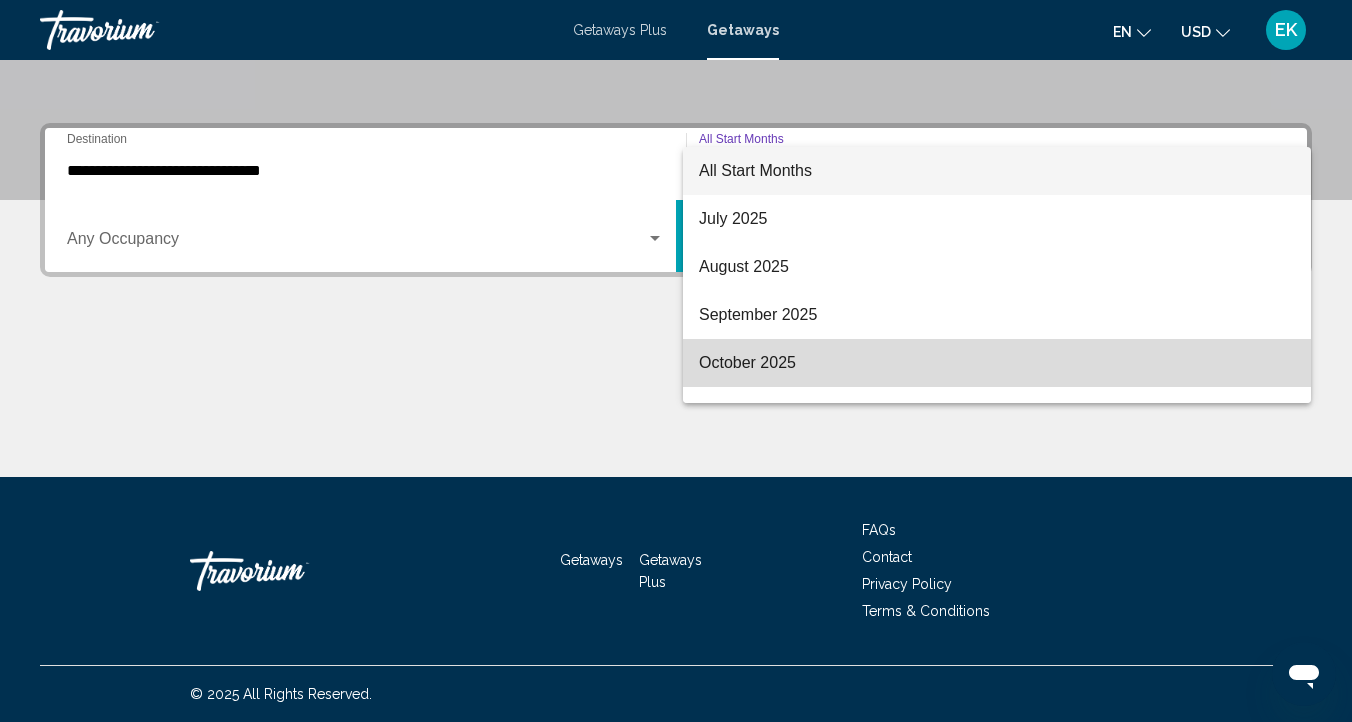 click on "October 2025" at bounding box center [997, 363] 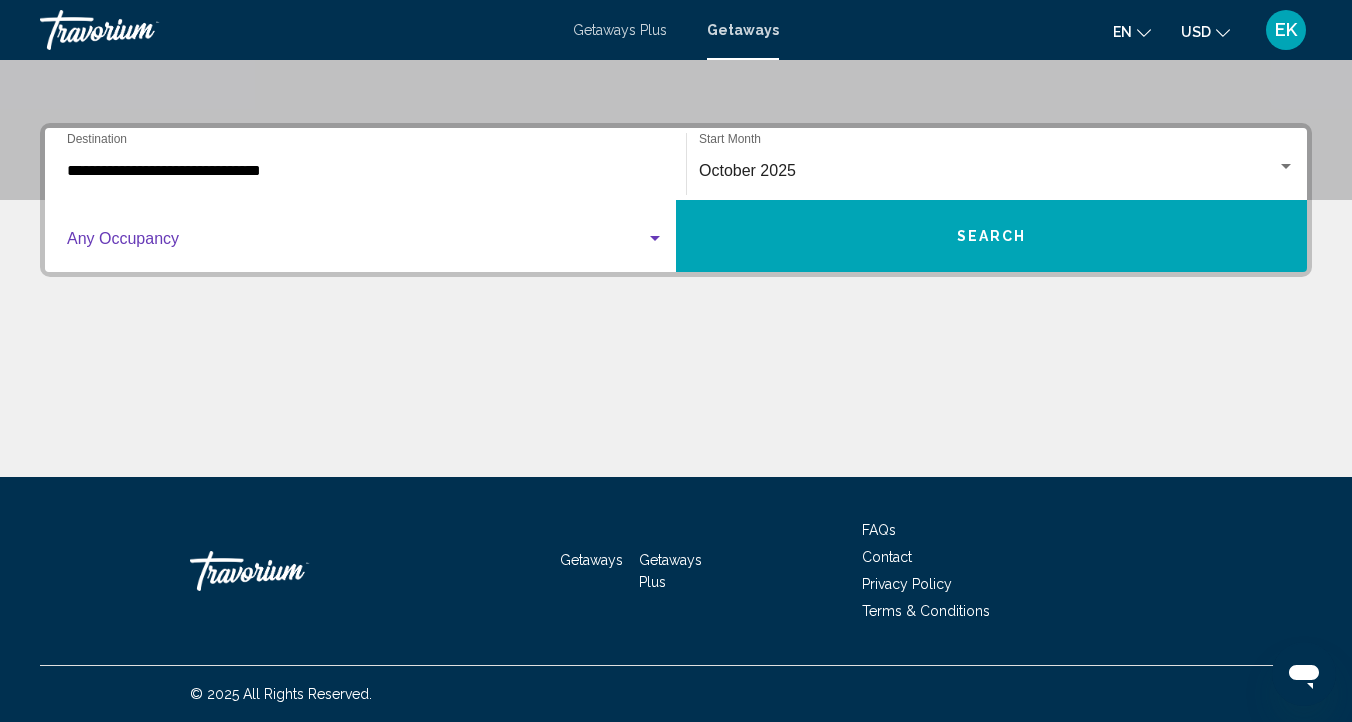 click at bounding box center [655, 239] 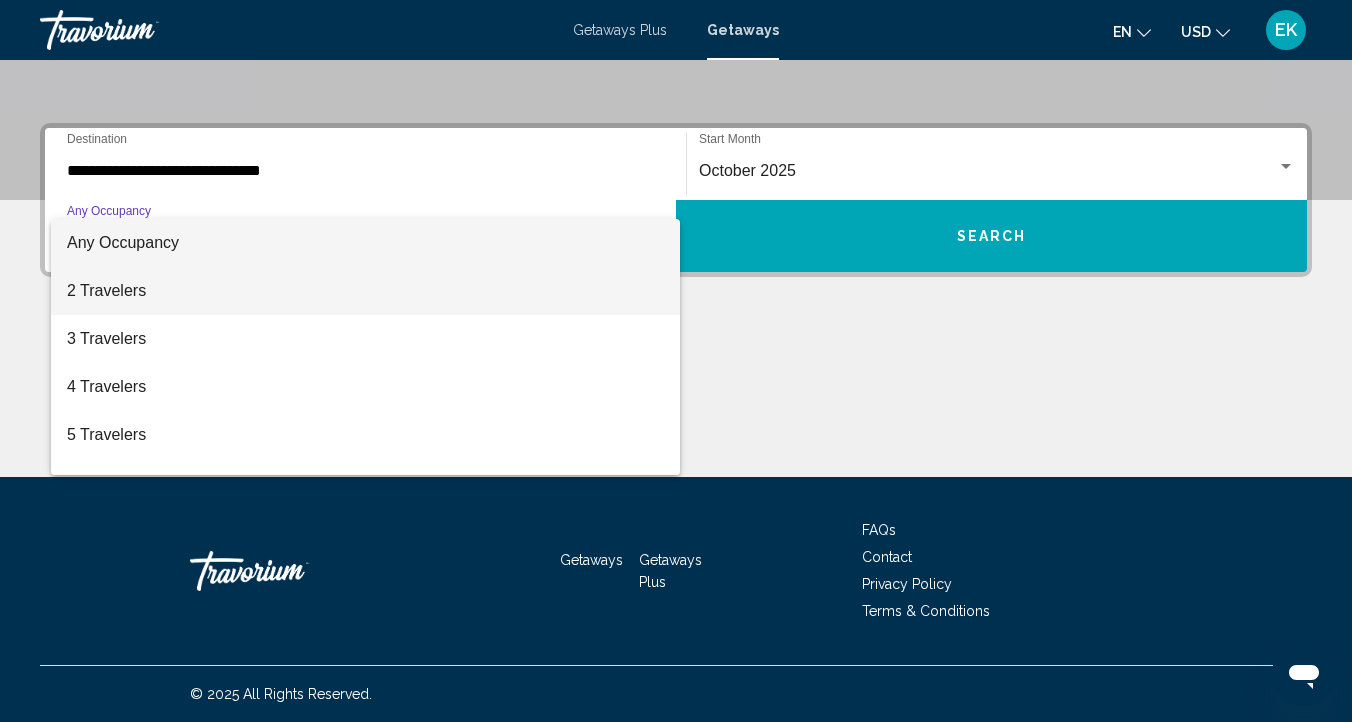 click on "2 Travelers" at bounding box center (365, 291) 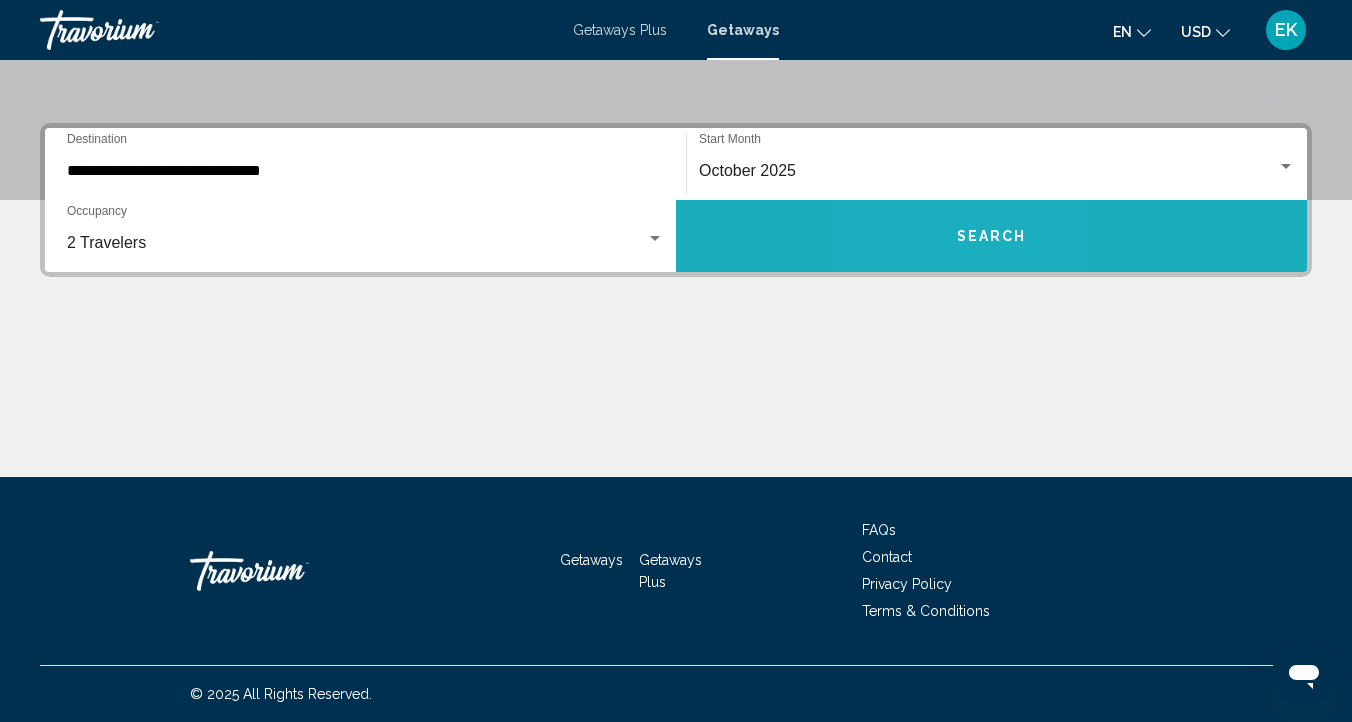 click on "Search" at bounding box center [991, 236] 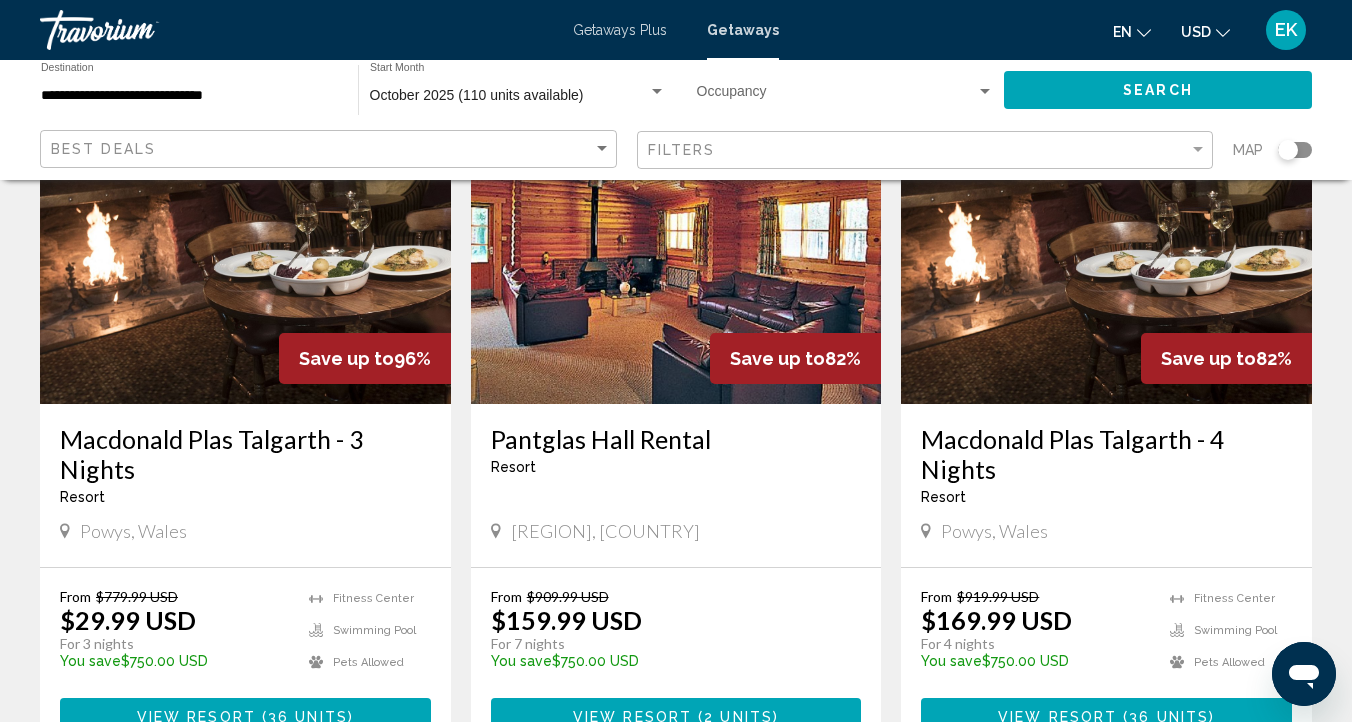 scroll, scrollTop: 0, scrollLeft: 0, axis: both 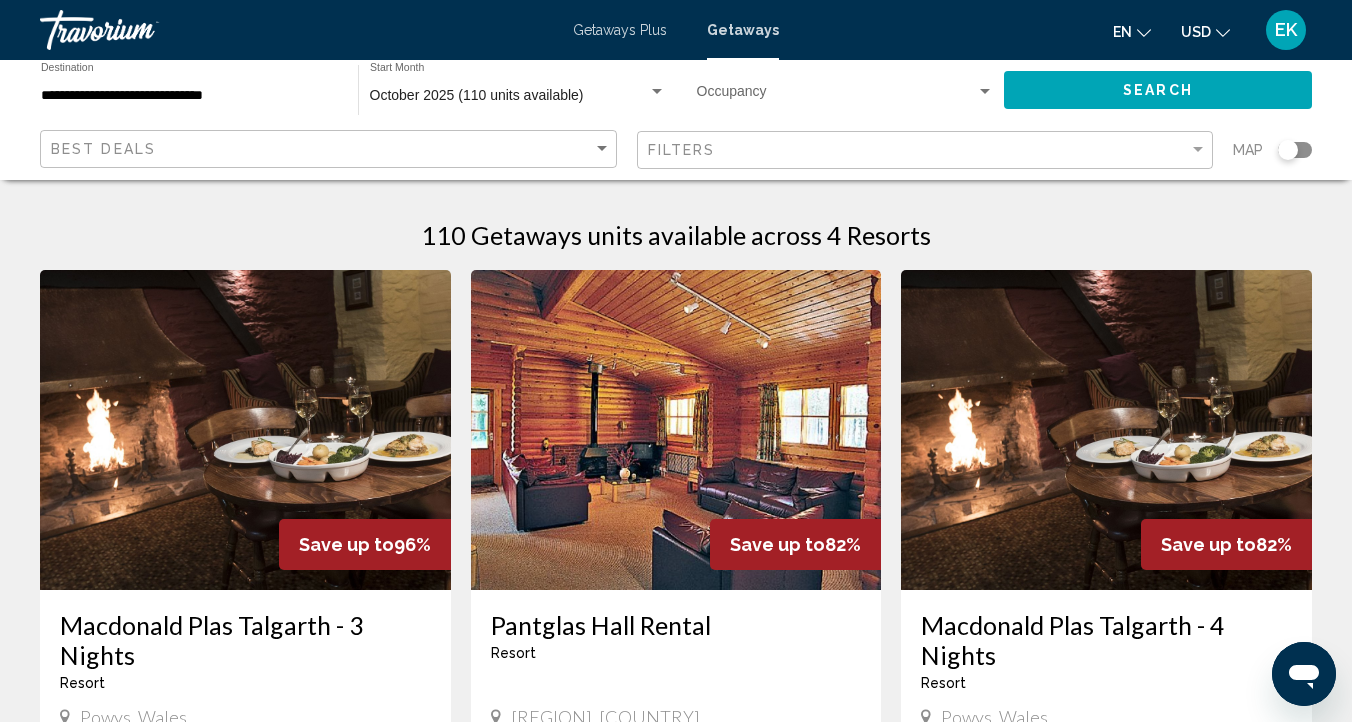 click 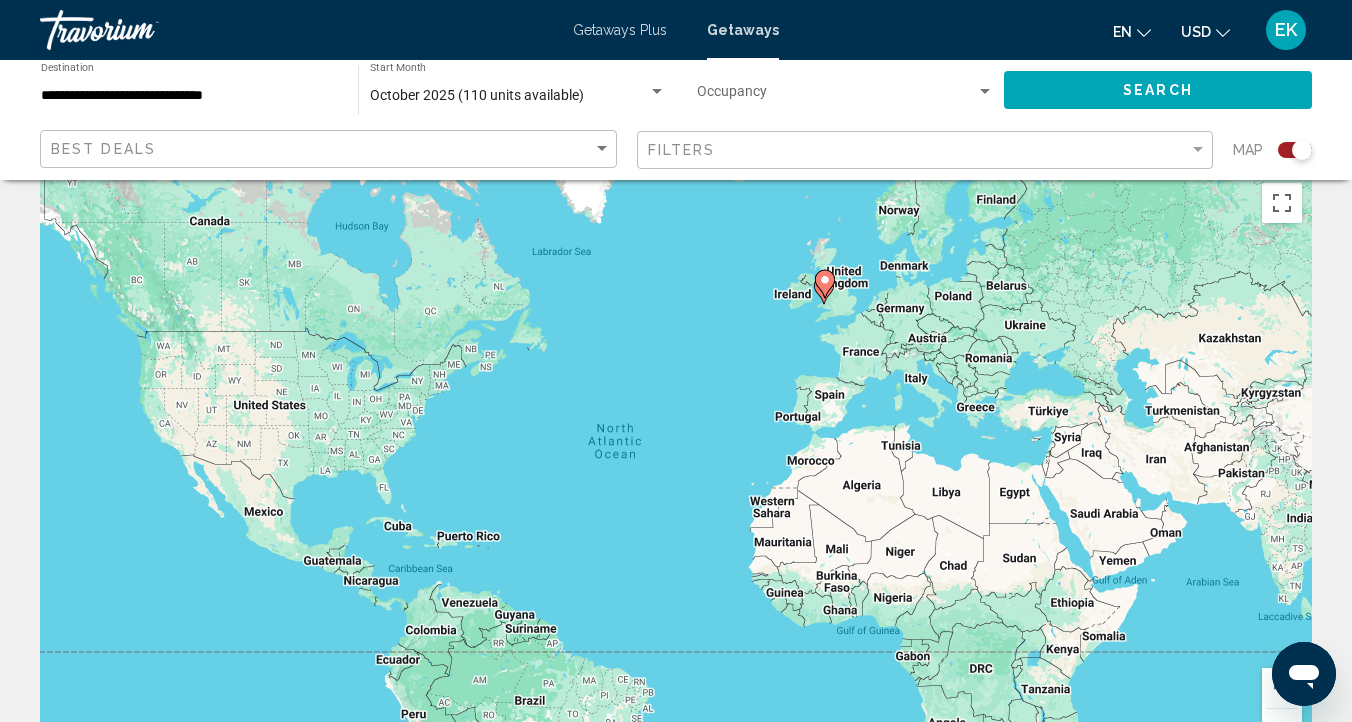 scroll, scrollTop: 45, scrollLeft: 0, axis: vertical 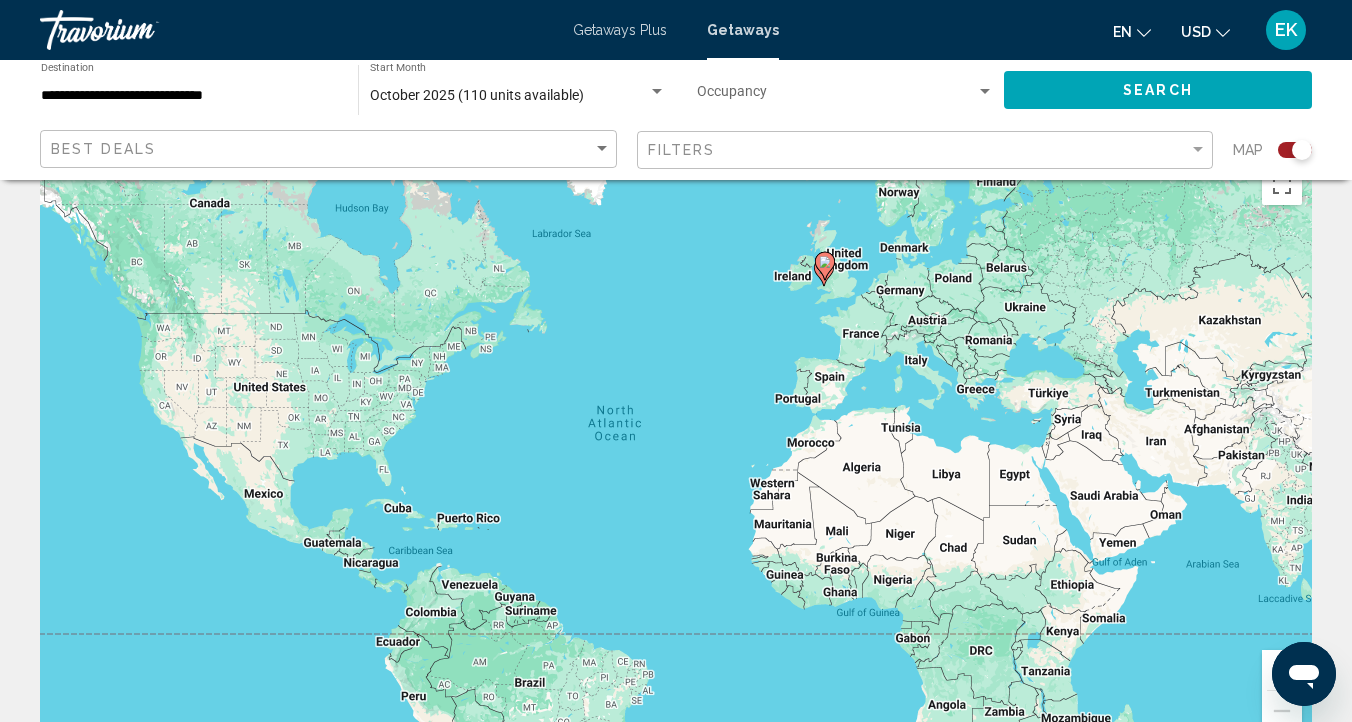 click at bounding box center (1282, 670) 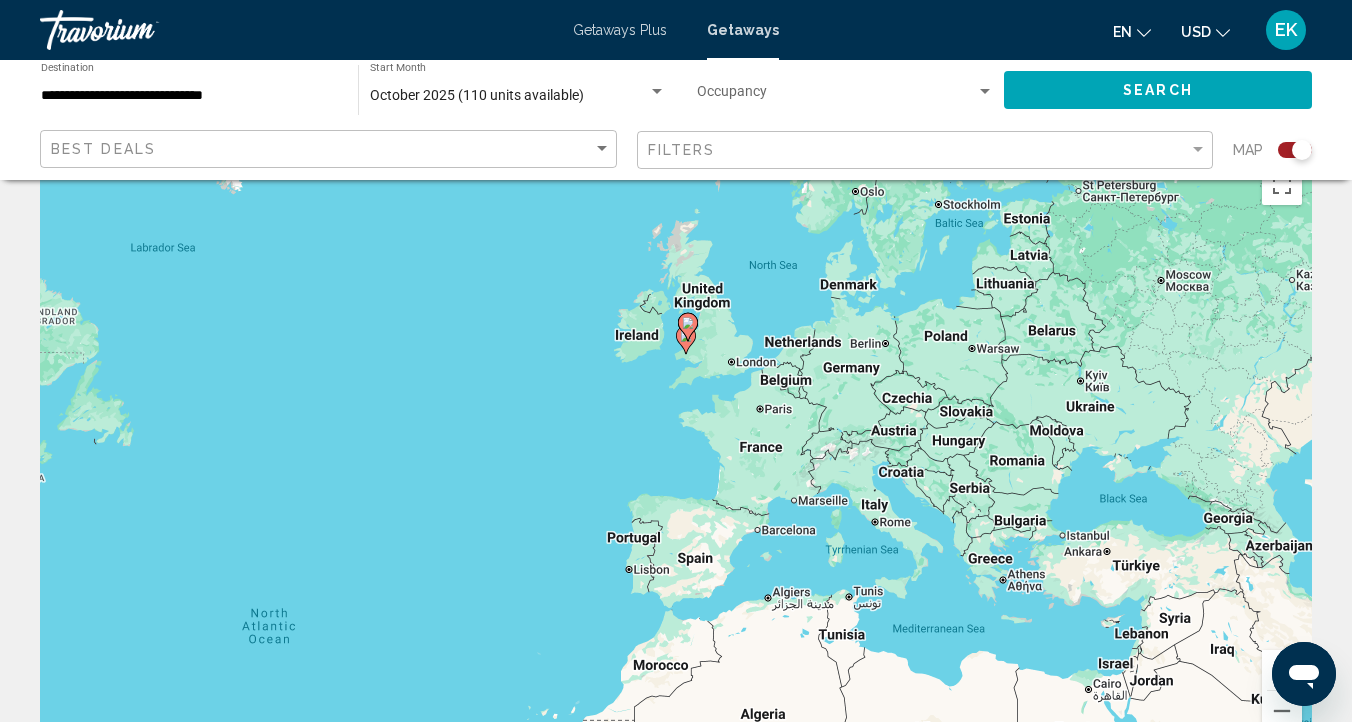 drag, startPoint x: 1184, startPoint y: 484, endPoint x: 897, endPoint y: 721, distance: 372.20694 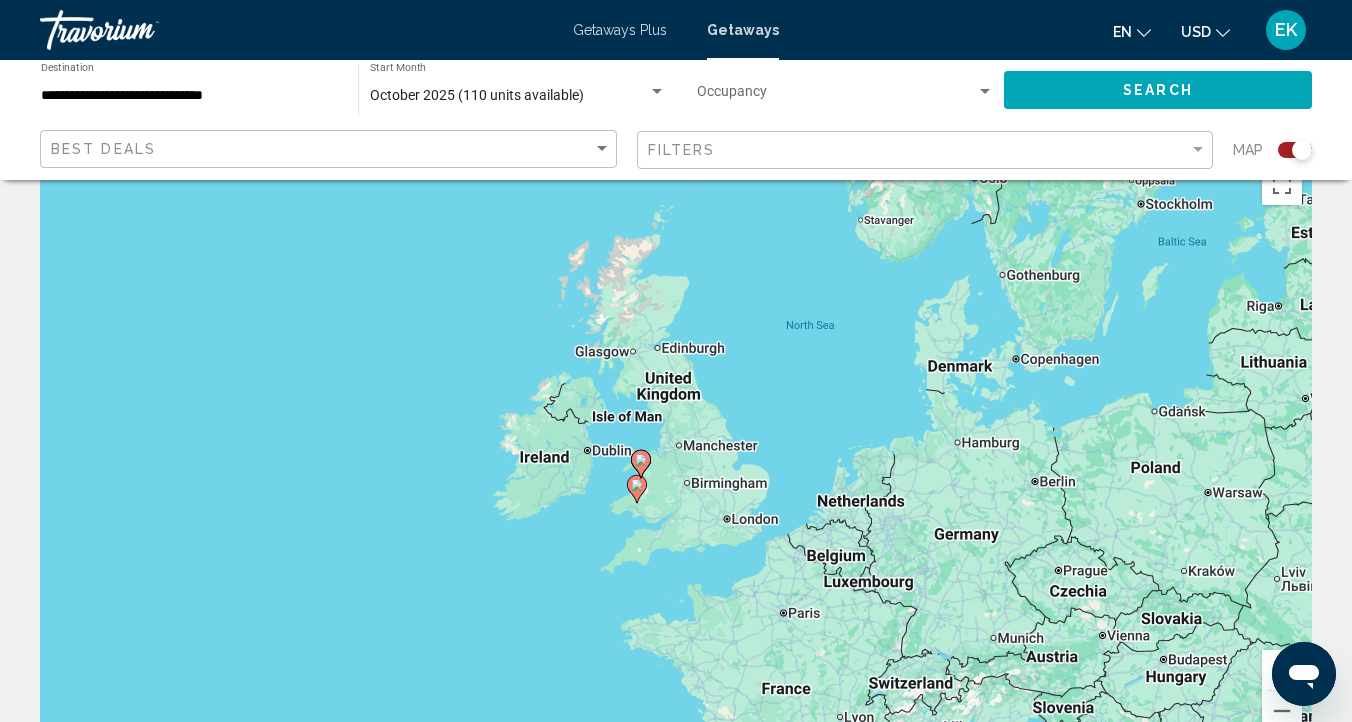 drag, startPoint x: 1150, startPoint y: 453, endPoint x: 1089, endPoint y: 705, distance: 259.27783 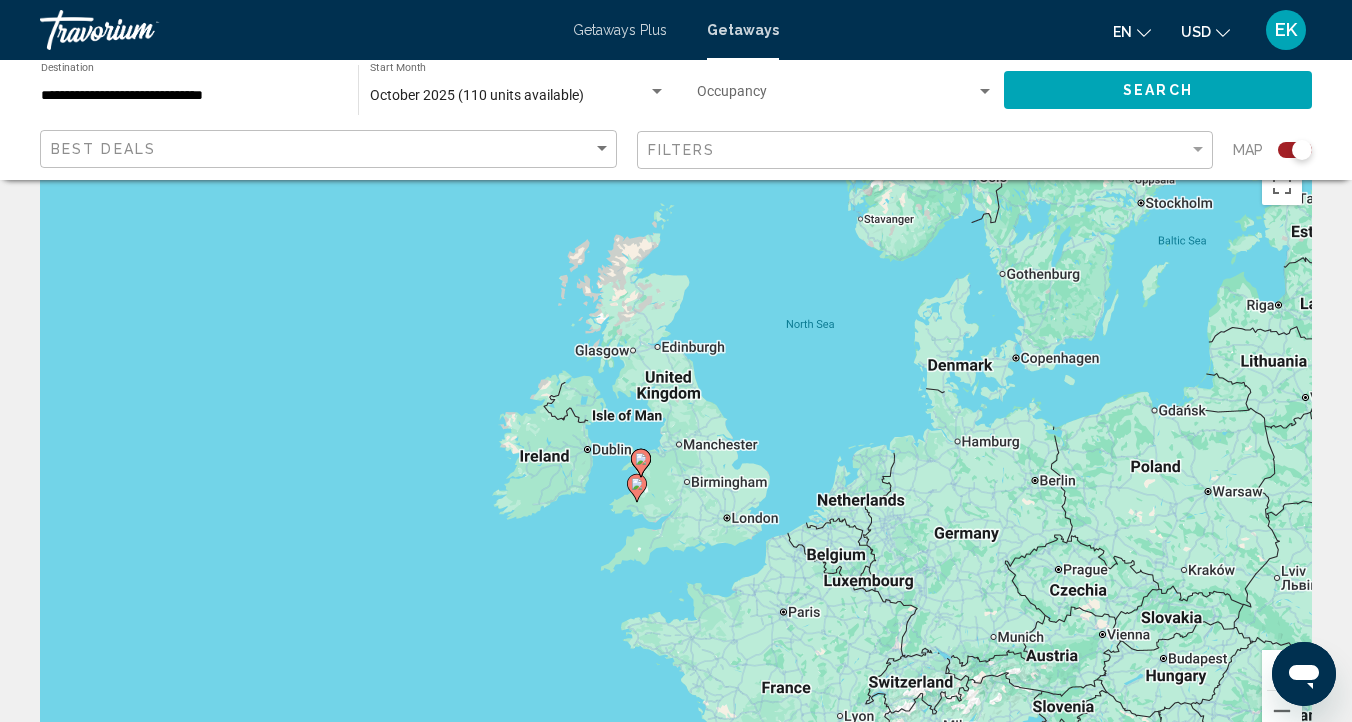 click at bounding box center (1282, 670) 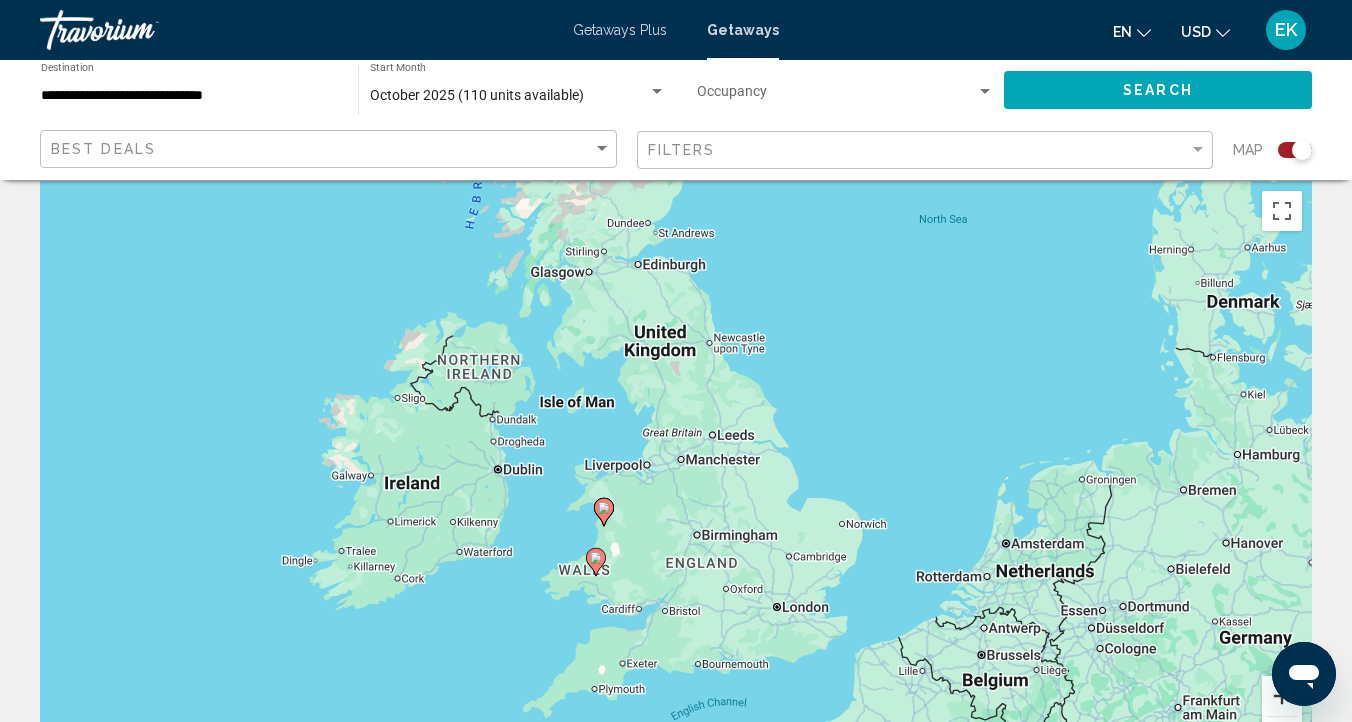 scroll, scrollTop: 0, scrollLeft: 0, axis: both 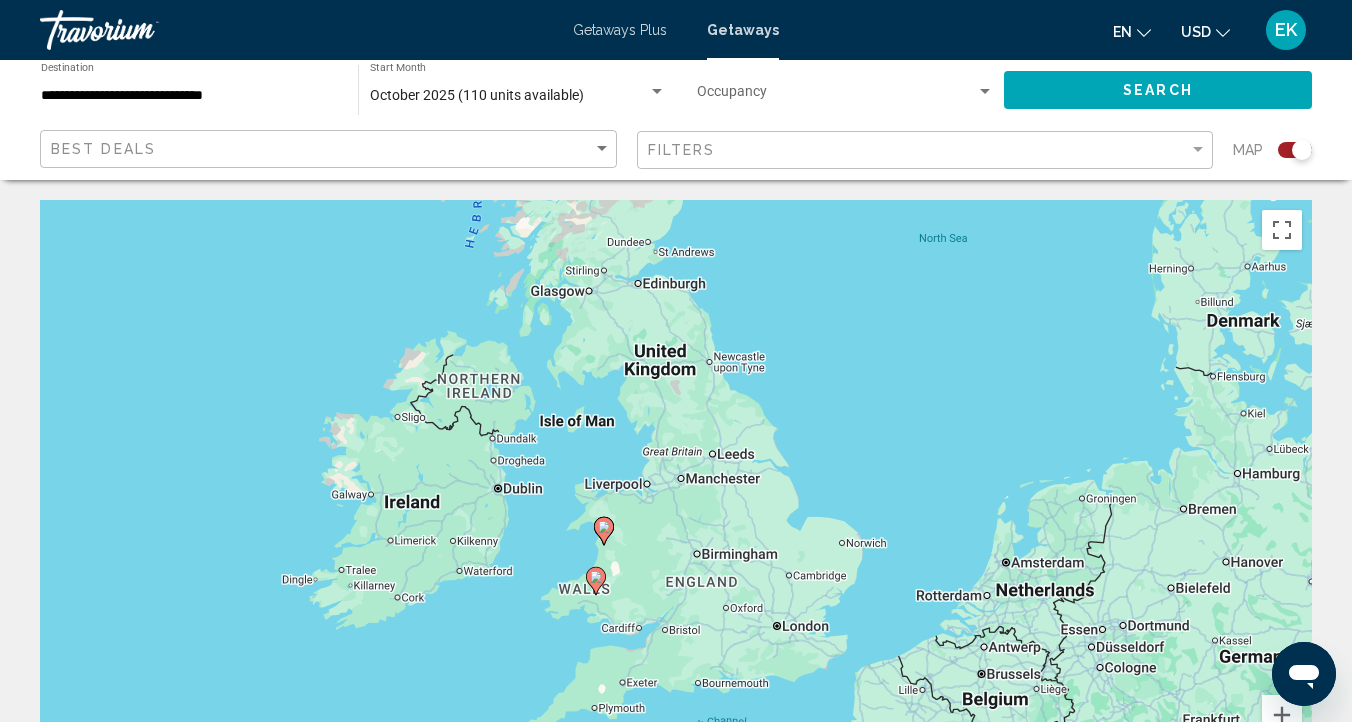 click at bounding box center (604, 531) 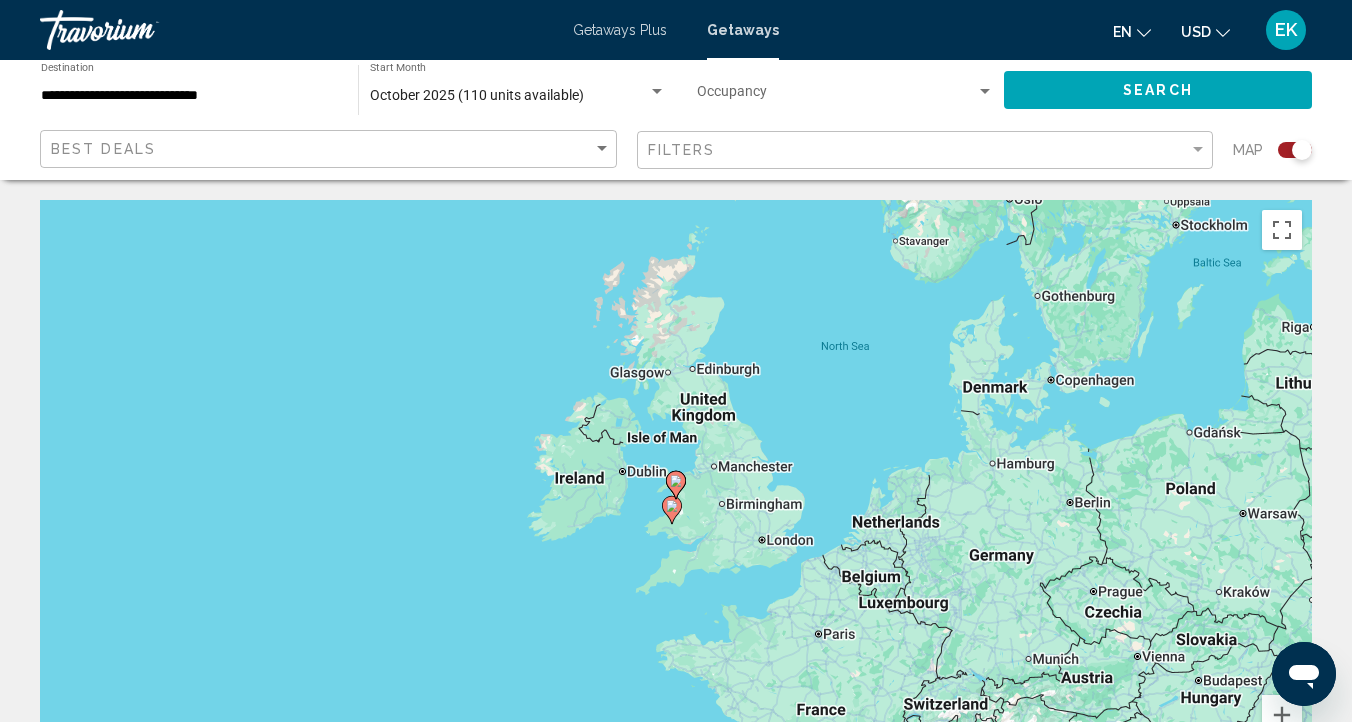 click 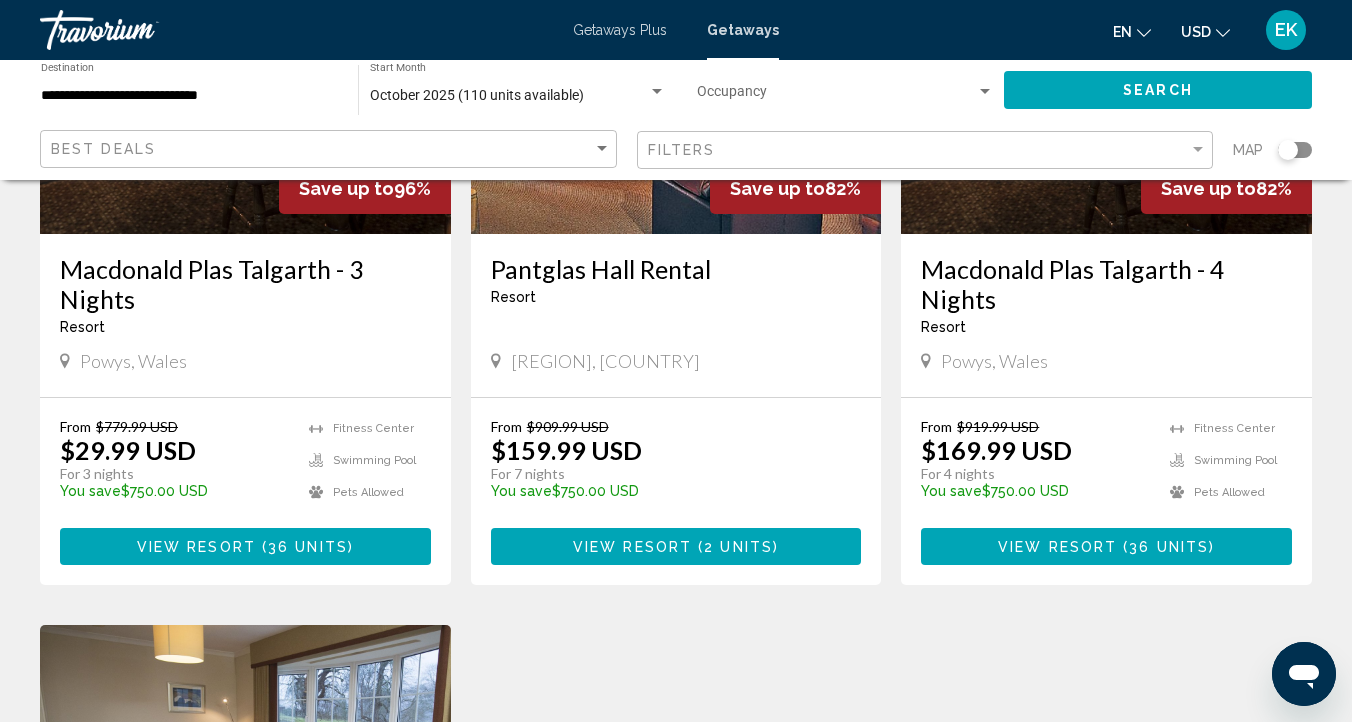 scroll, scrollTop: 343, scrollLeft: 0, axis: vertical 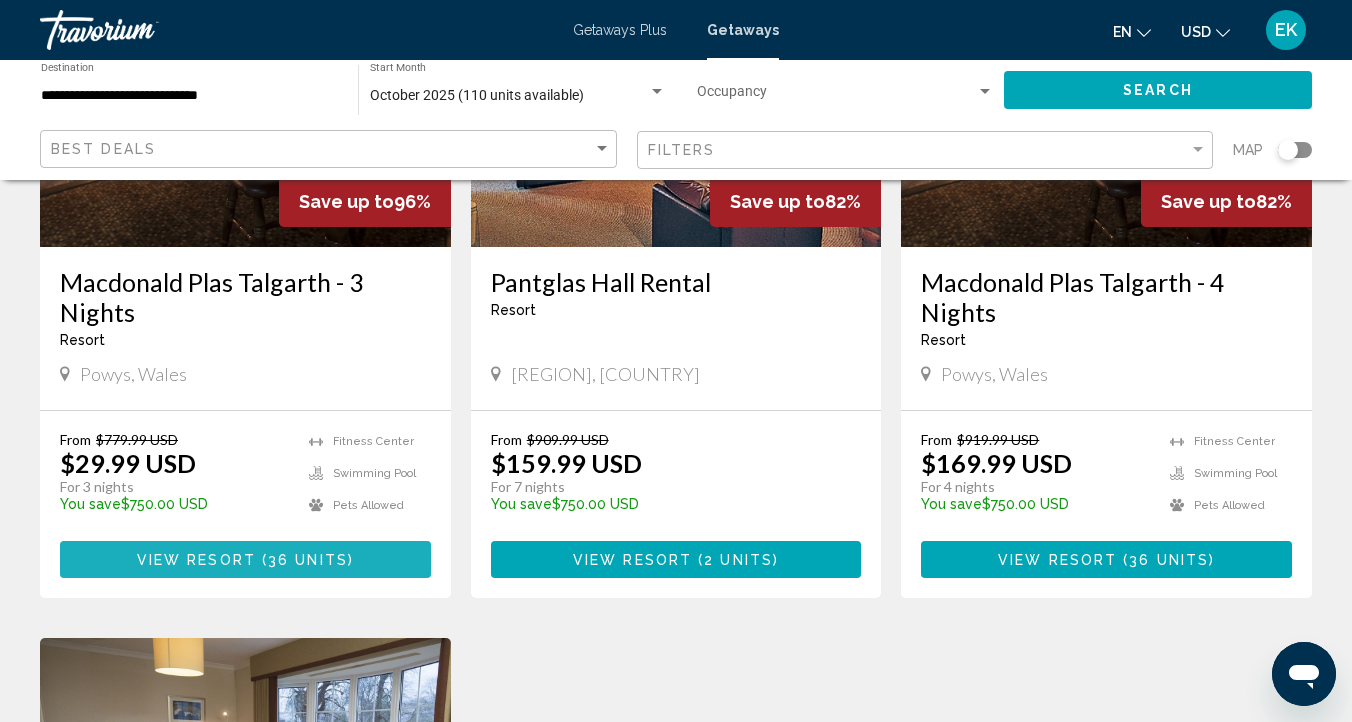 click on "View Resort    ( 36 units )" at bounding box center (245, 559) 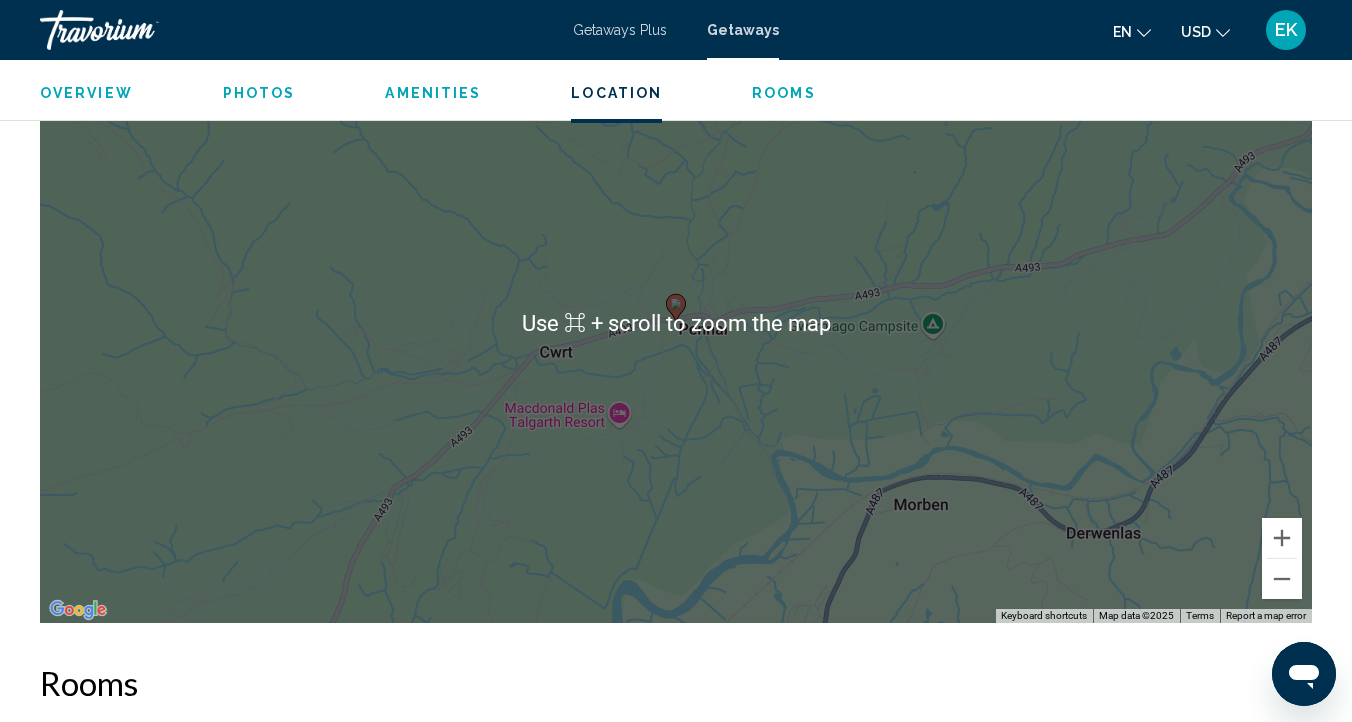 scroll, scrollTop: 3079, scrollLeft: 0, axis: vertical 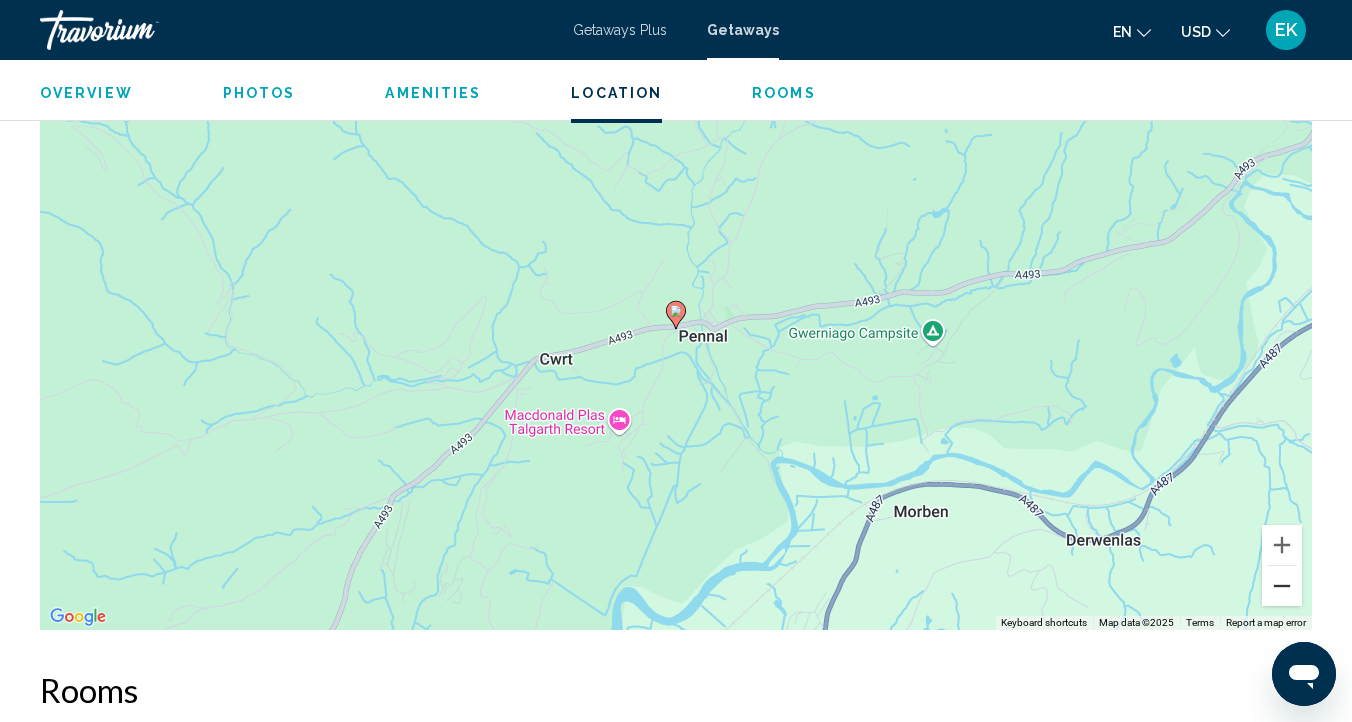 click at bounding box center [1282, 586] 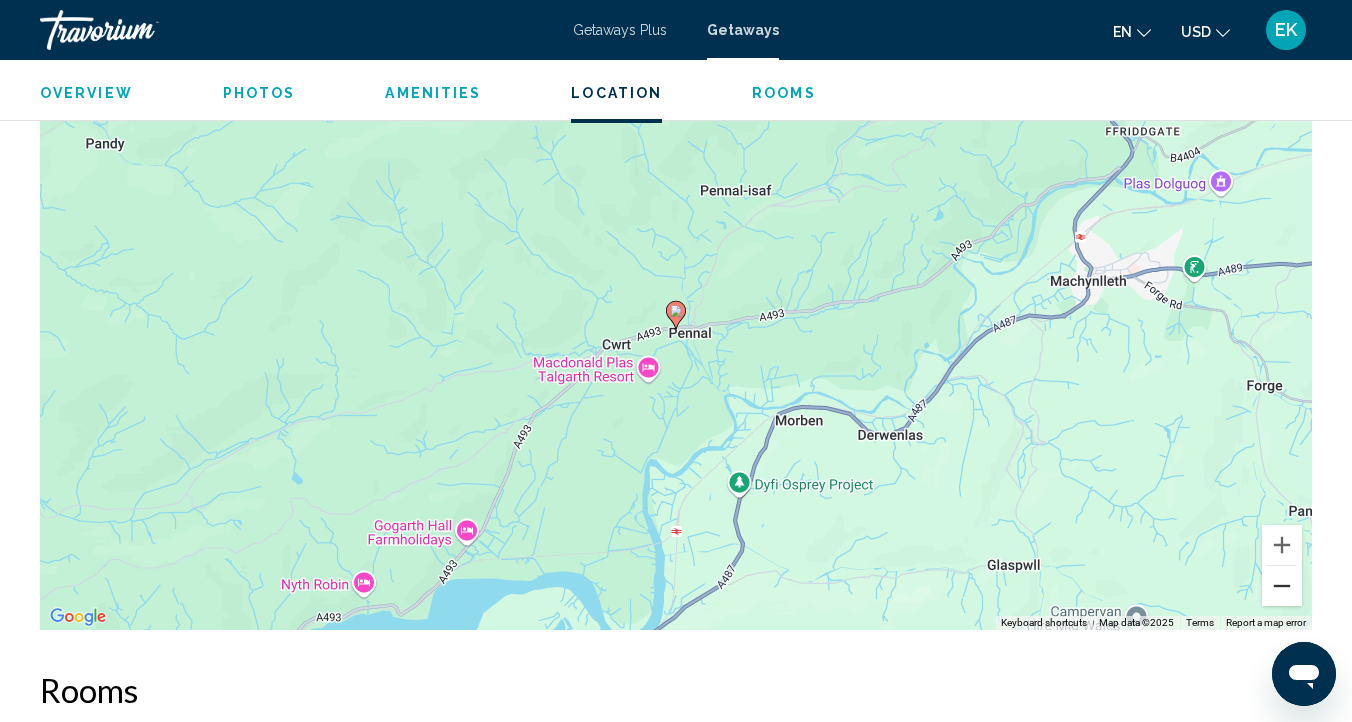 click at bounding box center (1282, 586) 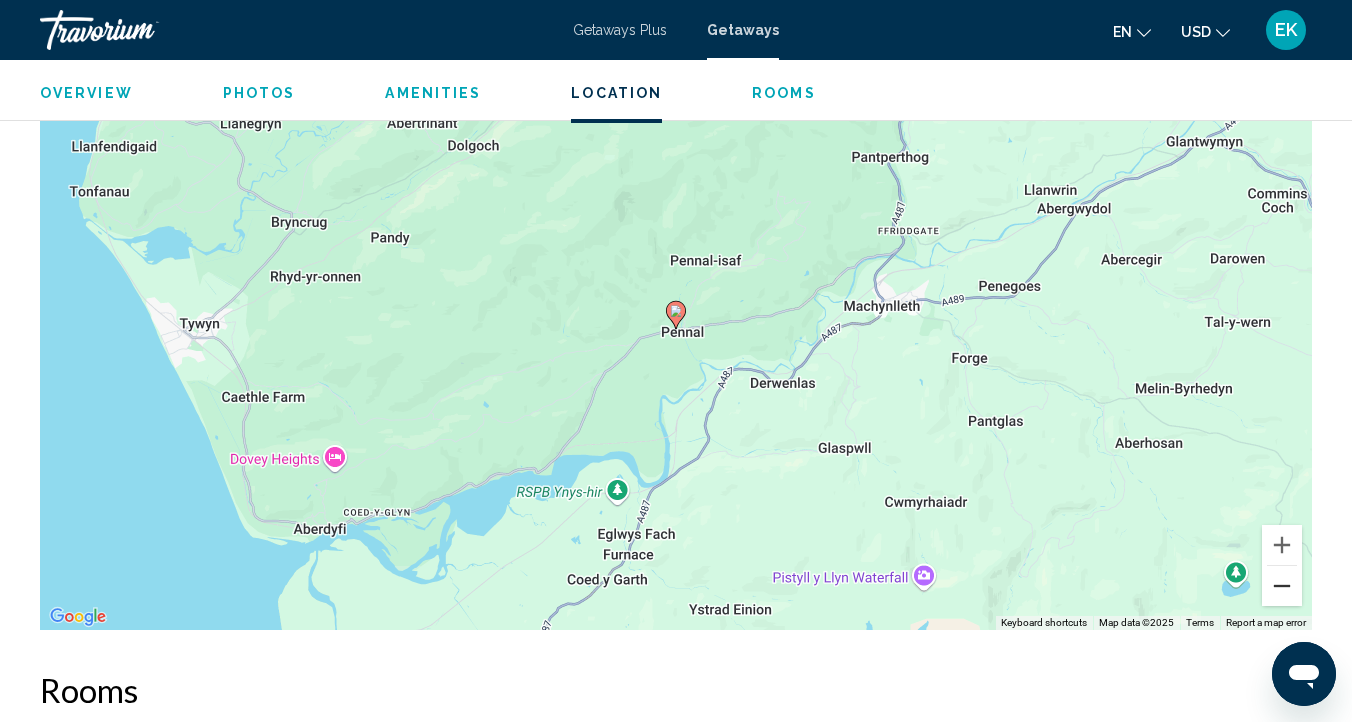 click at bounding box center (1282, 586) 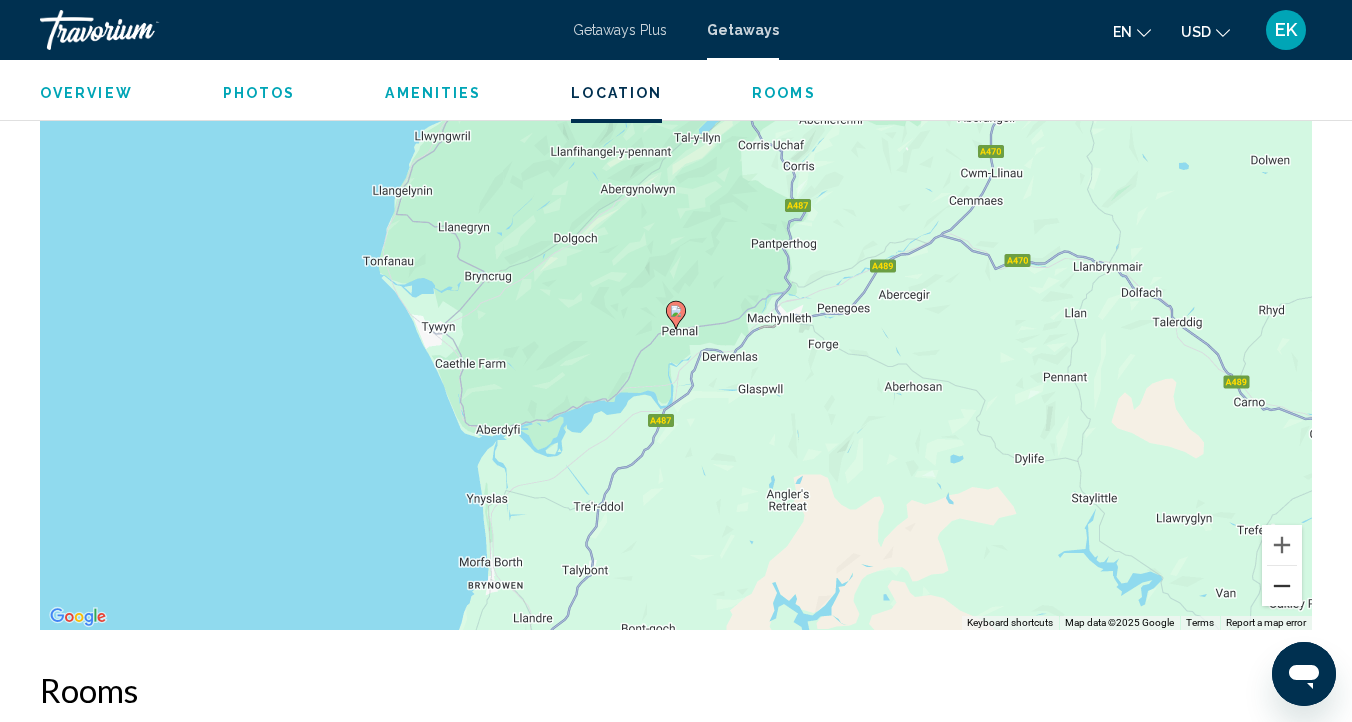 click at bounding box center [1282, 586] 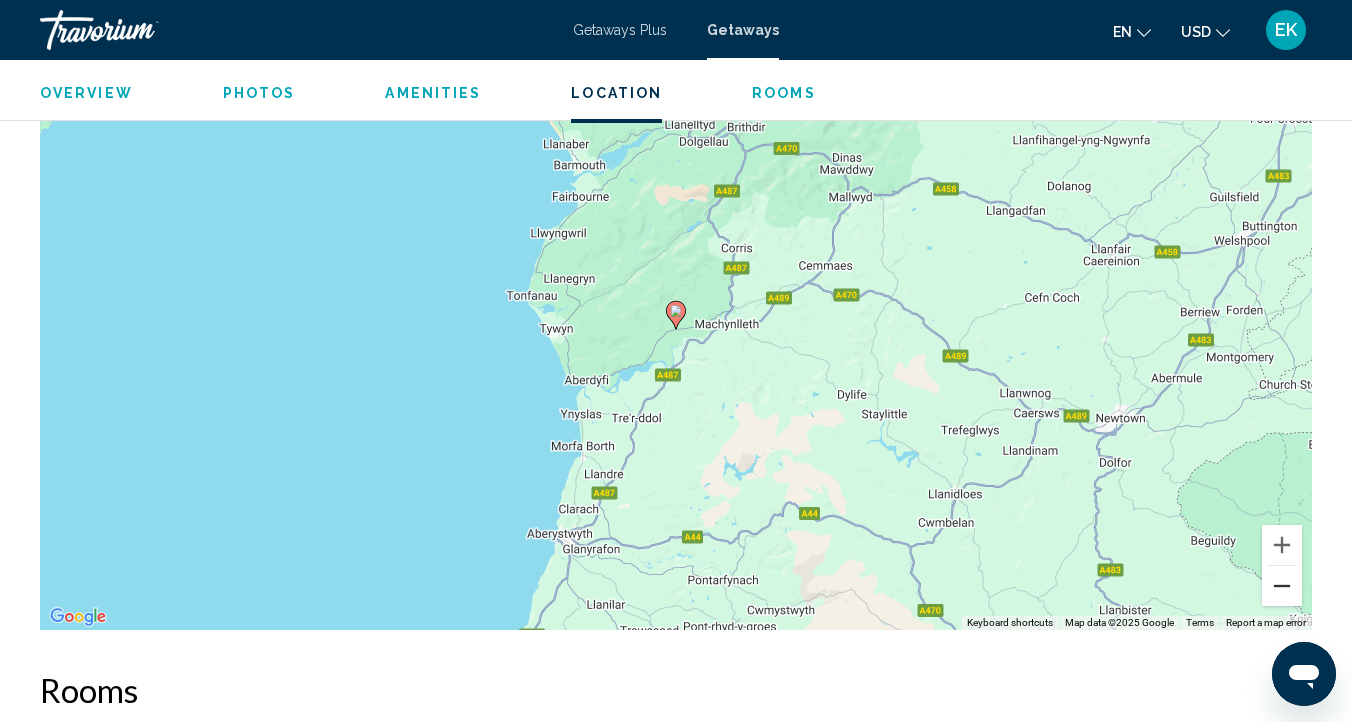 click at bounding box center (1282, 586) 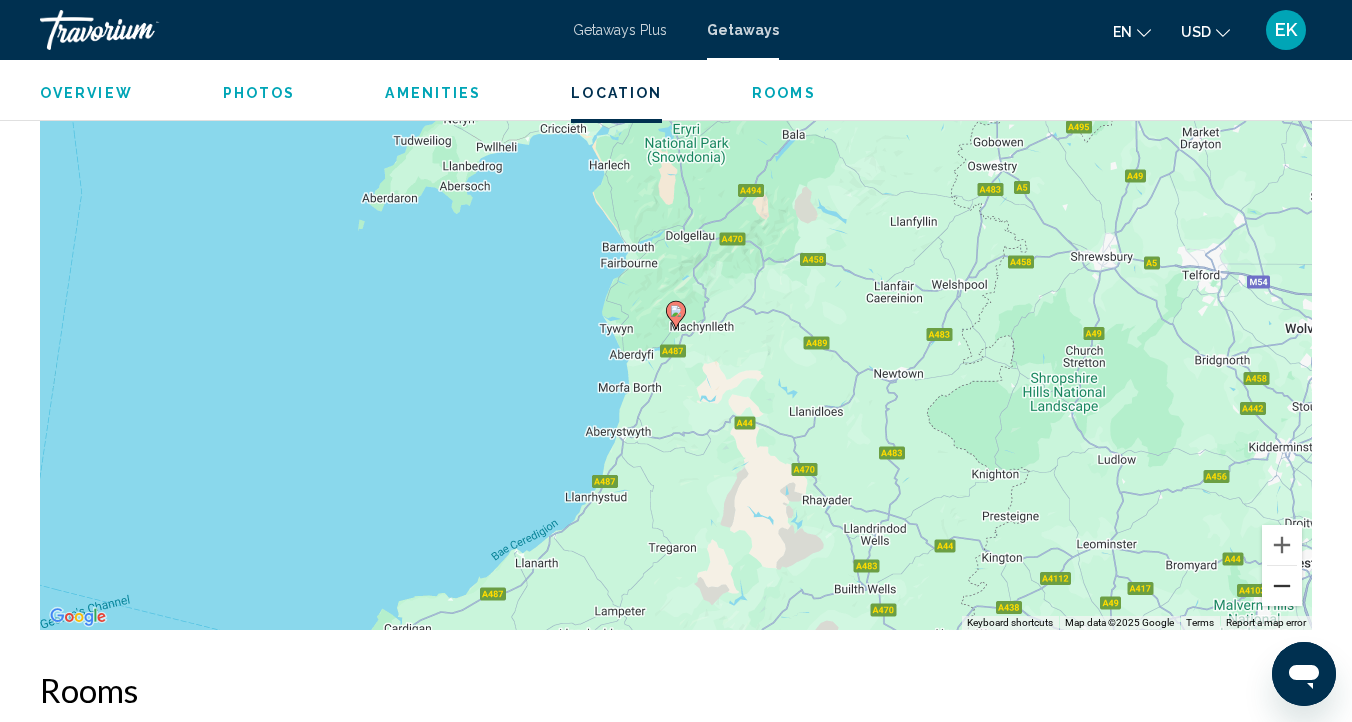 click at bounding box center [1282, 586] 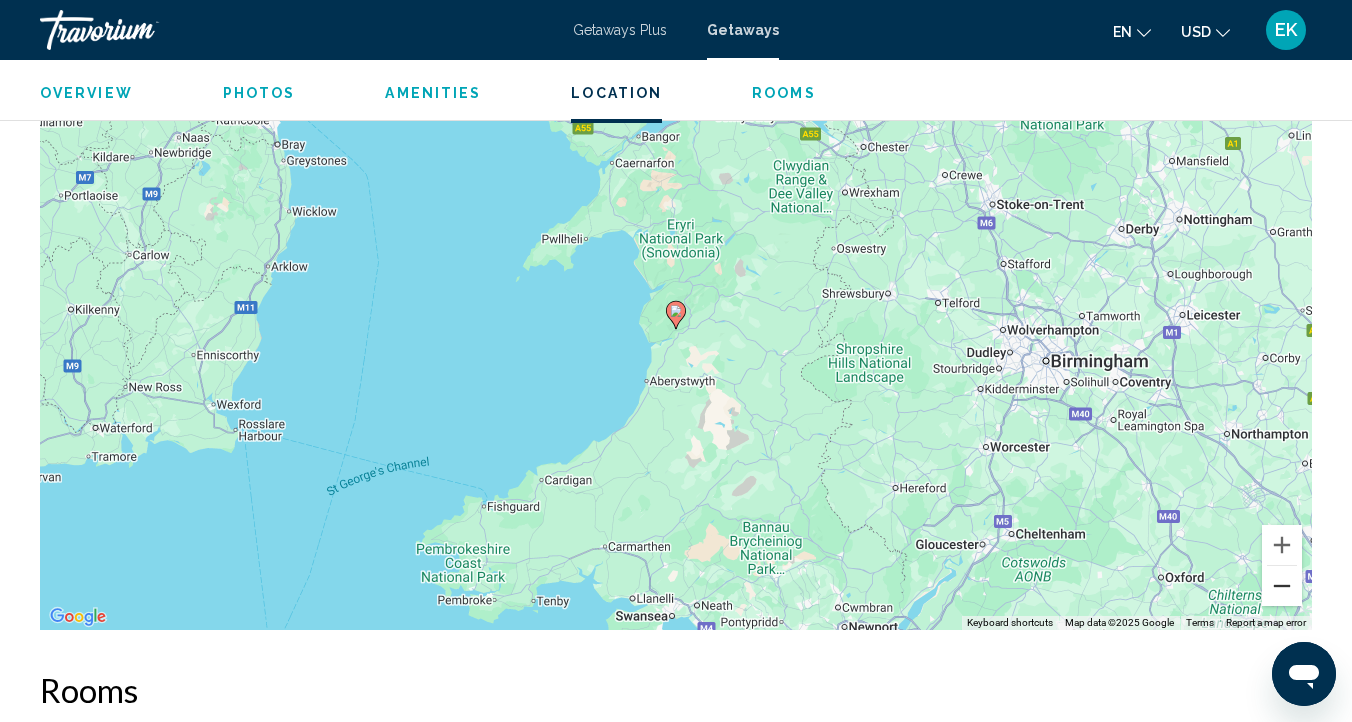 click at bounding box center (1282, 586) 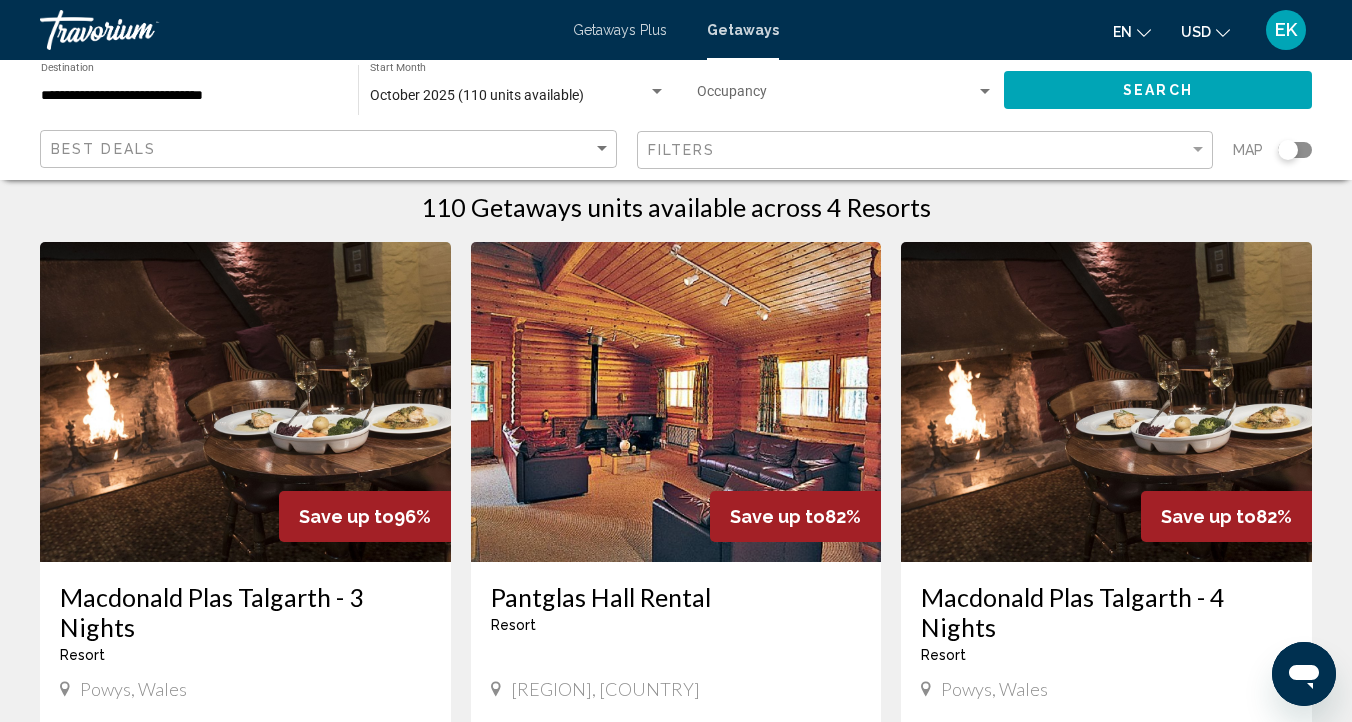 scroll, scrollTop: 0, scrollLeft: 0, axis: both 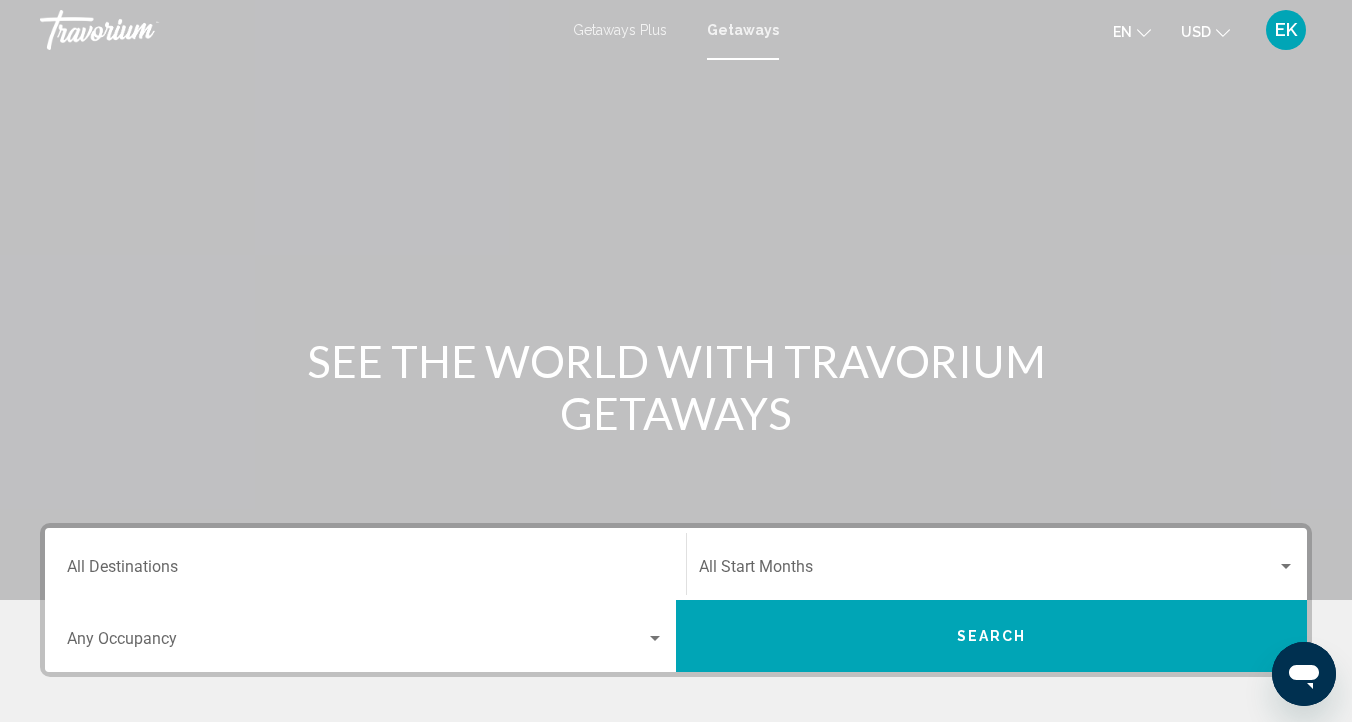 click on "Destination All Destinations" at bounding box center (365, 564) 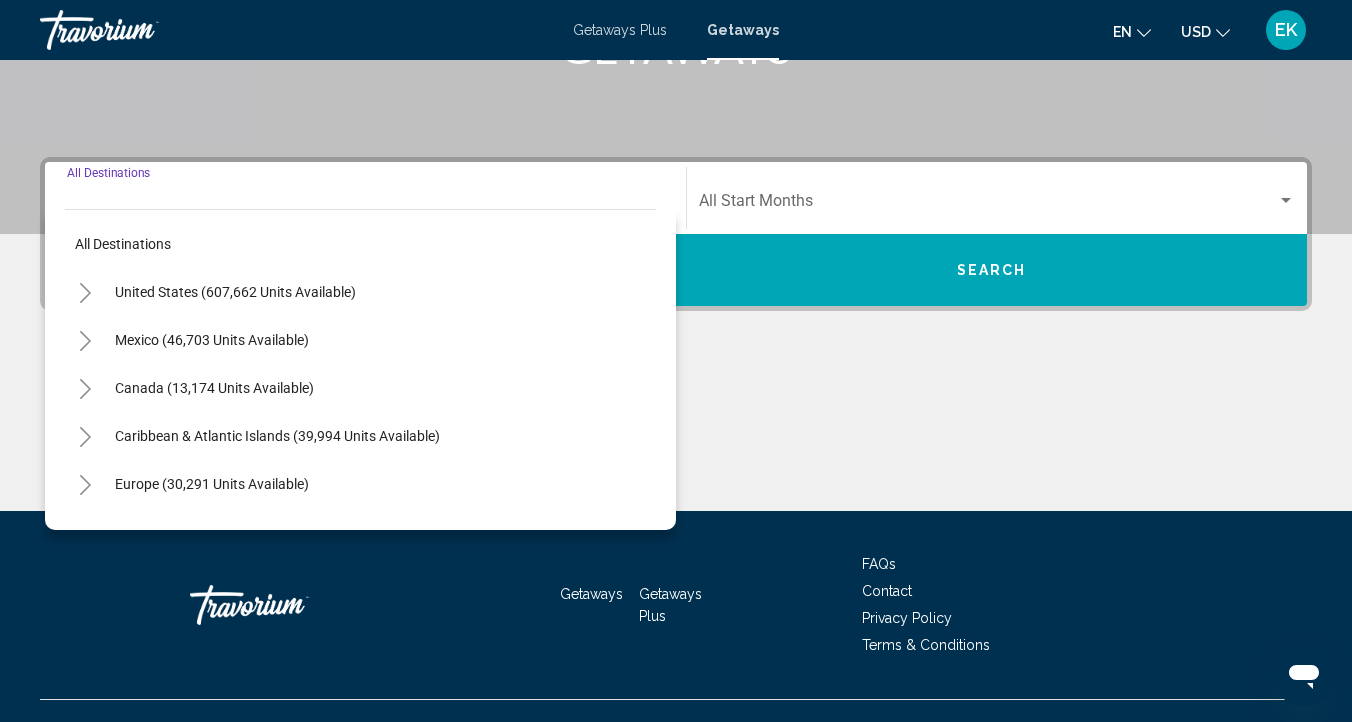 scroll, scrollTop: 400, scrollLeft: 0, axis: vertical 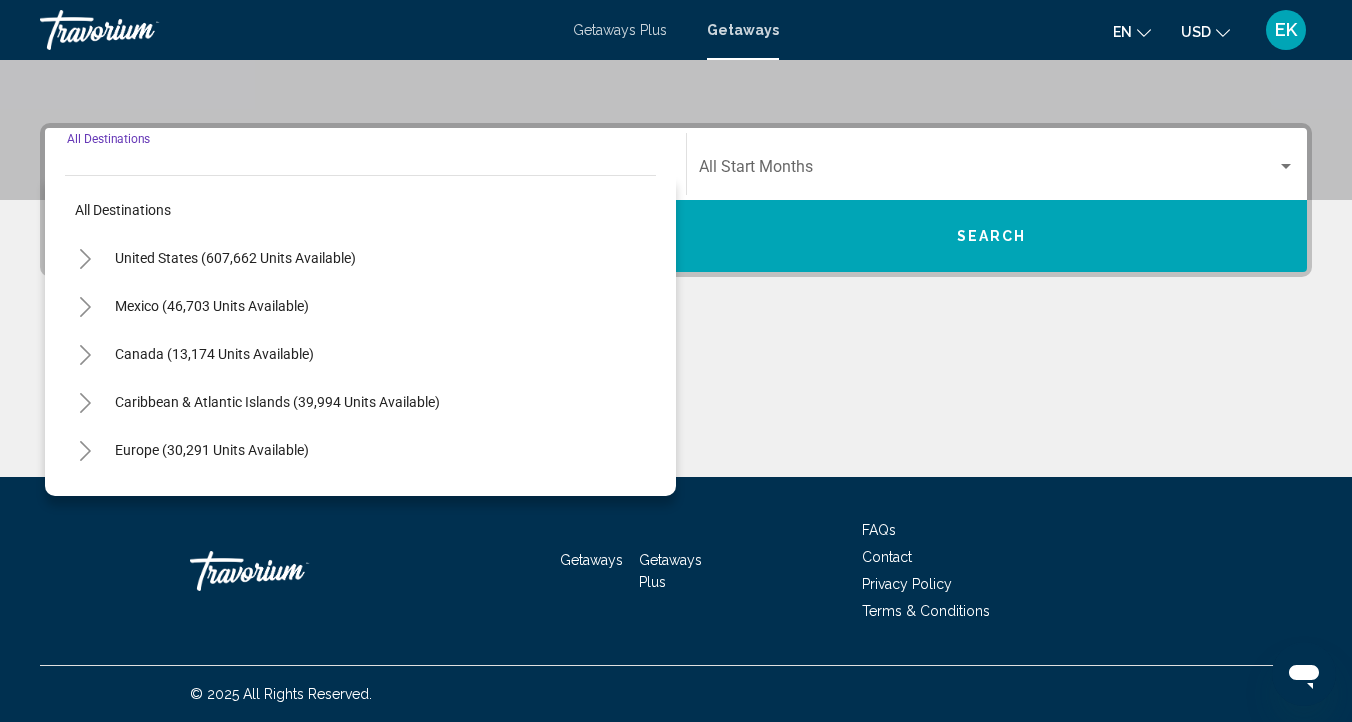 click 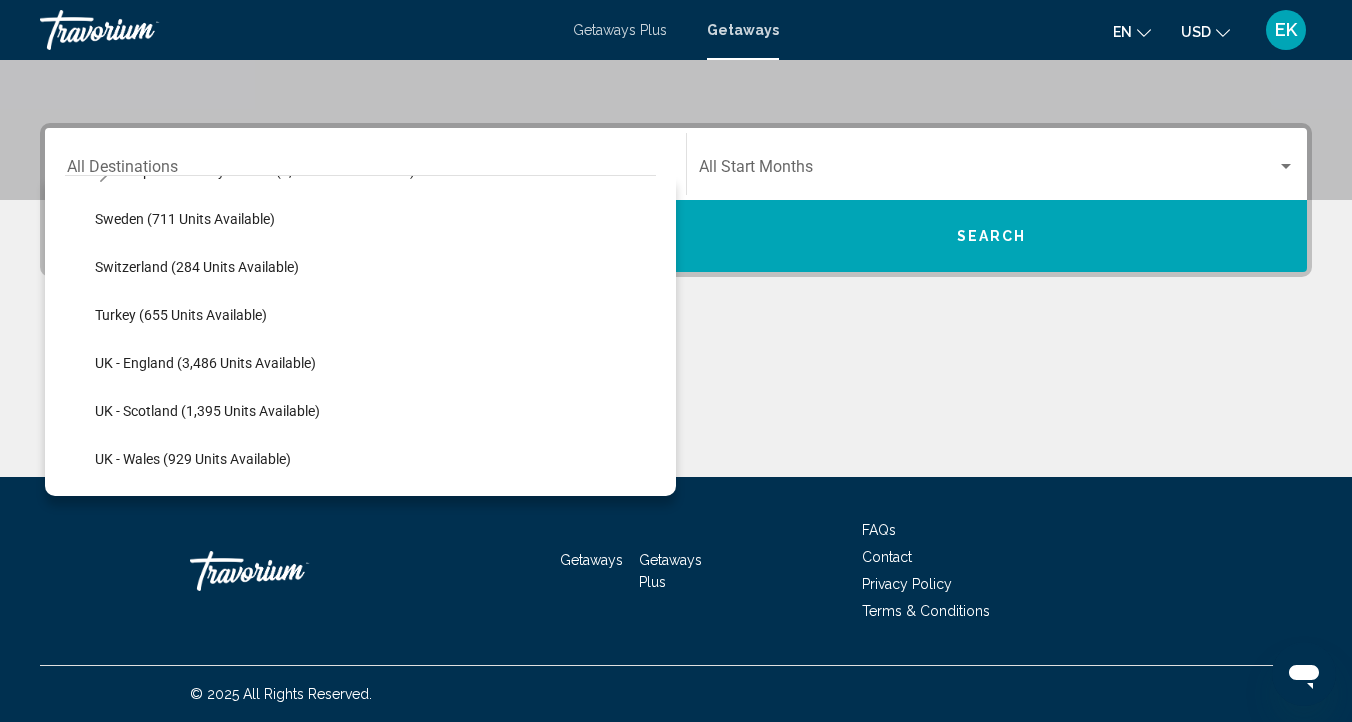 scroll, scrollTop: 1158, scrollLeft: 0, axis: vertical 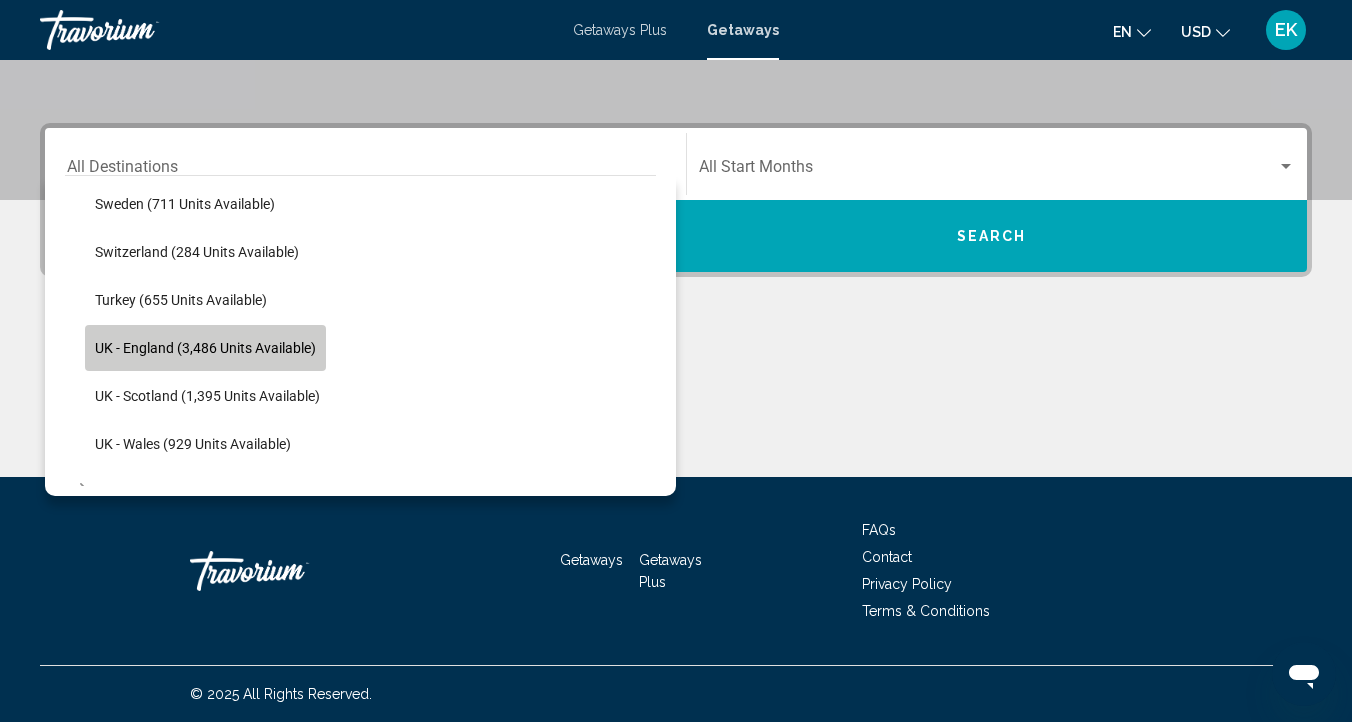 click on "UK - England (3,486 units available)" 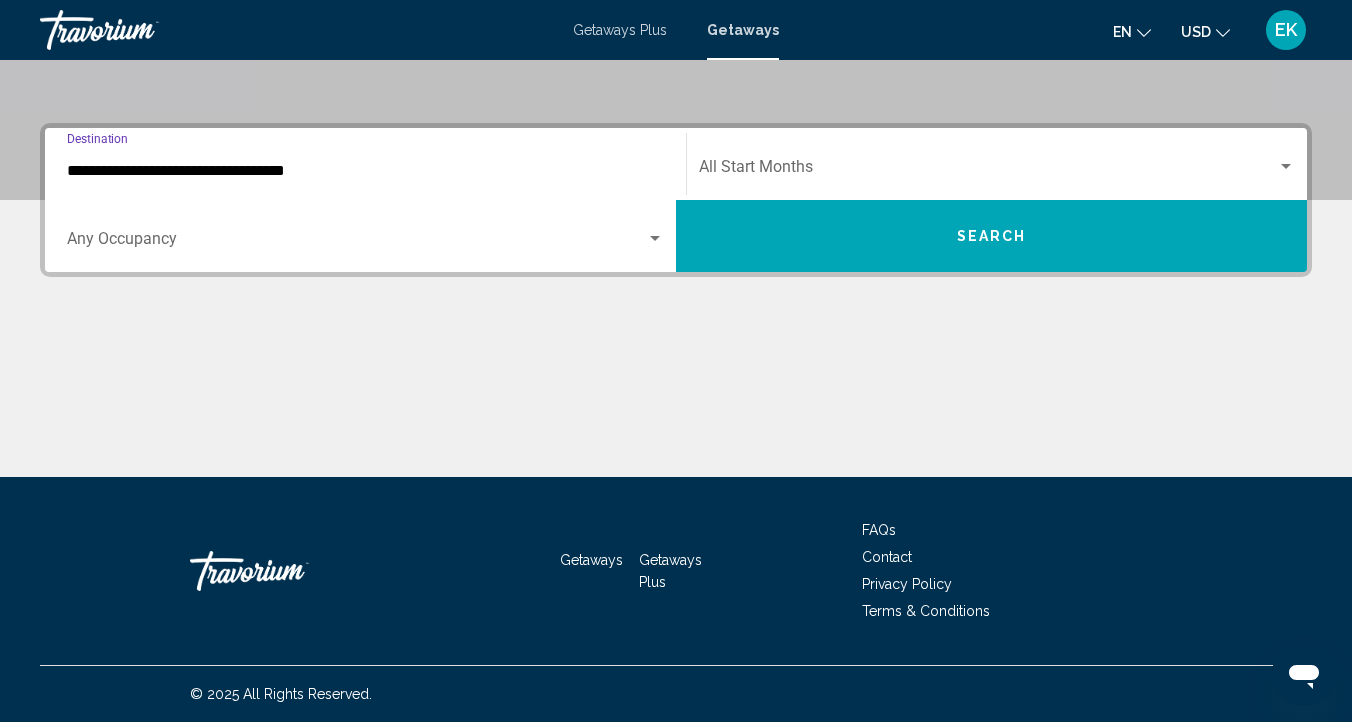 click at bounding box center (988, 171) 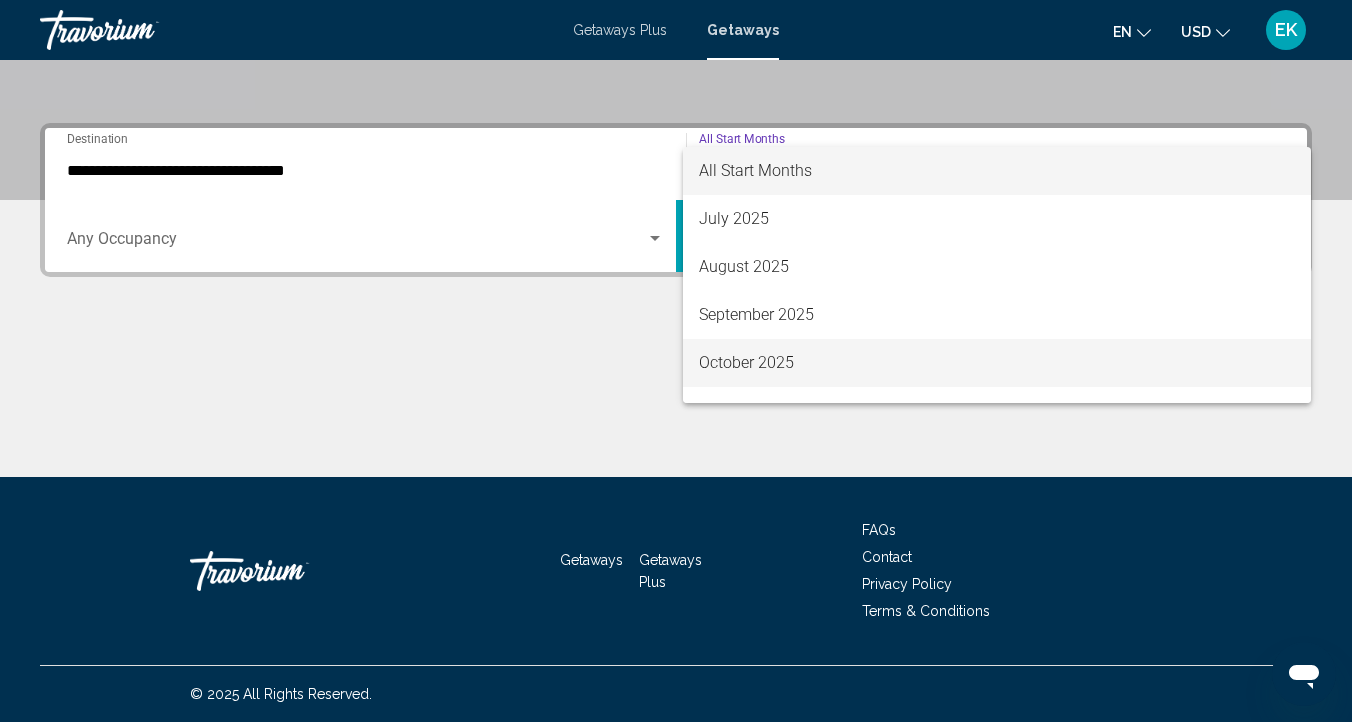 click on "October 2025" at bounding box center (997, 363) 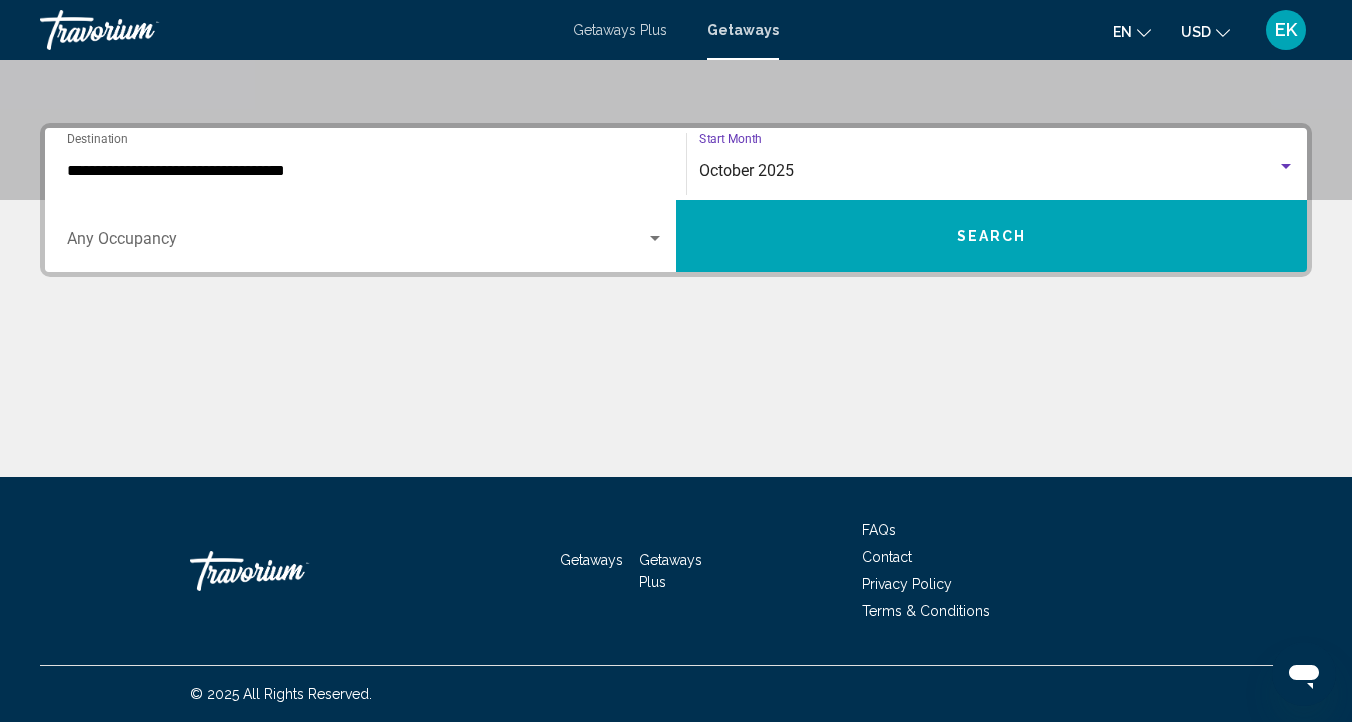click at bounding box center [356, 243] 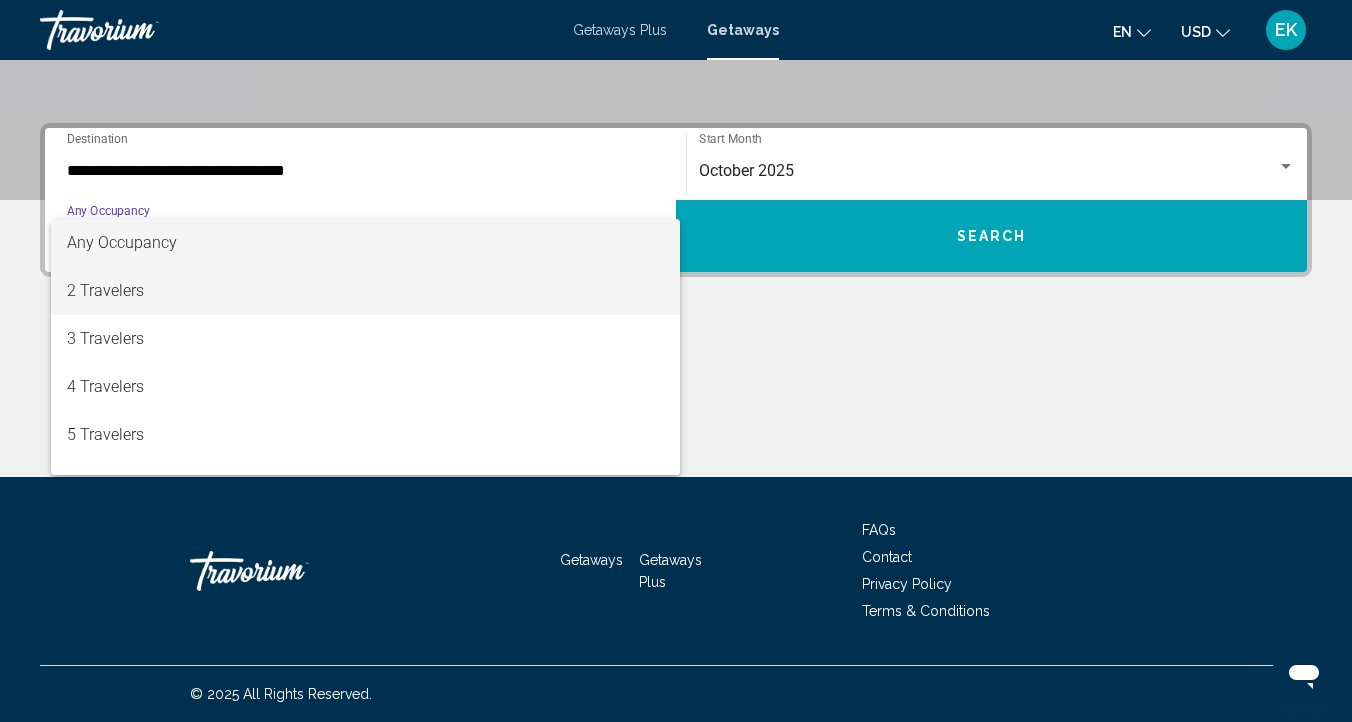 click on "2 Travelers" at bounding box center (365, 291) 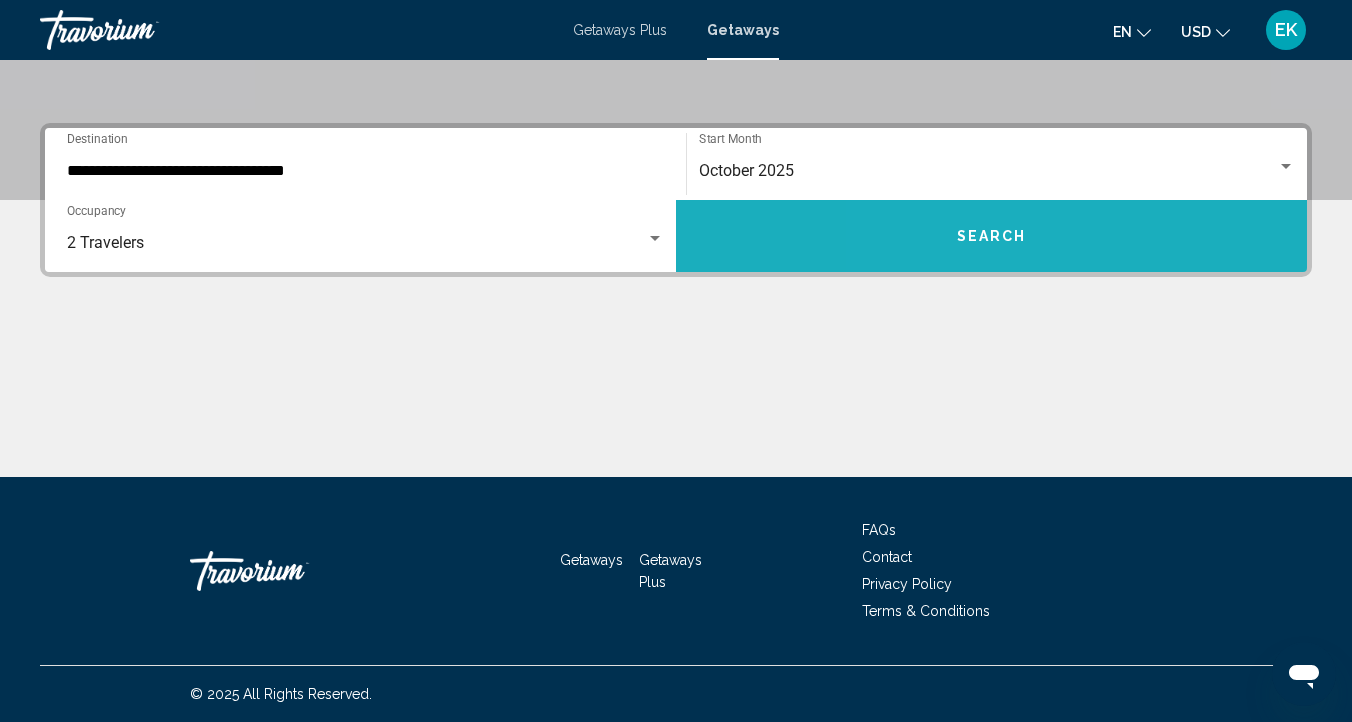 click on "Search" at bounding box center (991, 236) 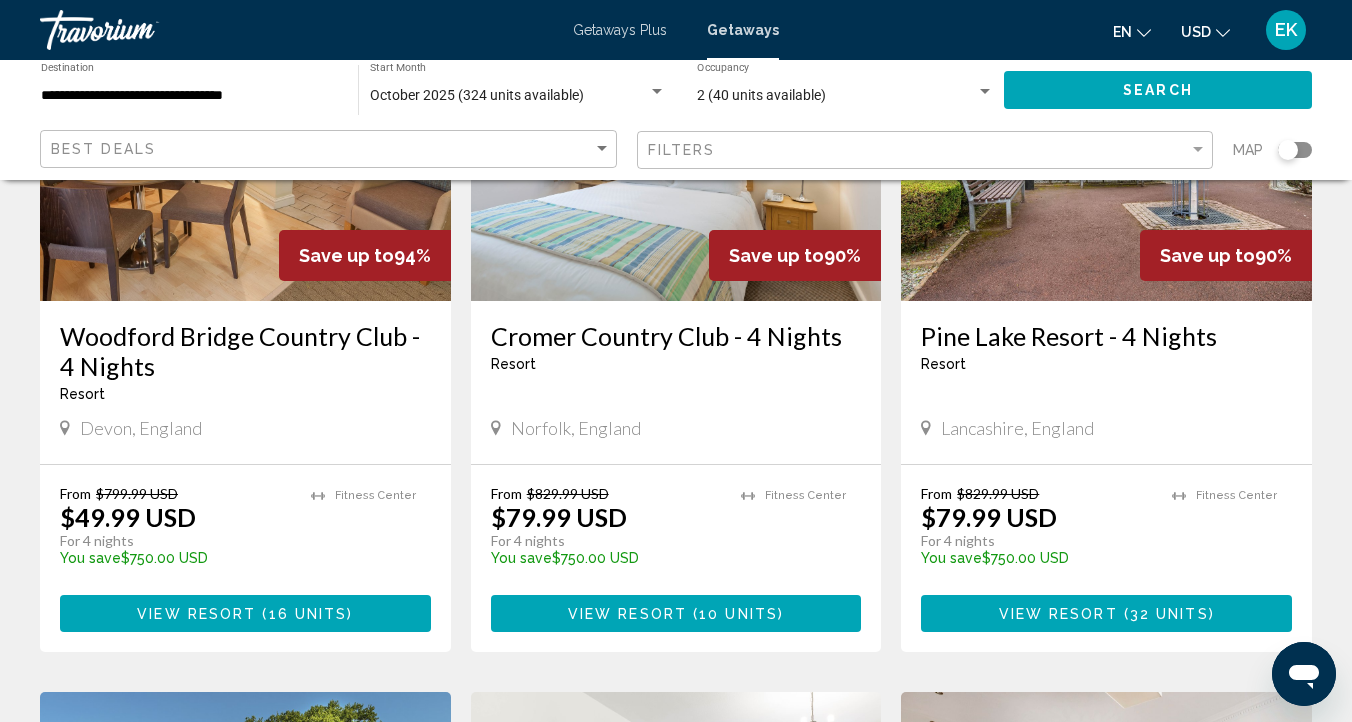 scroll, scrollTop: 297, scrollLeft: 0, axis: vertical 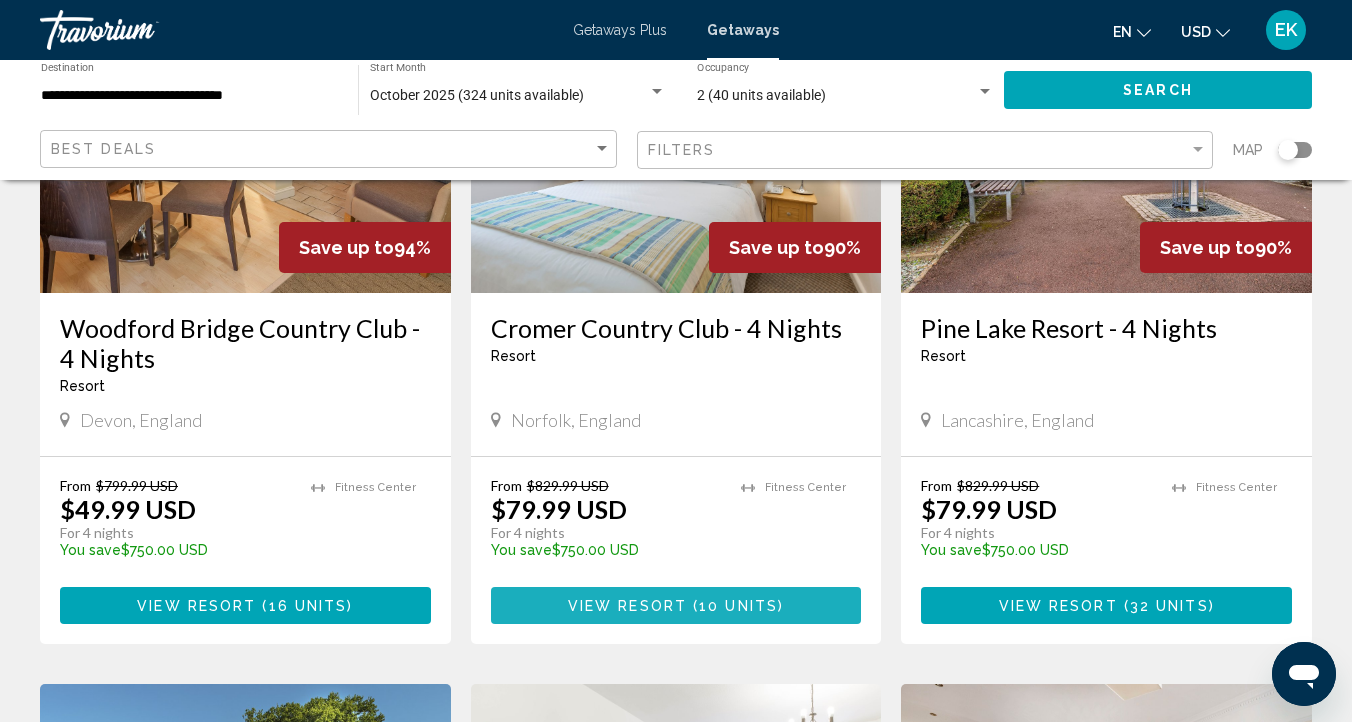 click on "View Resort" at bounding box center (627, 606) 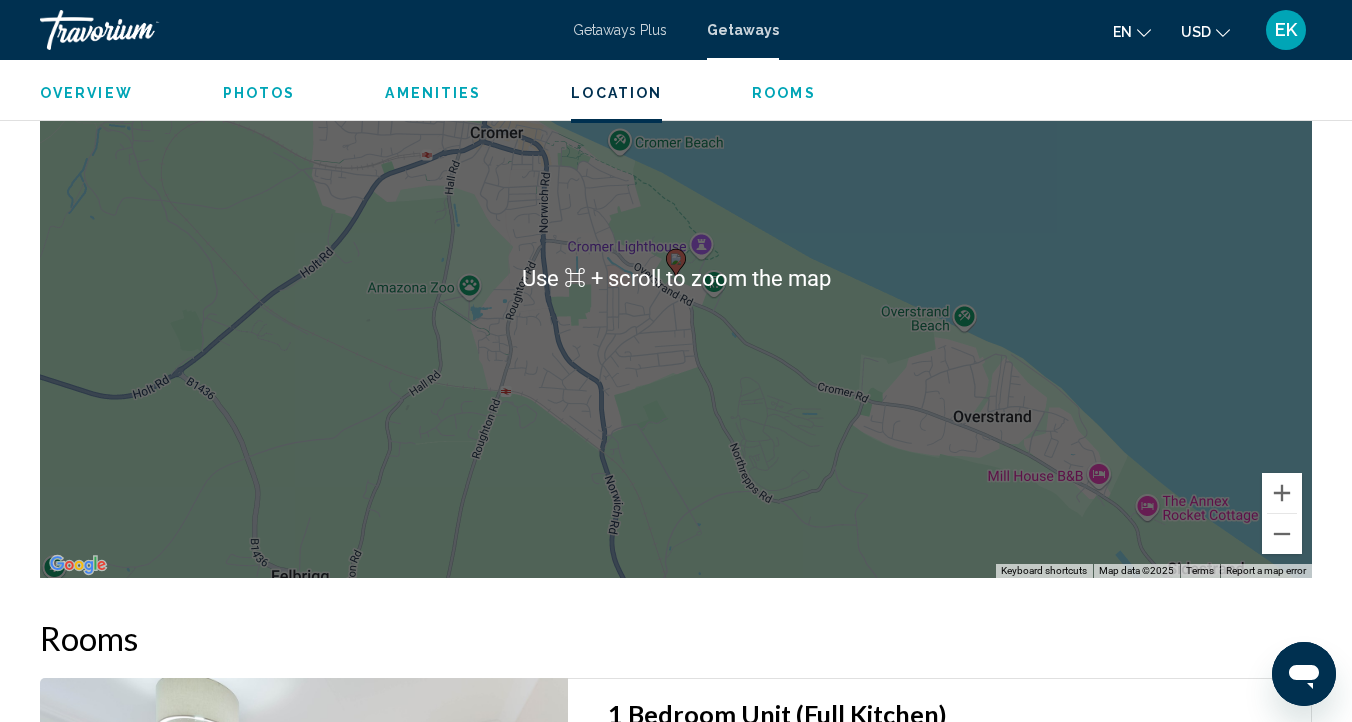 scroll, scrollTop: 3405, scrollLeft: 0, axis: vertical 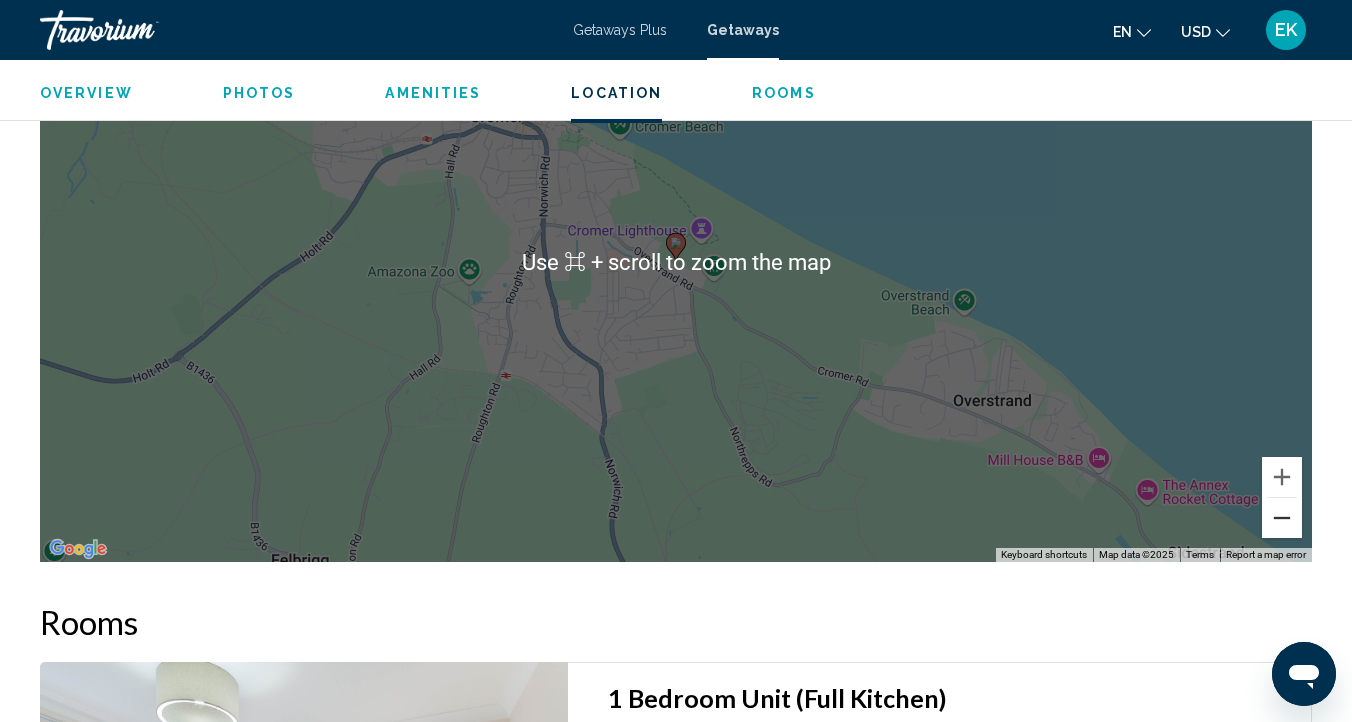 click at bounding box center (1282, 518) 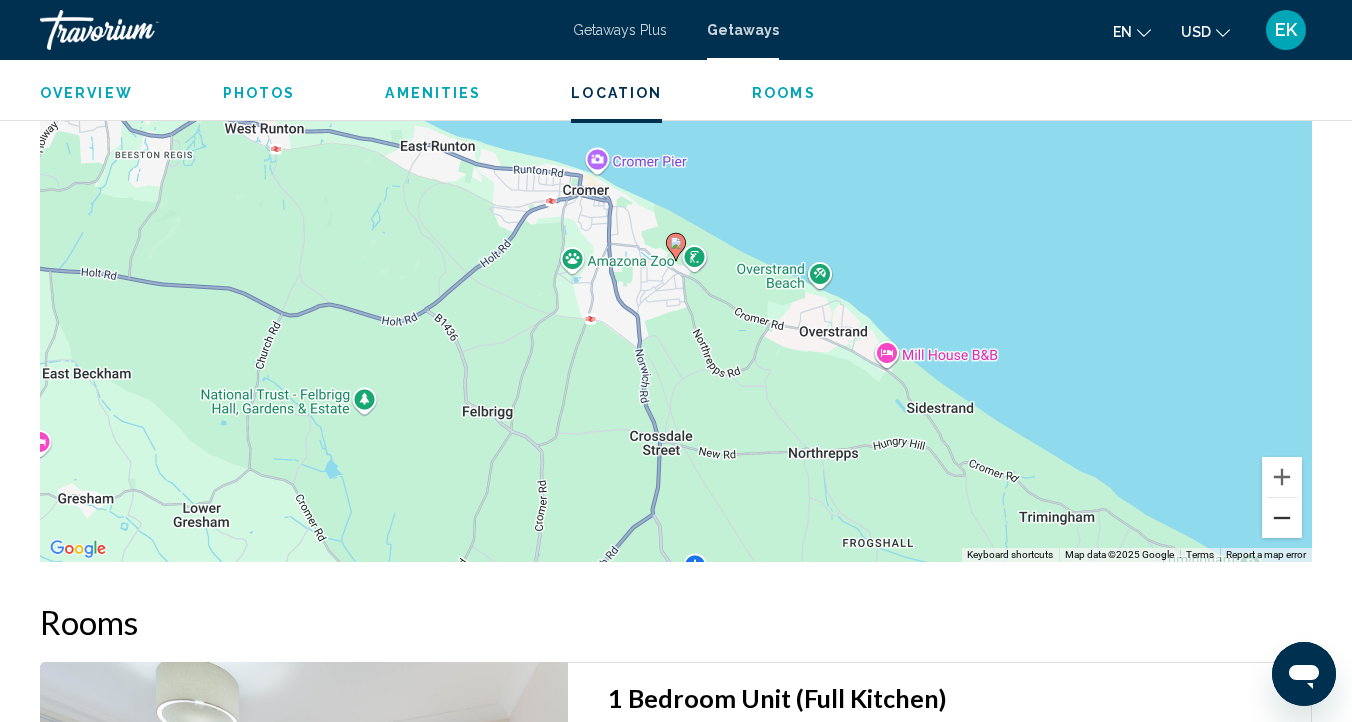 click at bounding box center [1282, 518] 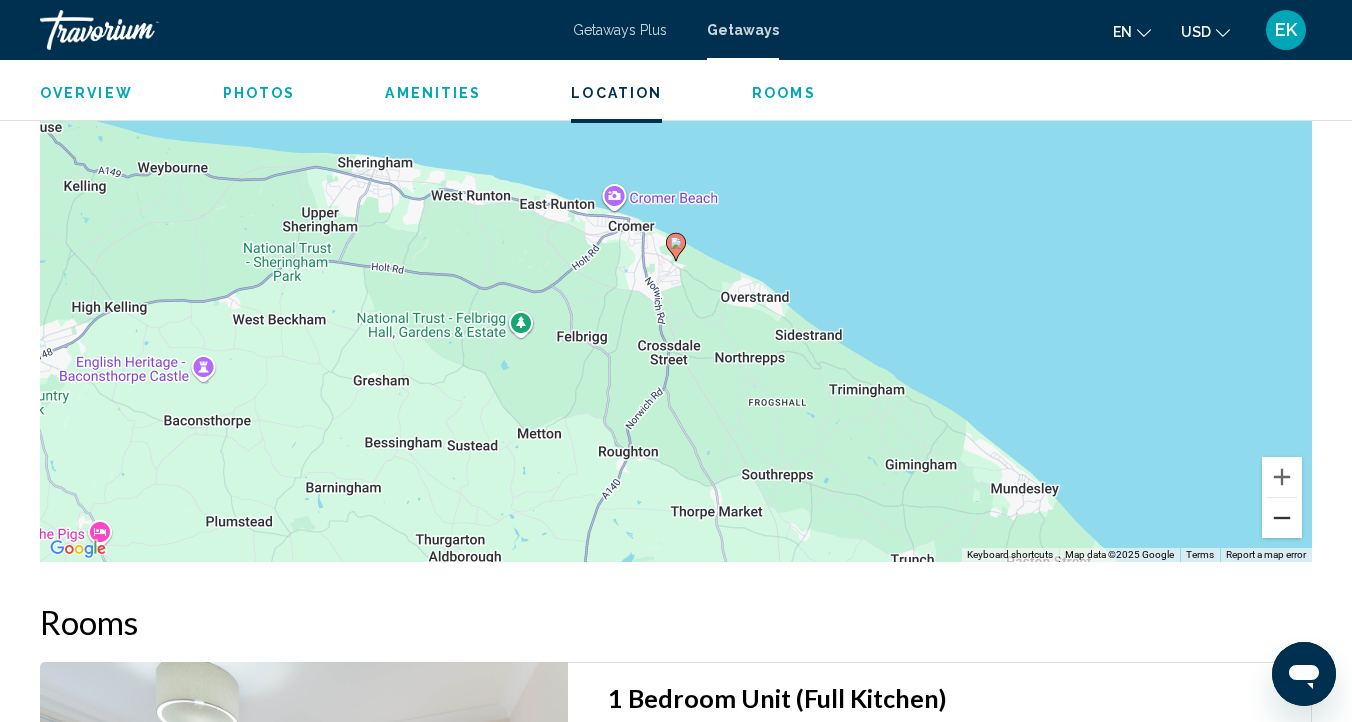 click at bounding box center (1282, 518) 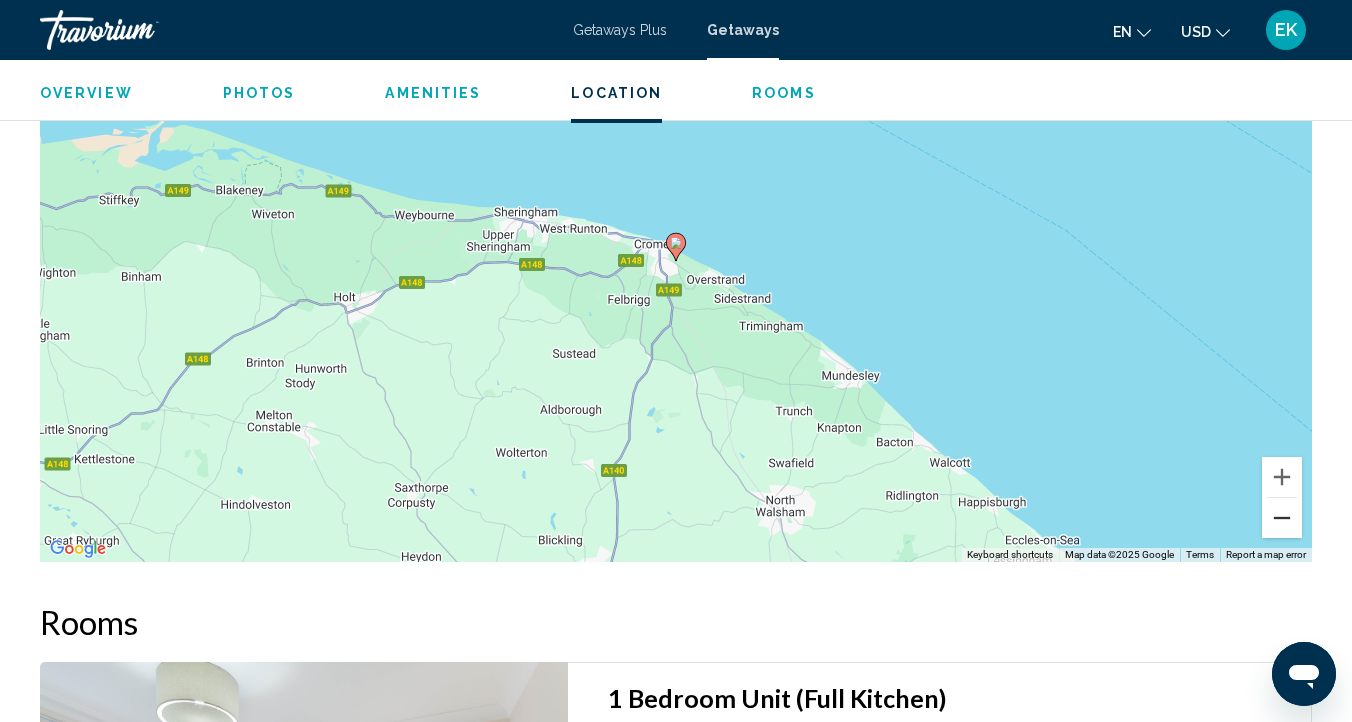 click at bounding box center [1282, 518] 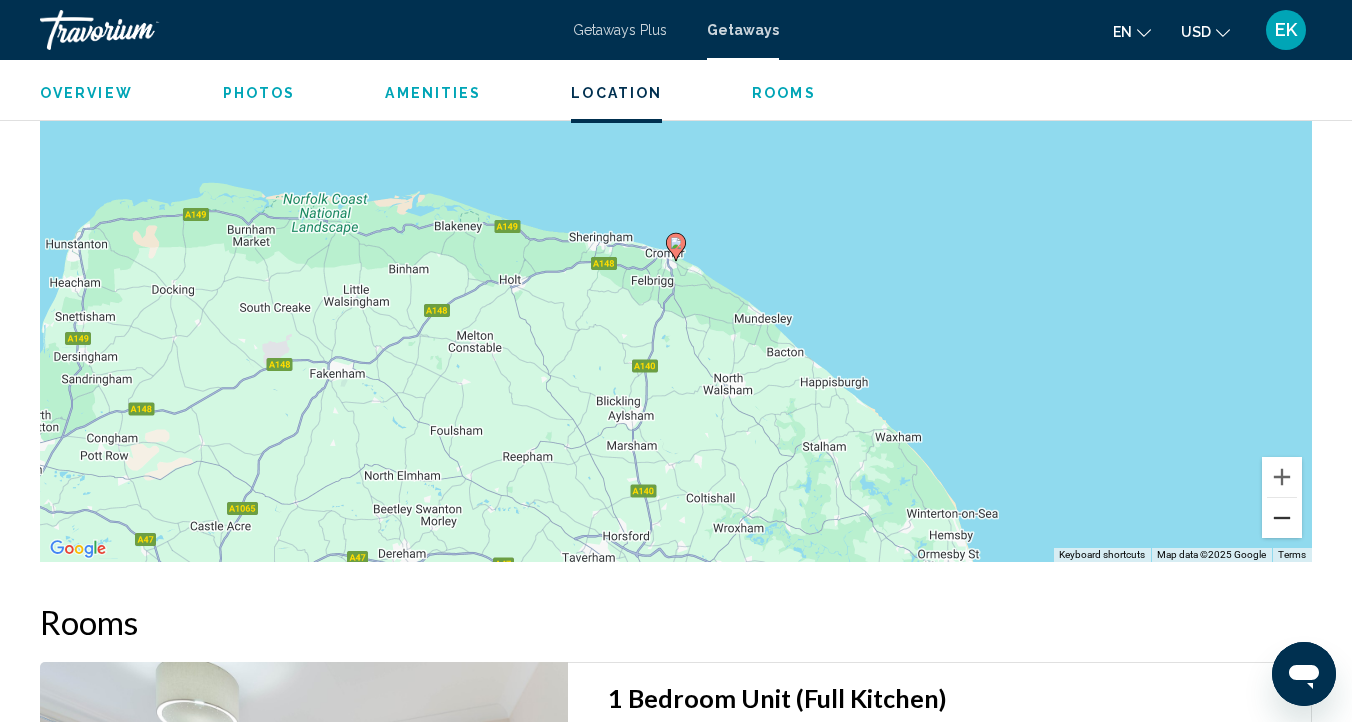 click at bounding box center (1282, 518) 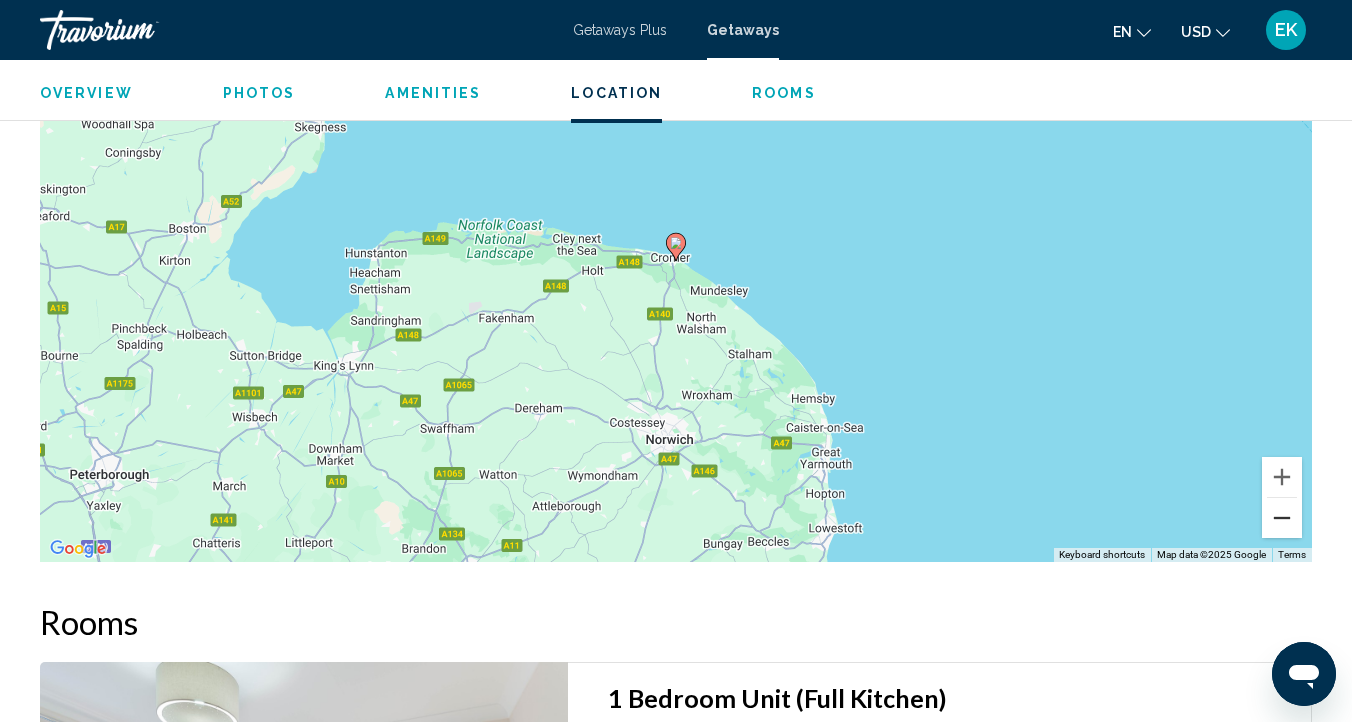 click at bounding box center (1282, 518) 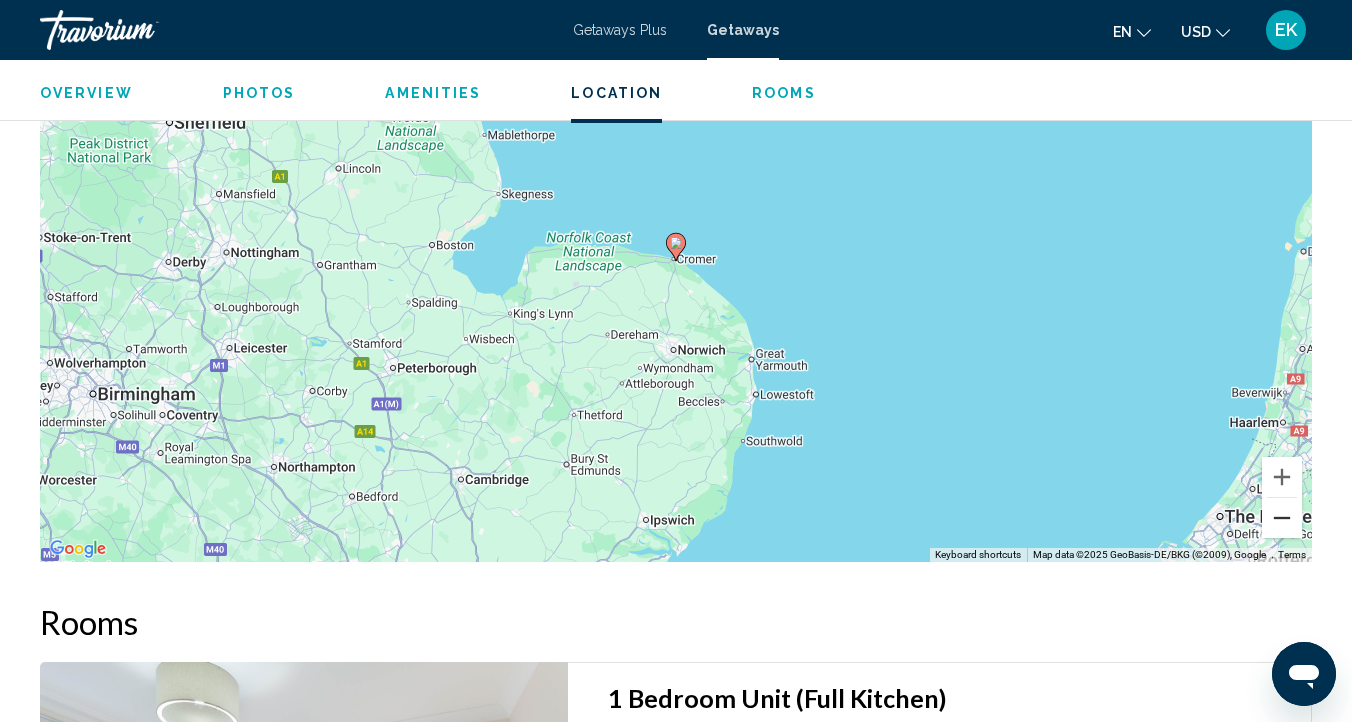 click at bounding box center (1282, 518) 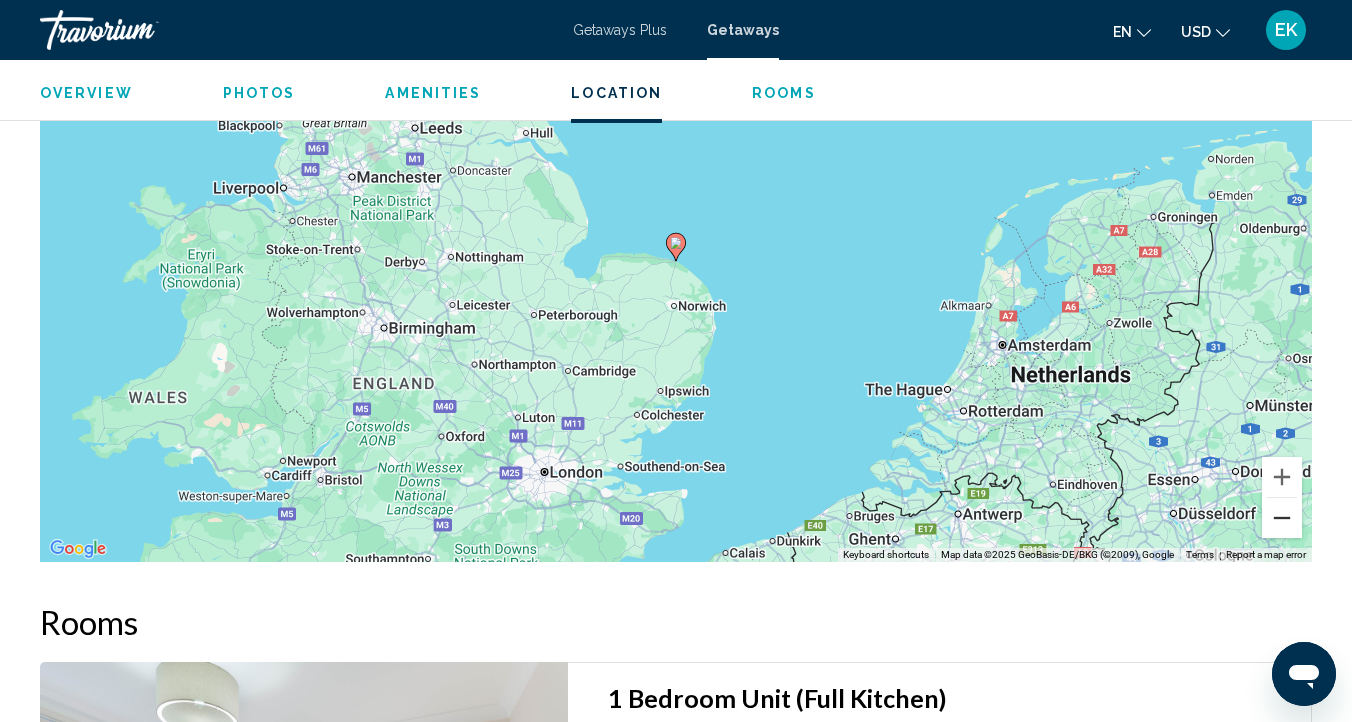 click at bounding box center [1282, 518] 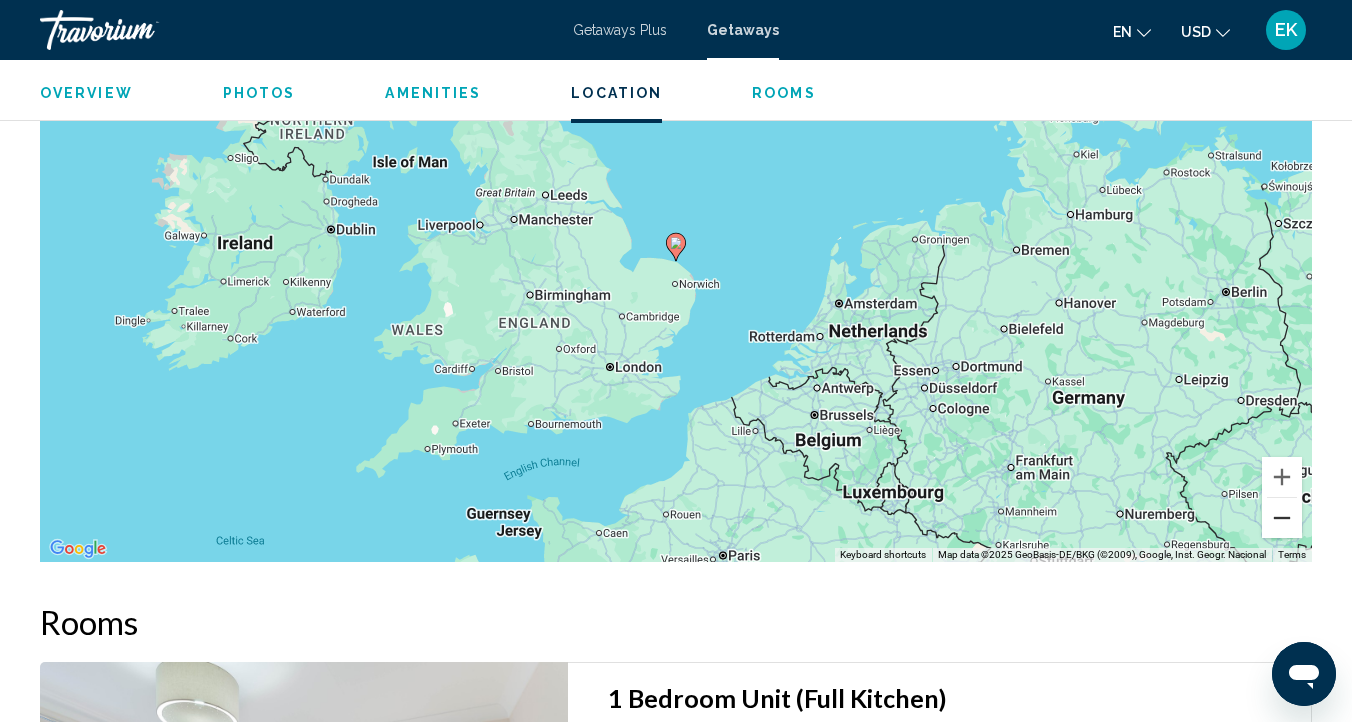 click at bounding box center [1282, 518] 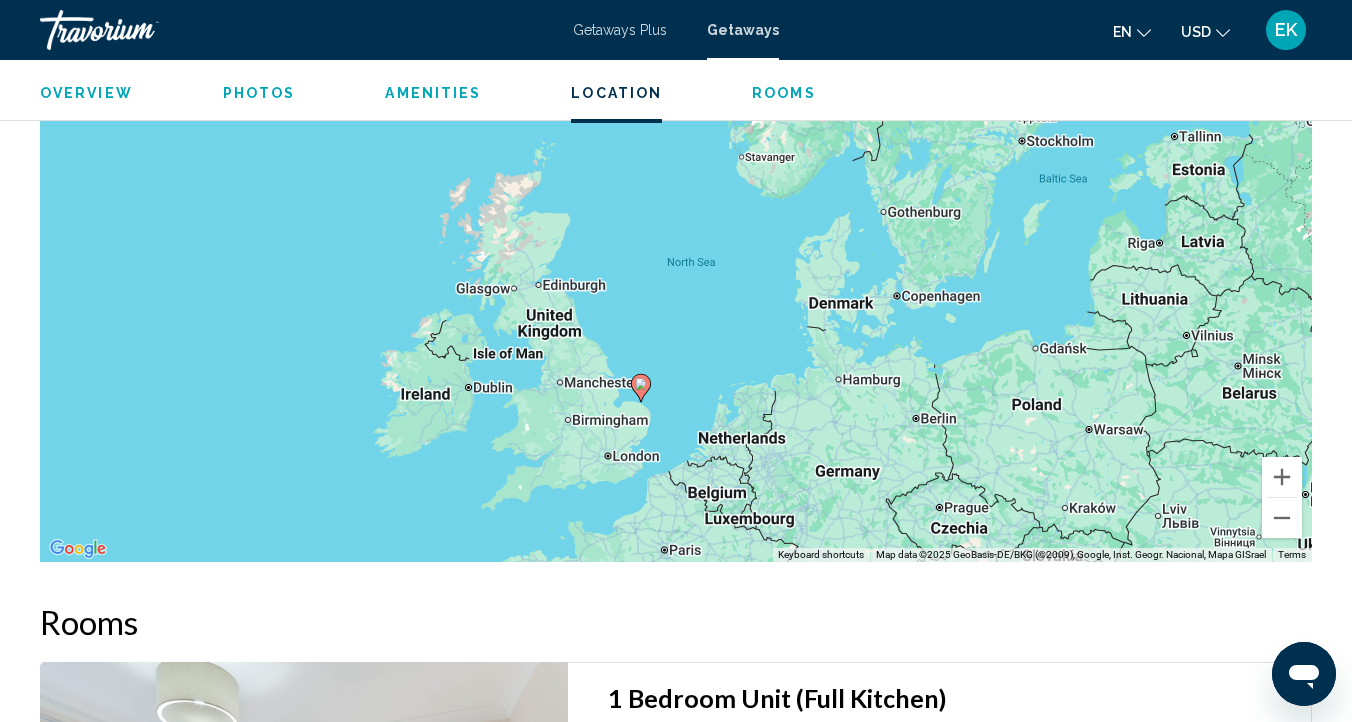 drag, startPoint x: 1003, startPoint y: 259, endPoint x: 968, endPoint y: 403, distance: 148.19244 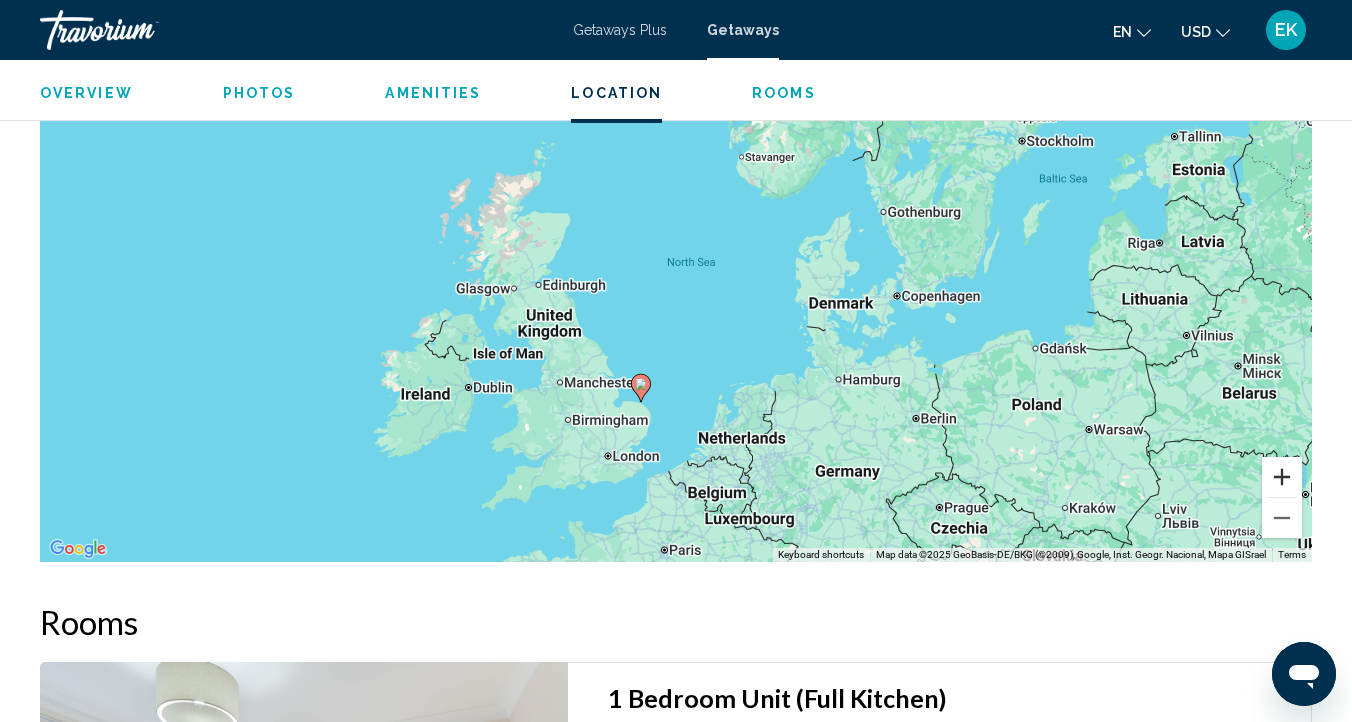 click at bounding box center [1282, 477] 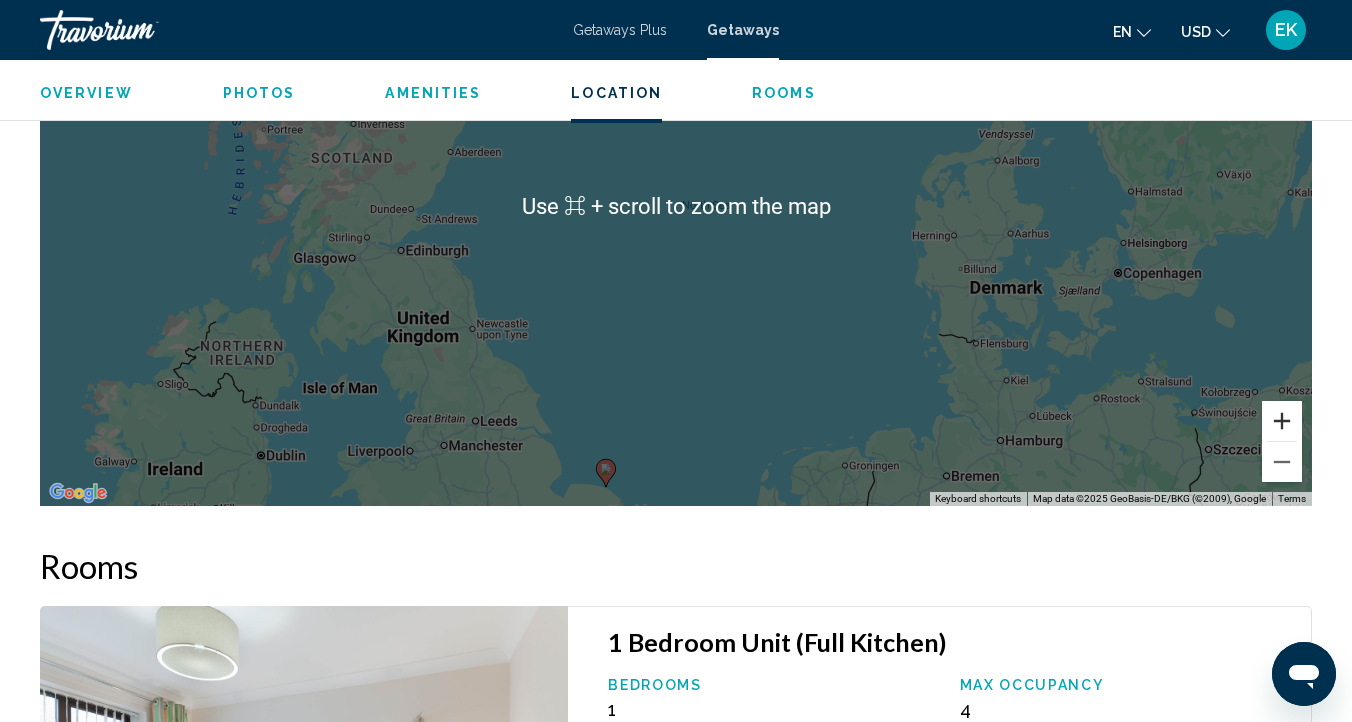 scroll, scrollTop: 3458, scrollLeft: 0, axis: vertical 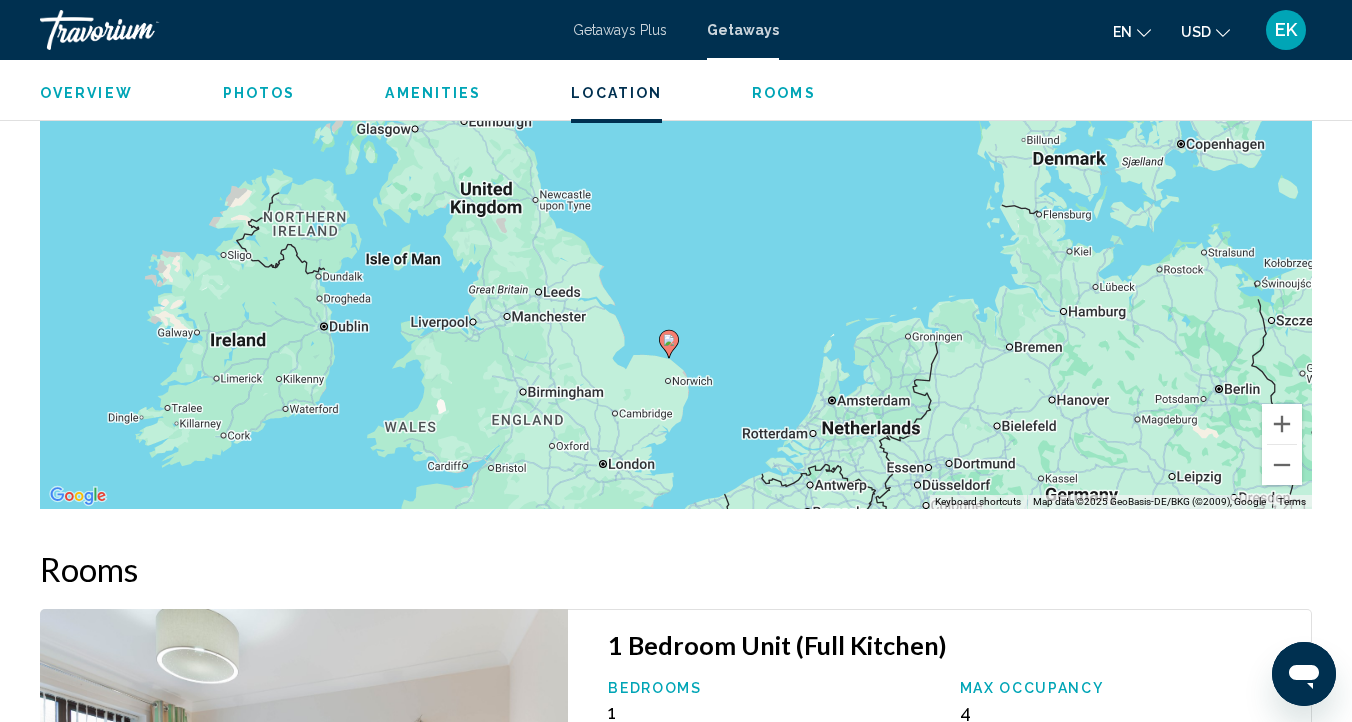 drag, startPoint x: 939, startPoint y: 399, endPoint x: 1002, endPoint y: 265, distance: 148.07092 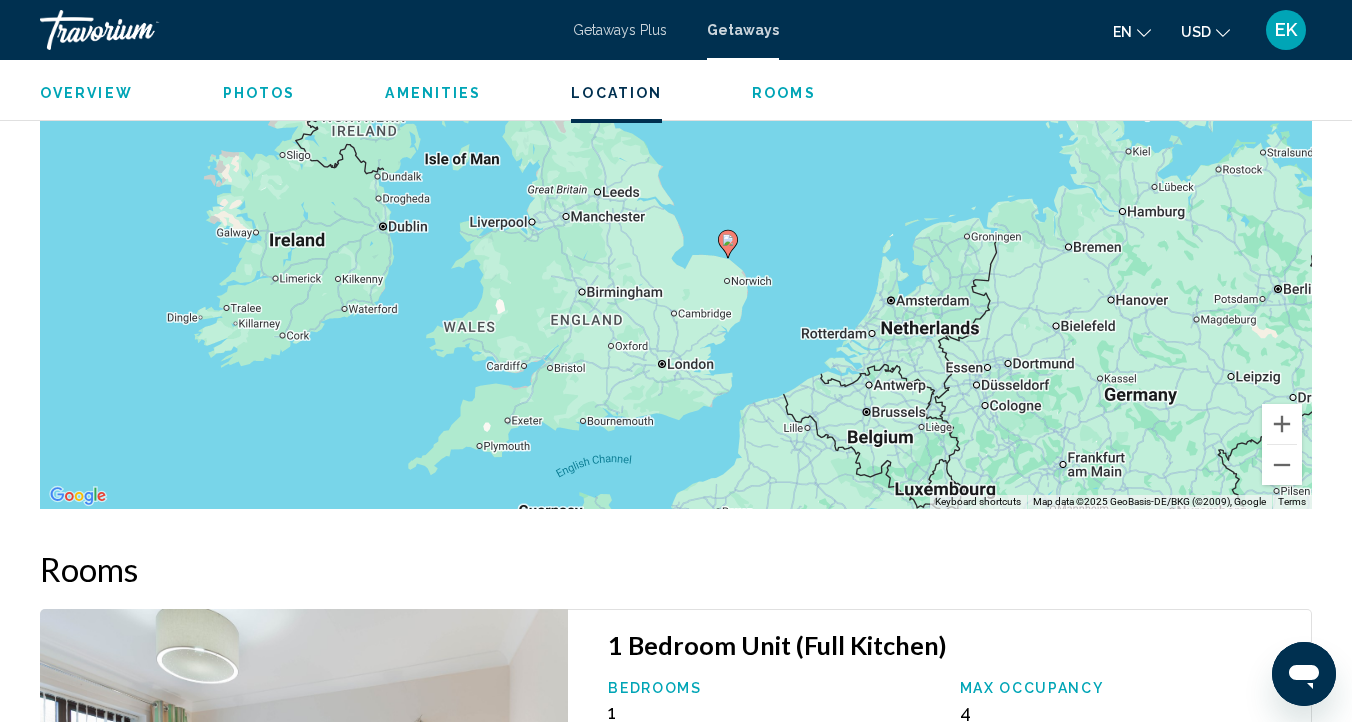 drag, startPoint x: 746, startPoint y: 345, endPoint x: 806, endPoint y: 243, distance: 118.3385 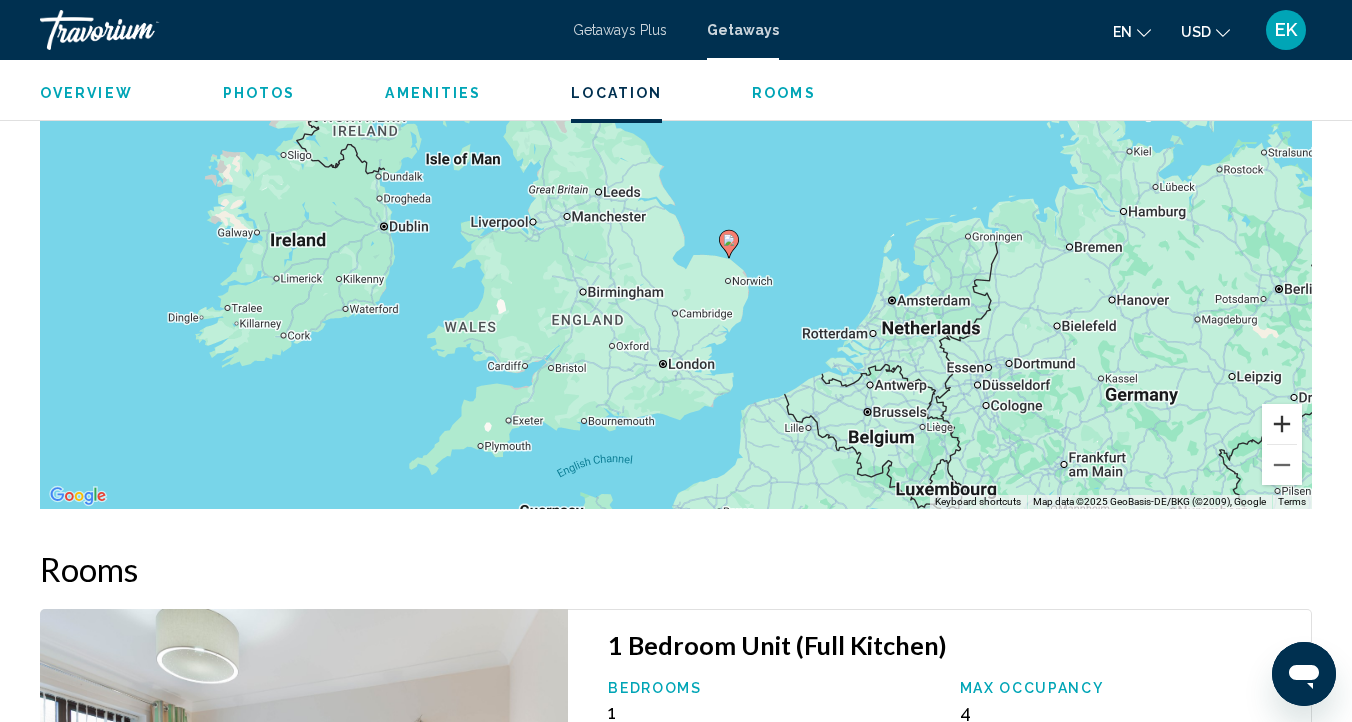 click at bounding box center [1282, 424] 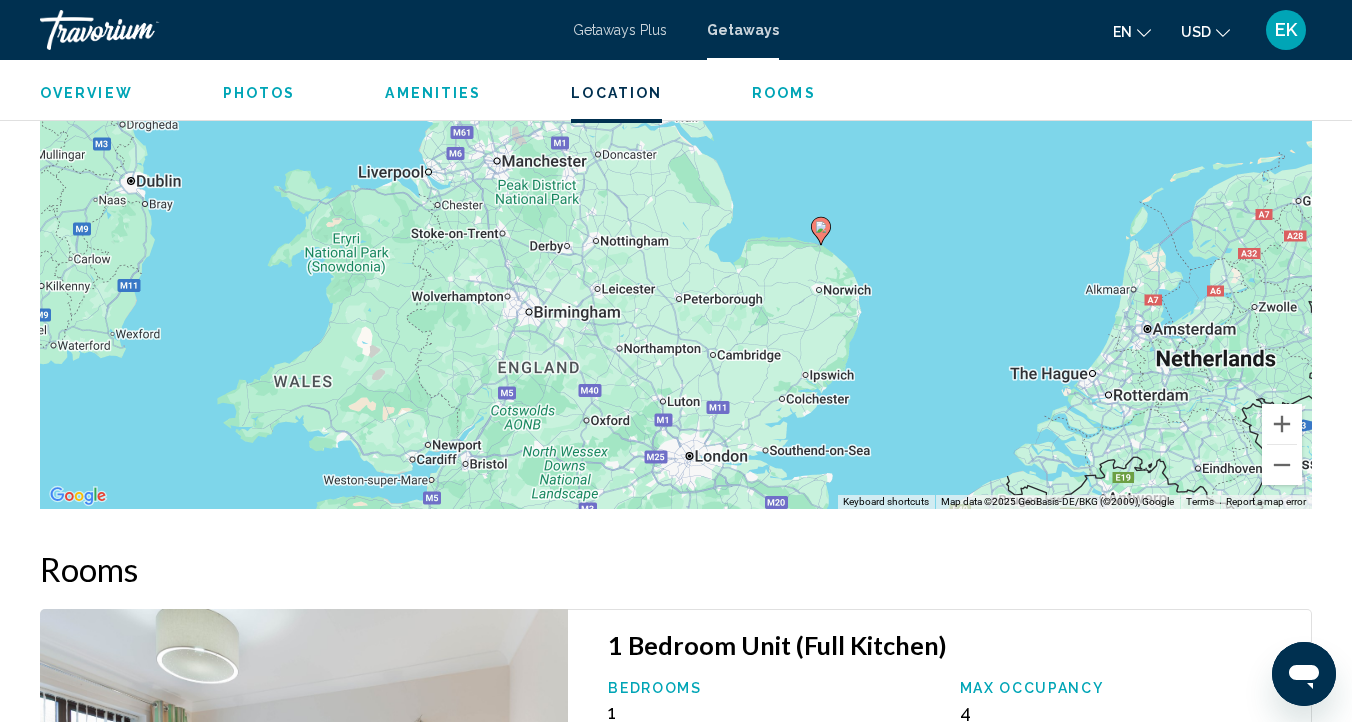 drag, startPoint x: 983, startPoint y: 443, endPoint x: 1022, endPoint y: 379, distance: 74.94665 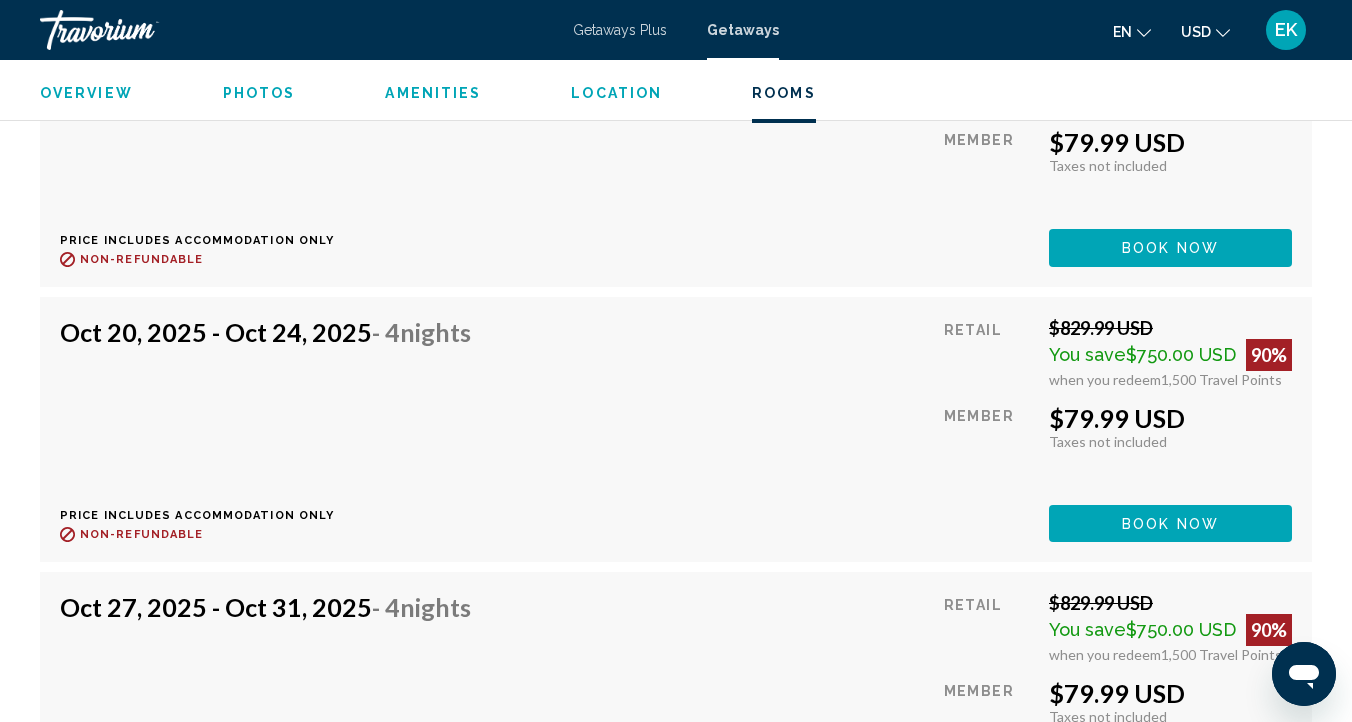 scroll, scrollTop: 4730, scrollLeft: 0, axis: vertical 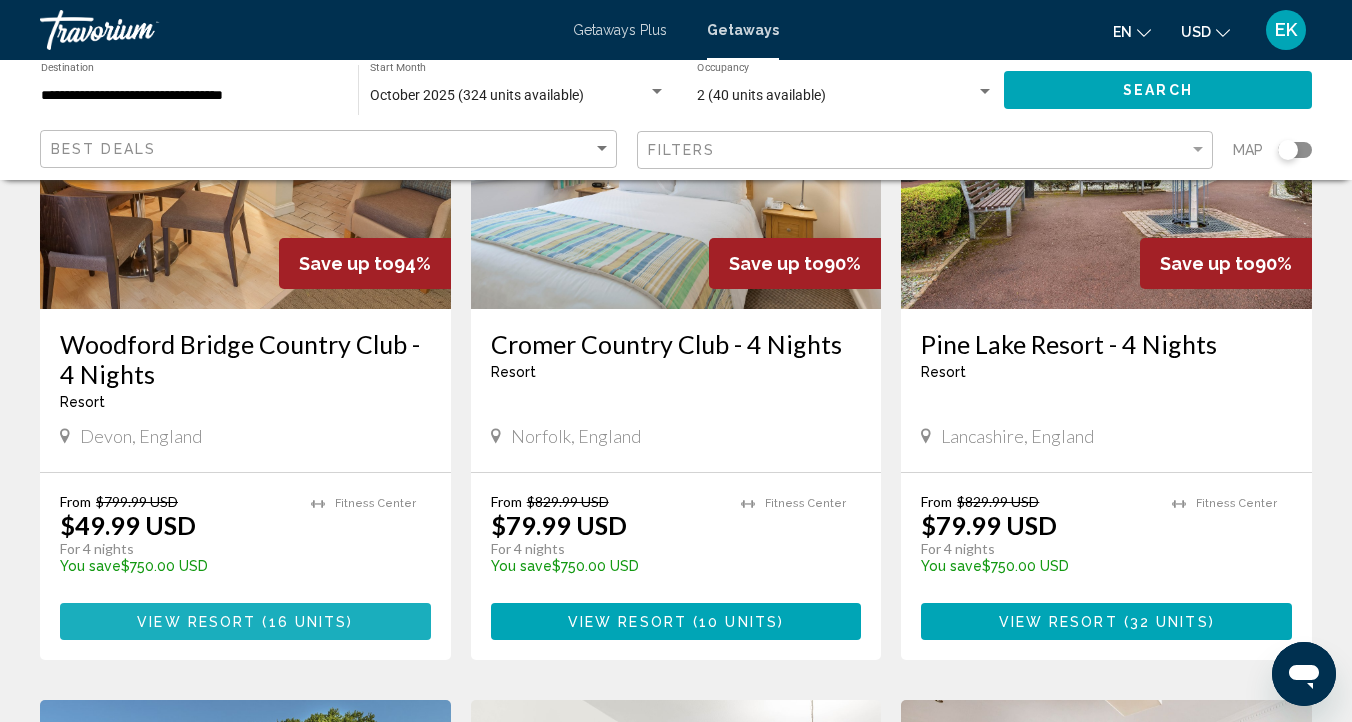 click on "View Resort" at bounding box center [196, 622] 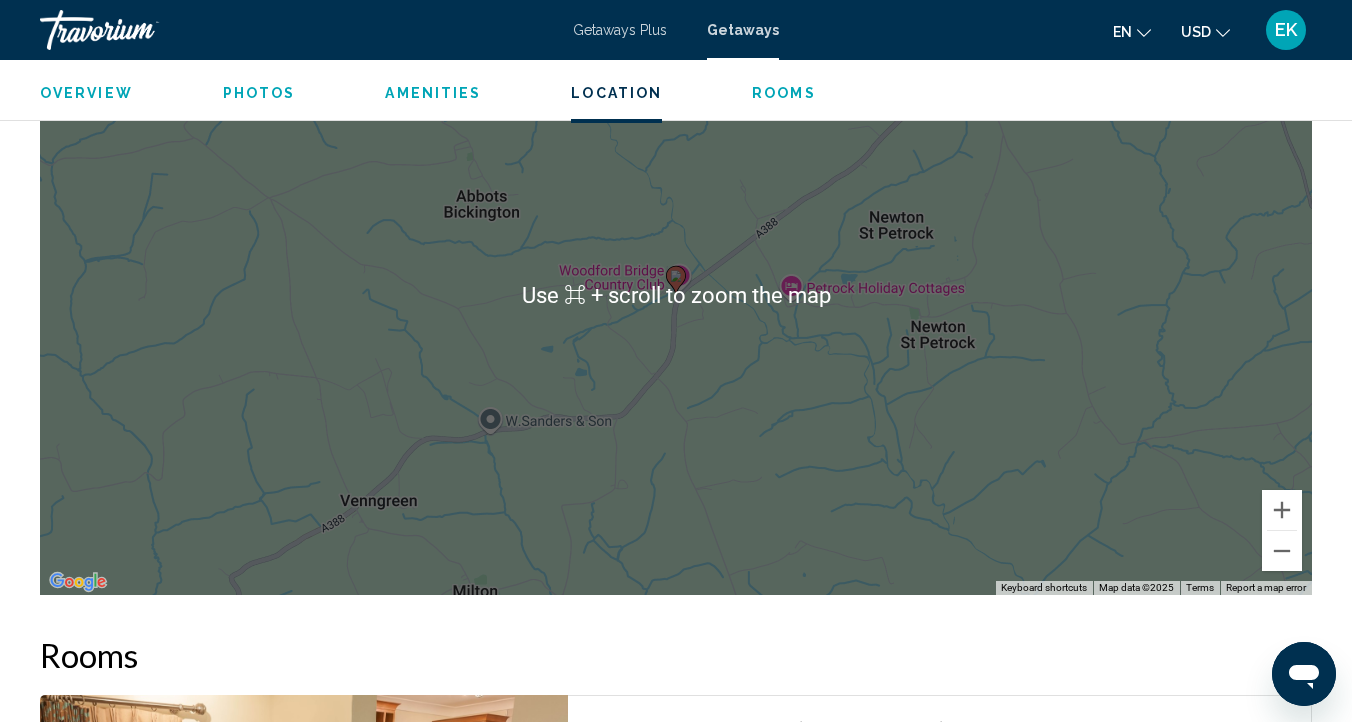 scroll, scrollTop: 3365, scrollLeft: 0, axis: vertical 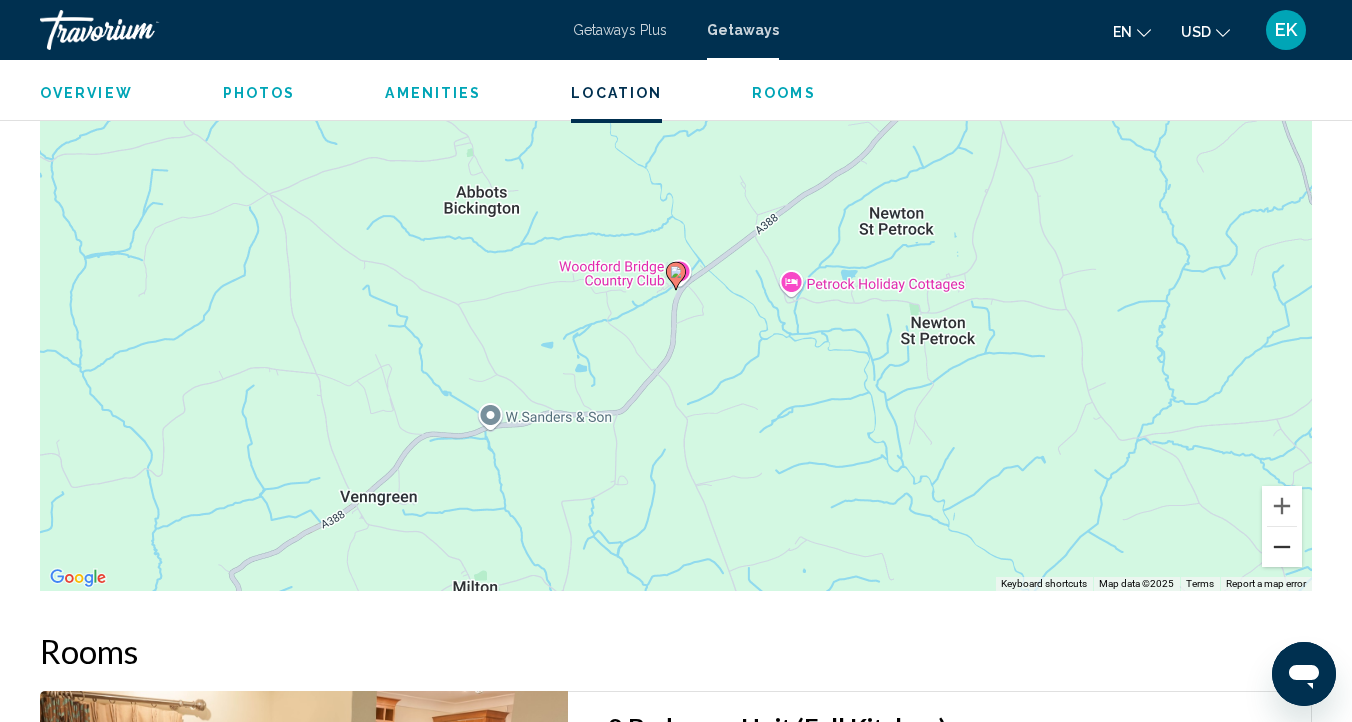 click at bounding box center (1282, 547) 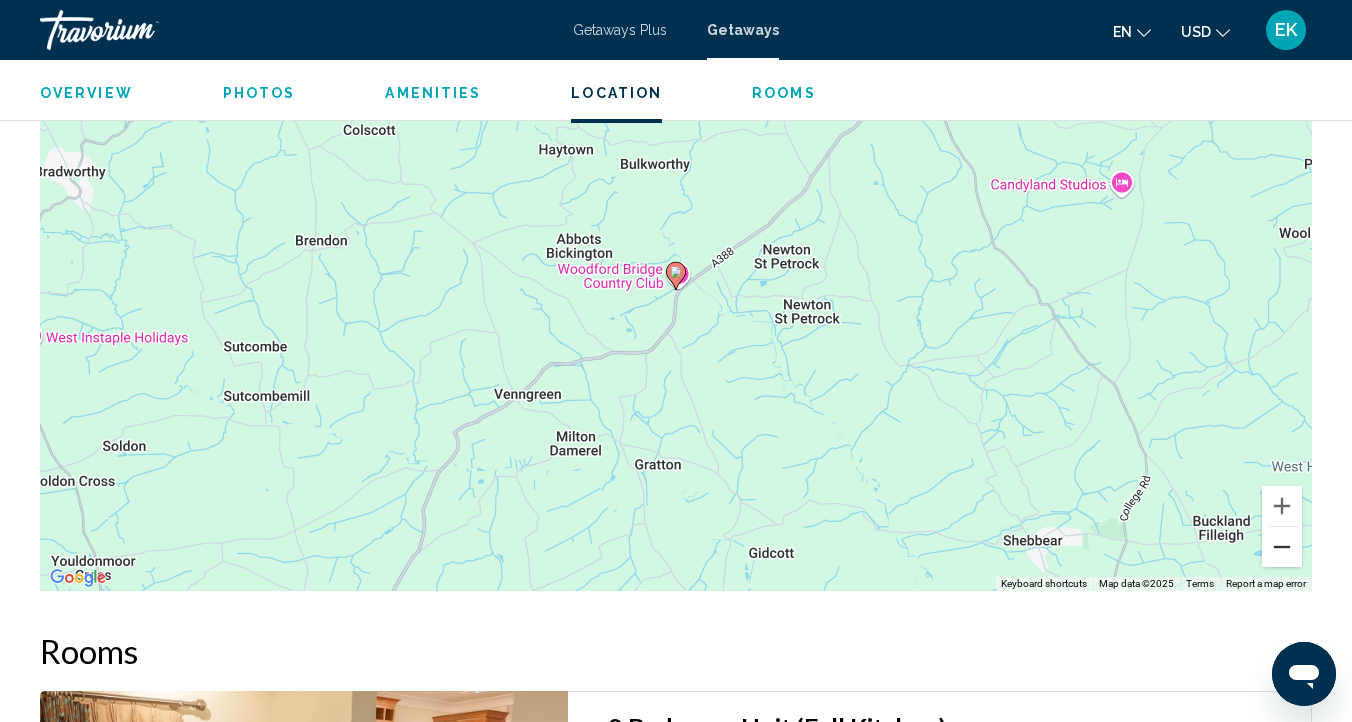 click at bounding box center [1282, 547] 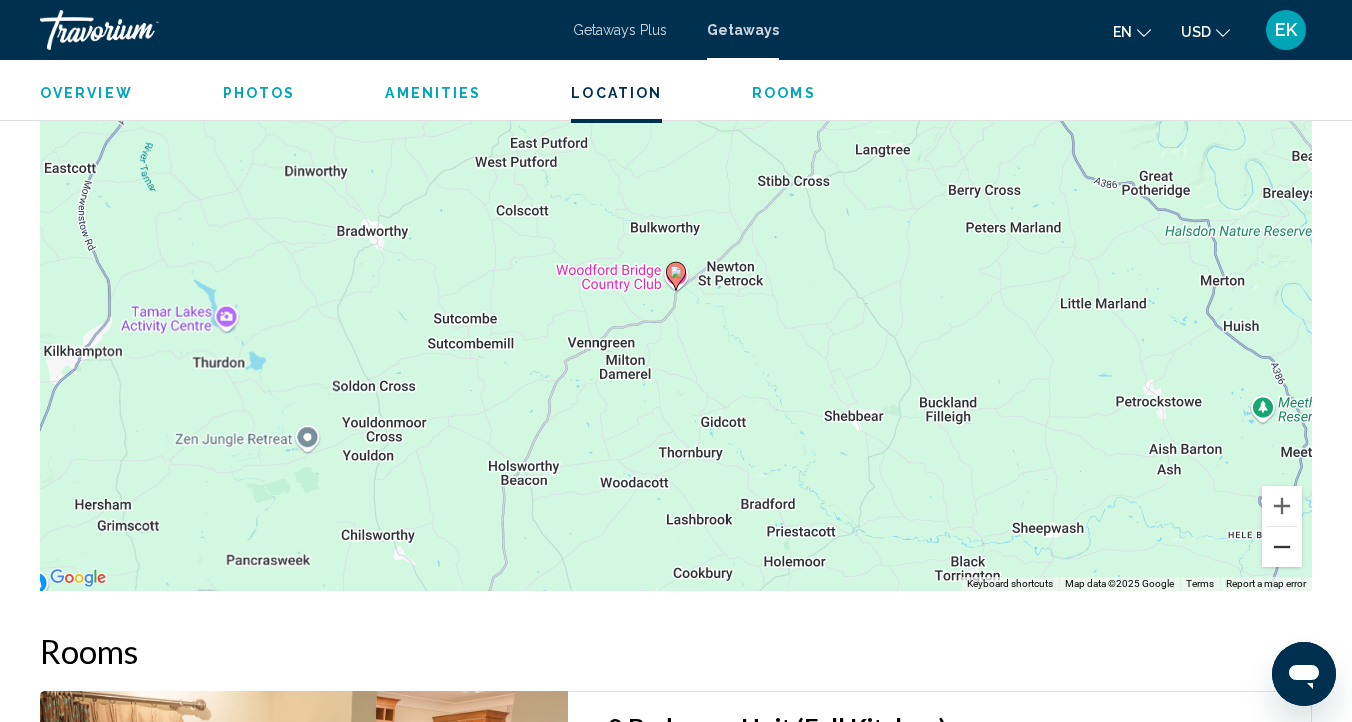 click at bounding box center (1282, 547) 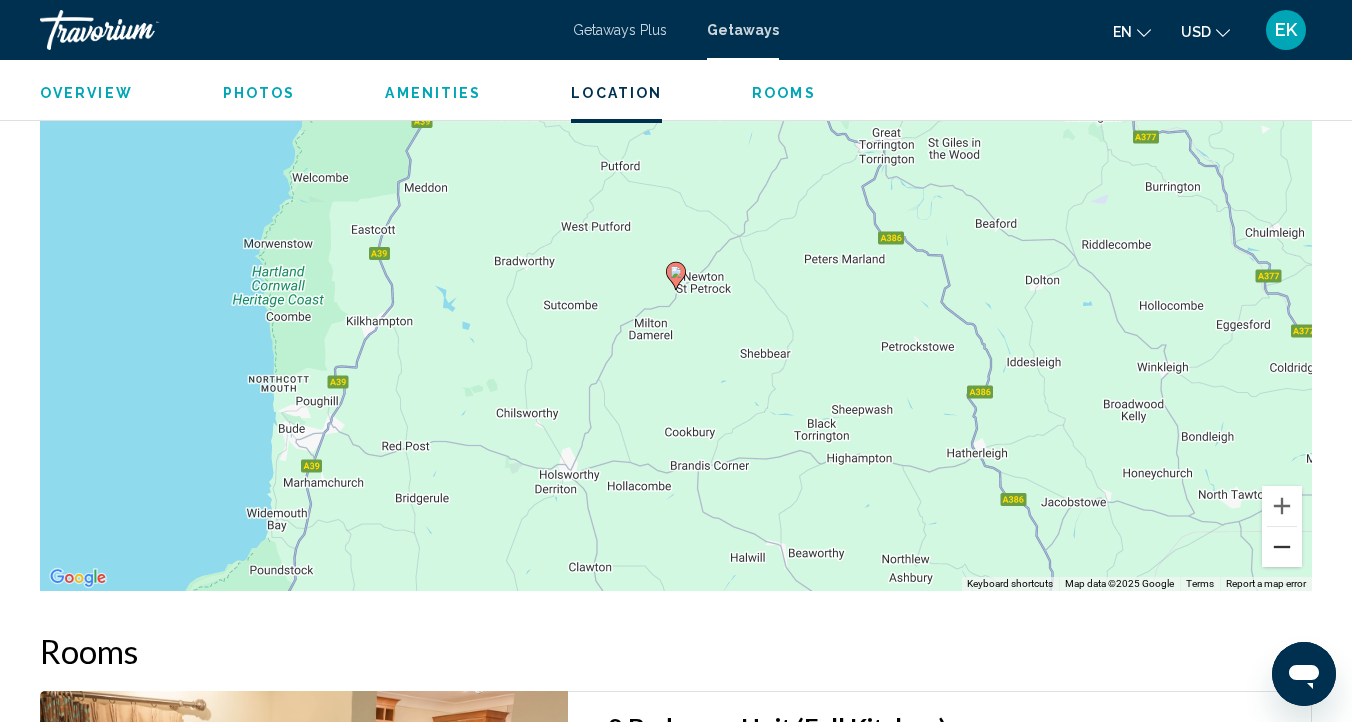 click at bounding box center [1282, 547] 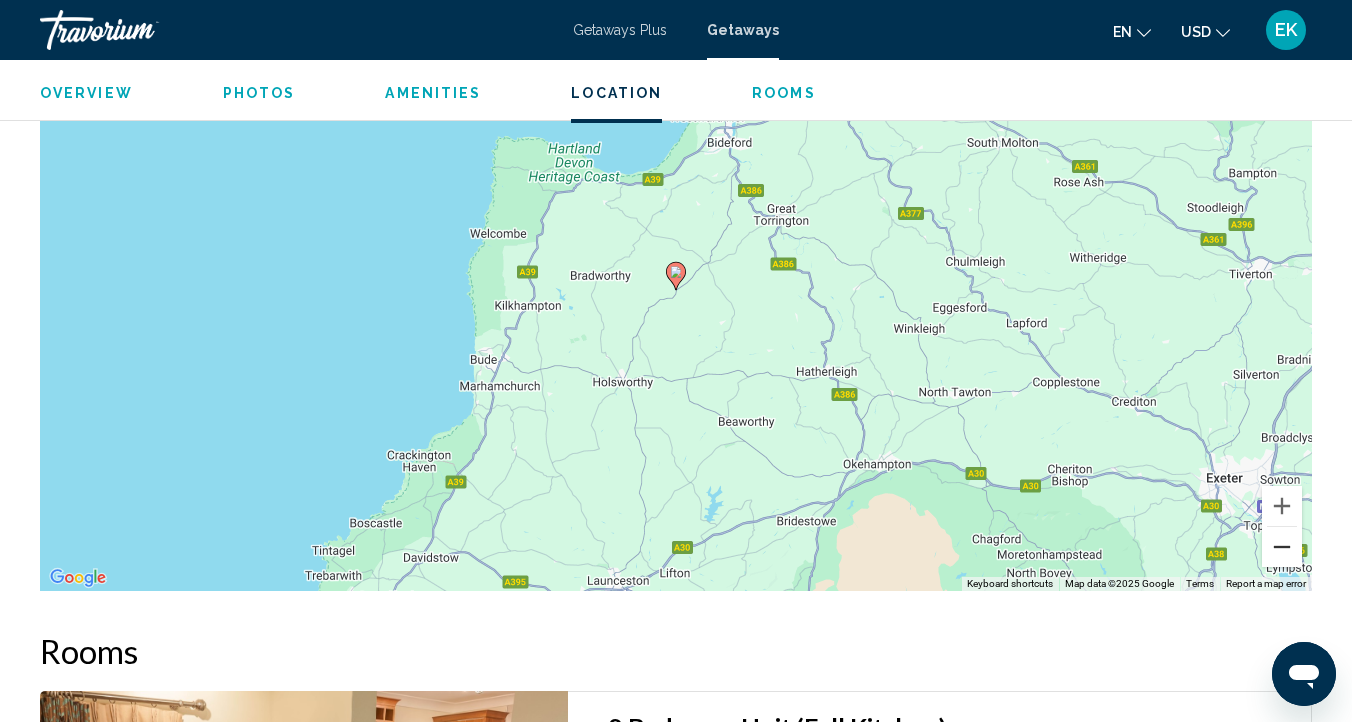 click at bounding box center (1282, 547) 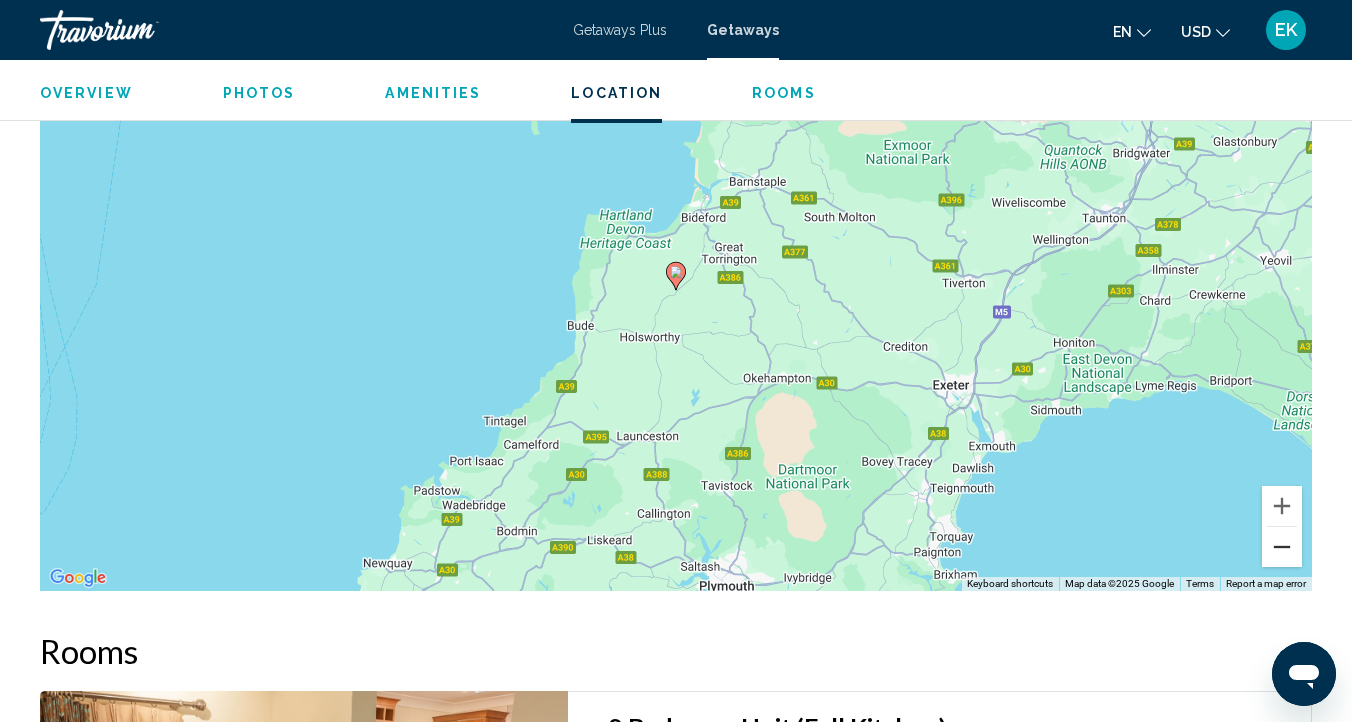 click at bounding box center (1282, 547) 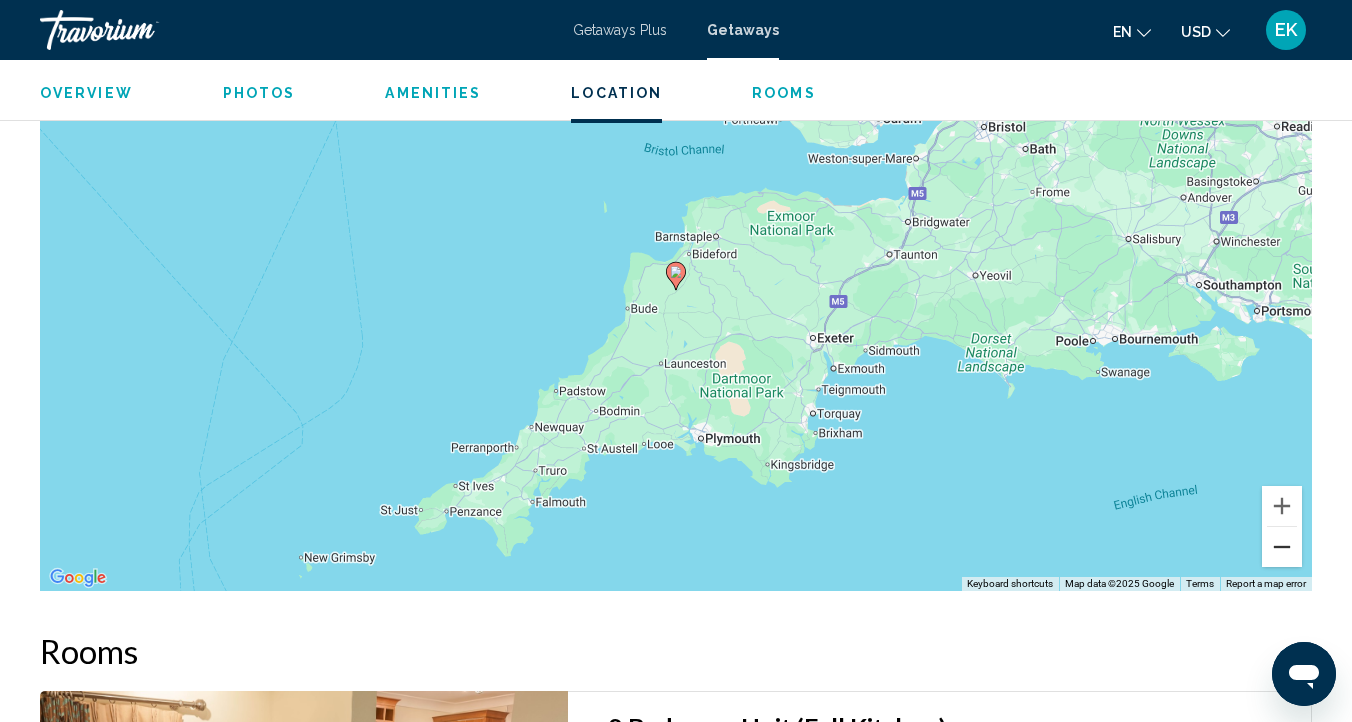 click at bounding box center (1282, 547) 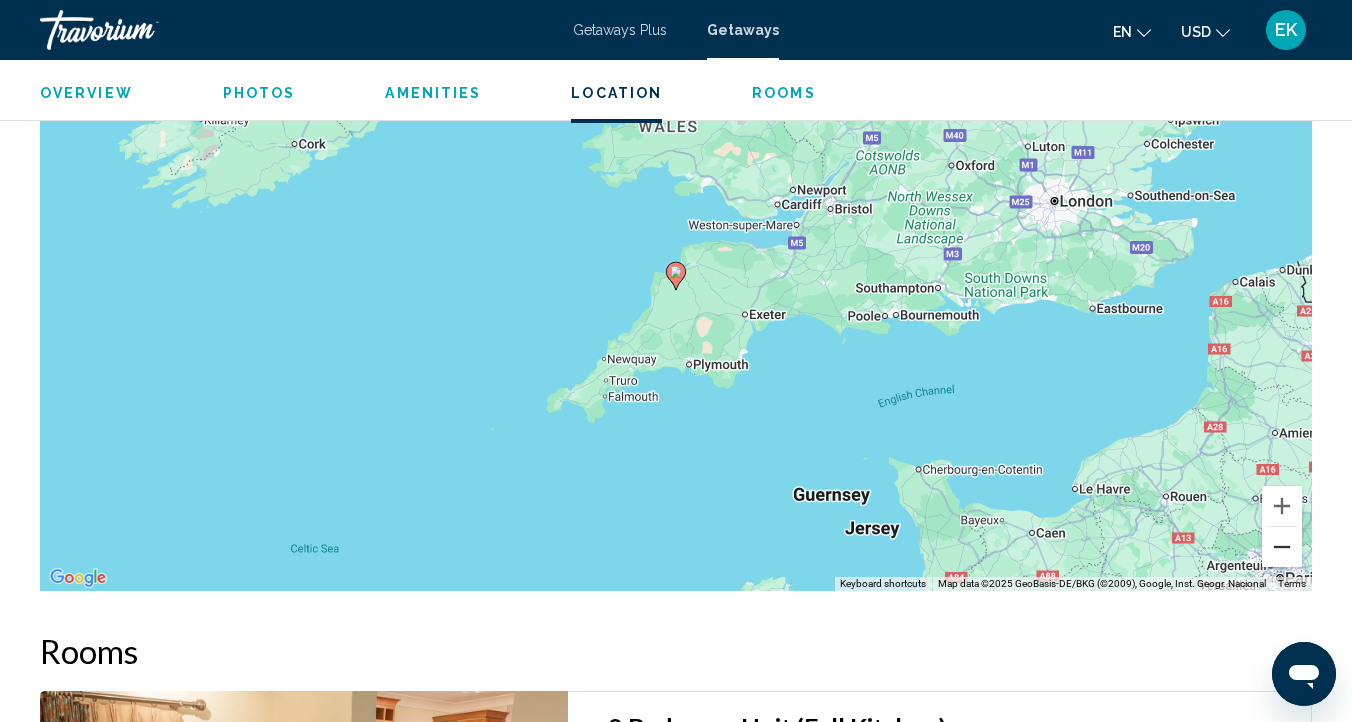 click at bounding box center (1282, 547) 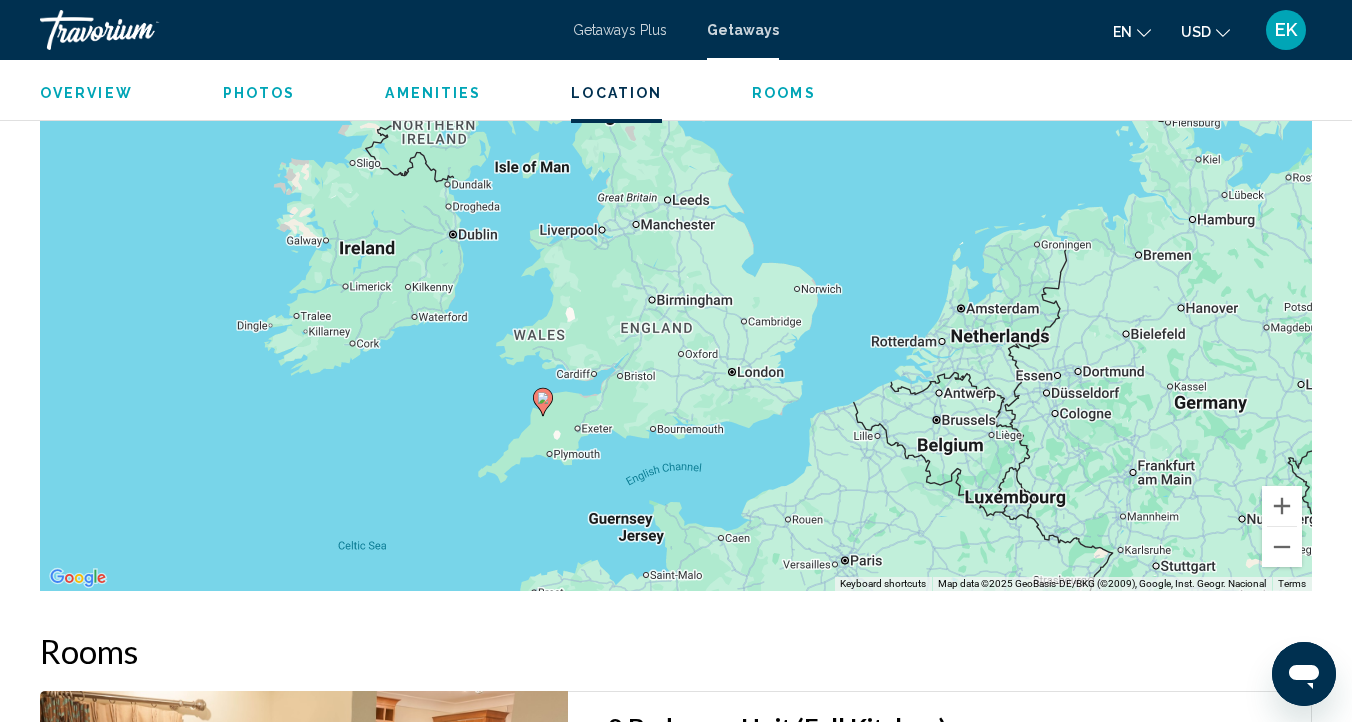 drag, startPoint x: 1030, startPoint y: 260, endPoint x: 894, endPoint y: 388, distance: 186.76189 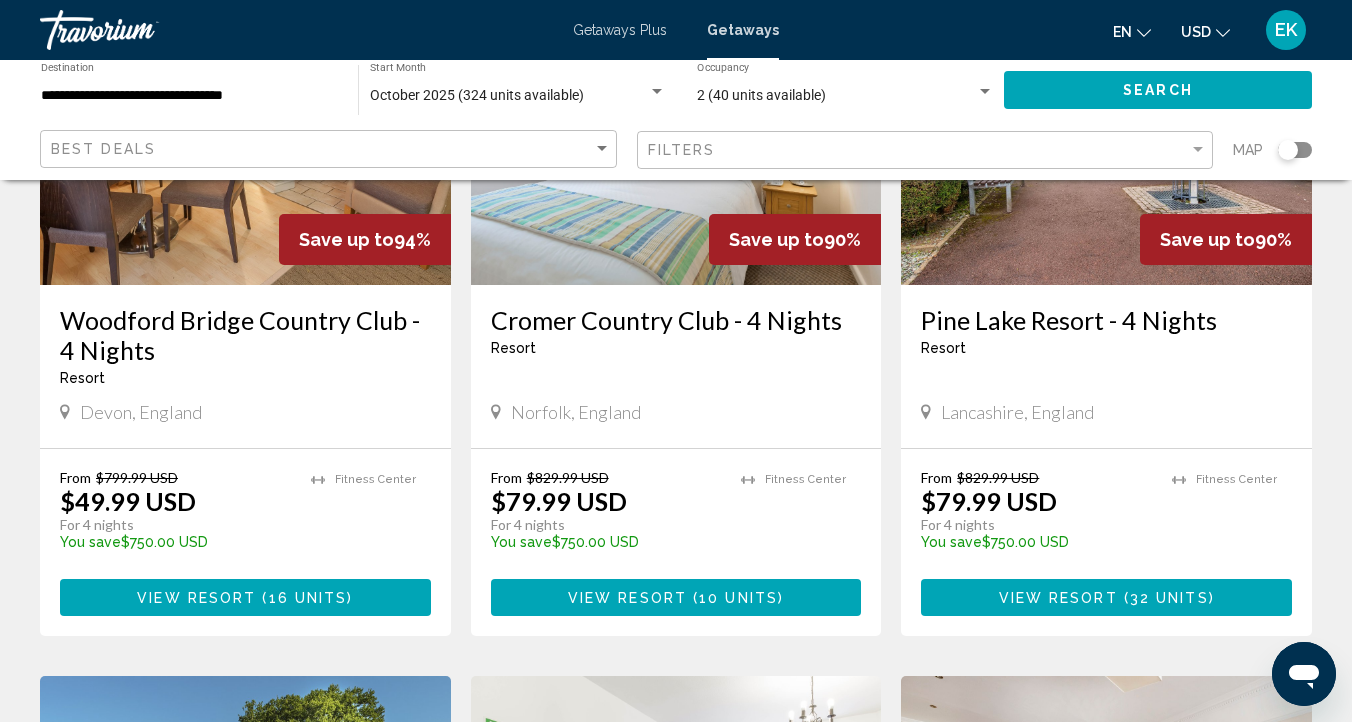 scroll, scrollTop: 296, scrollLeft: 0, axis: vertical 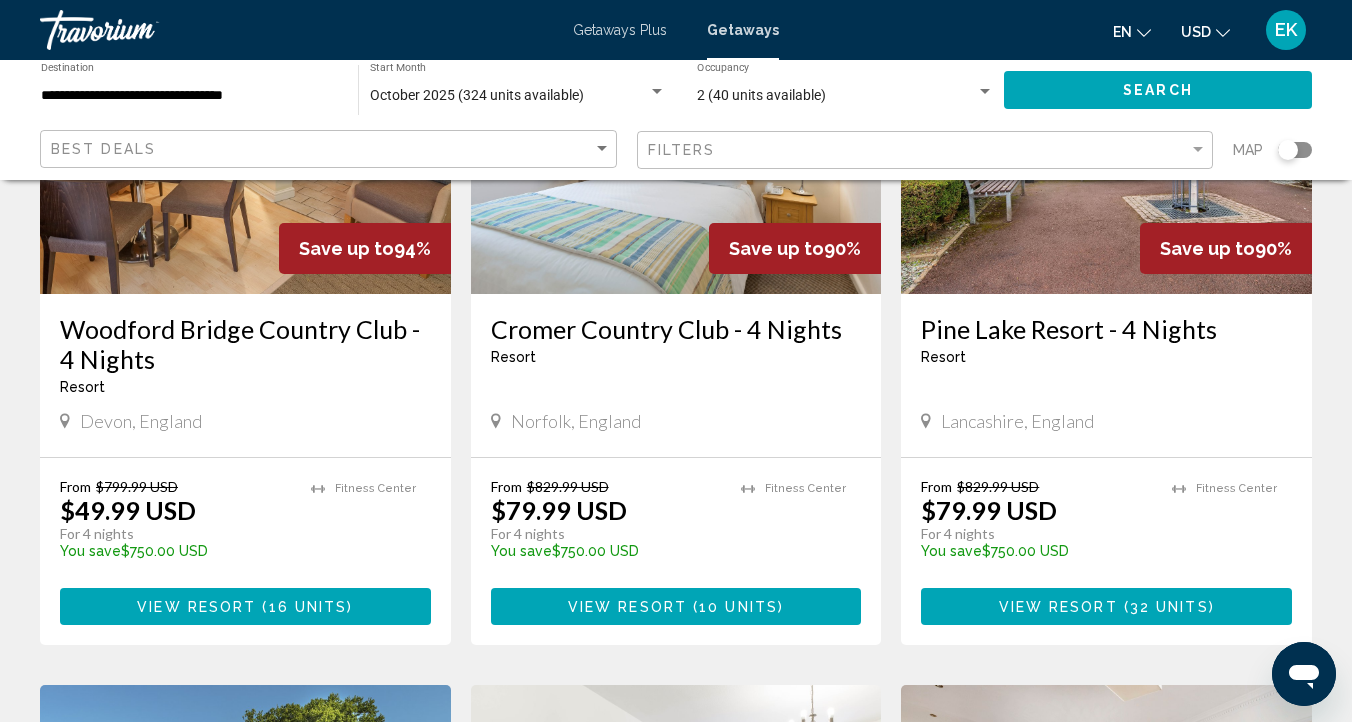 click 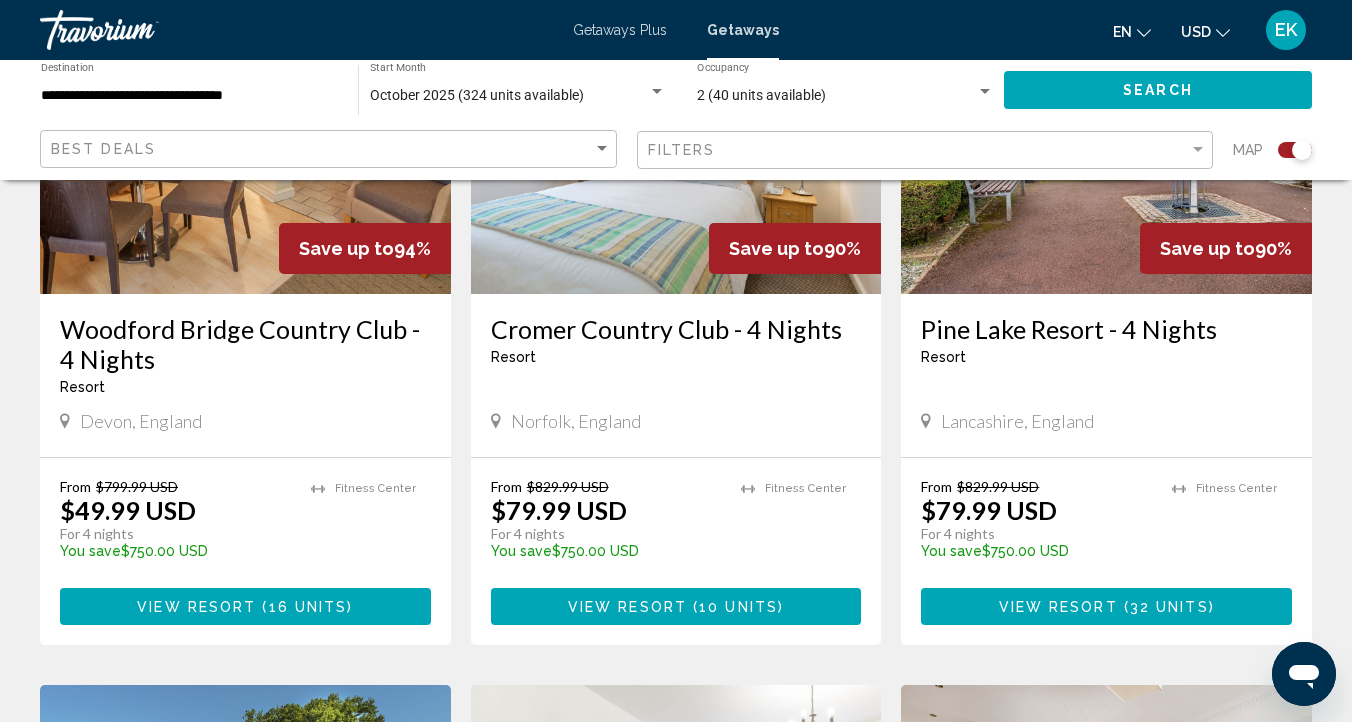 click 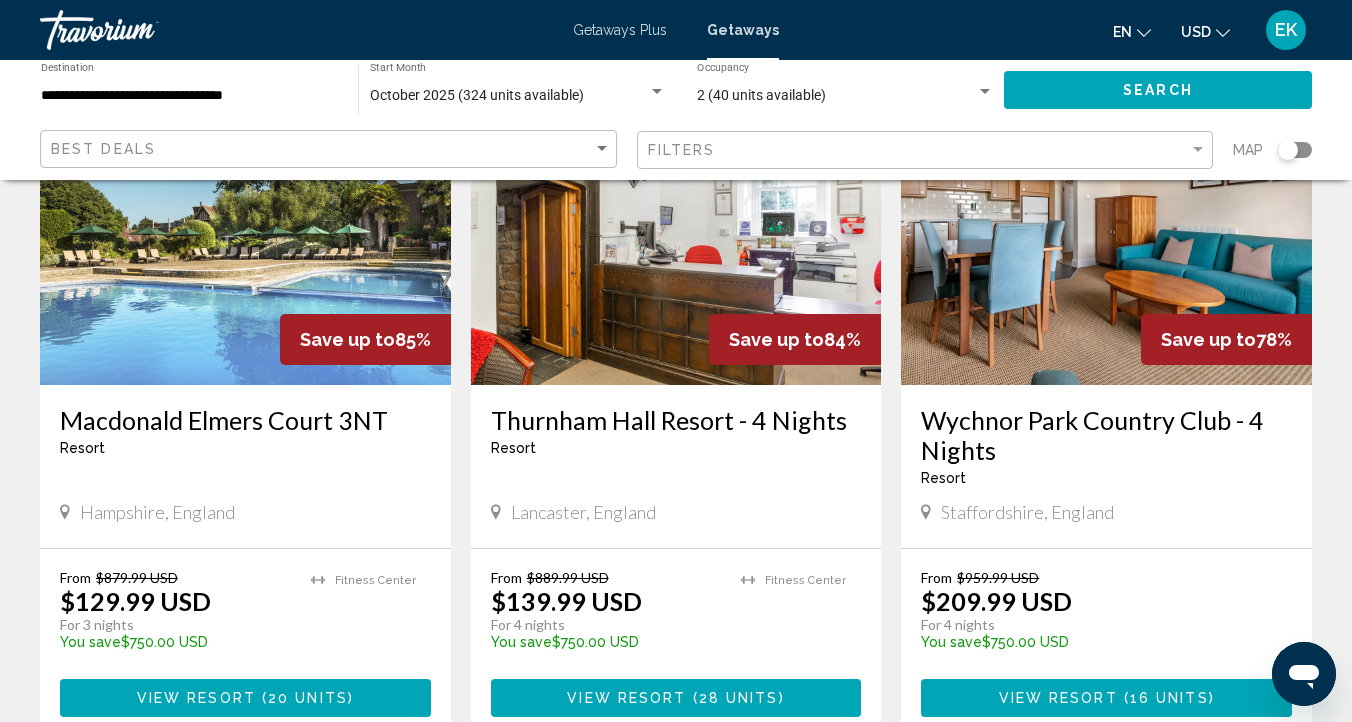 scroll, scrollTop: 296, scrollLeft: 0, axis: vertical 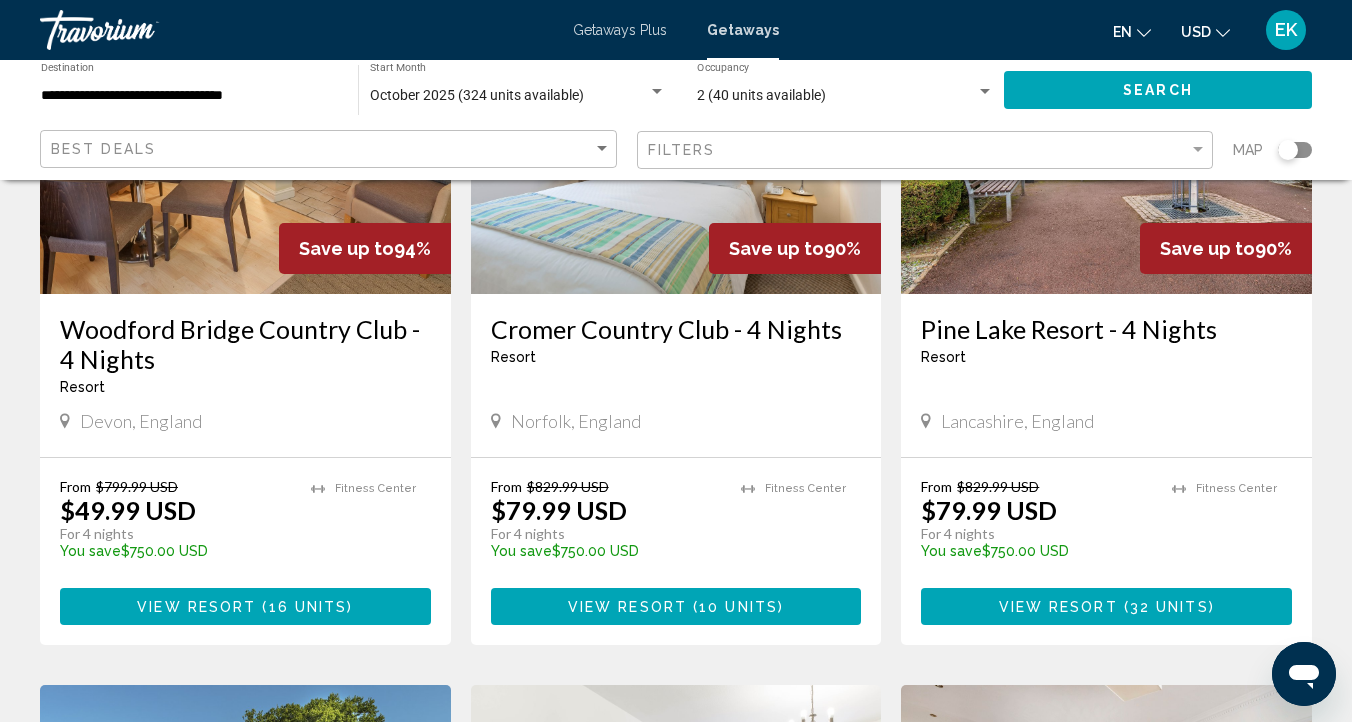 click 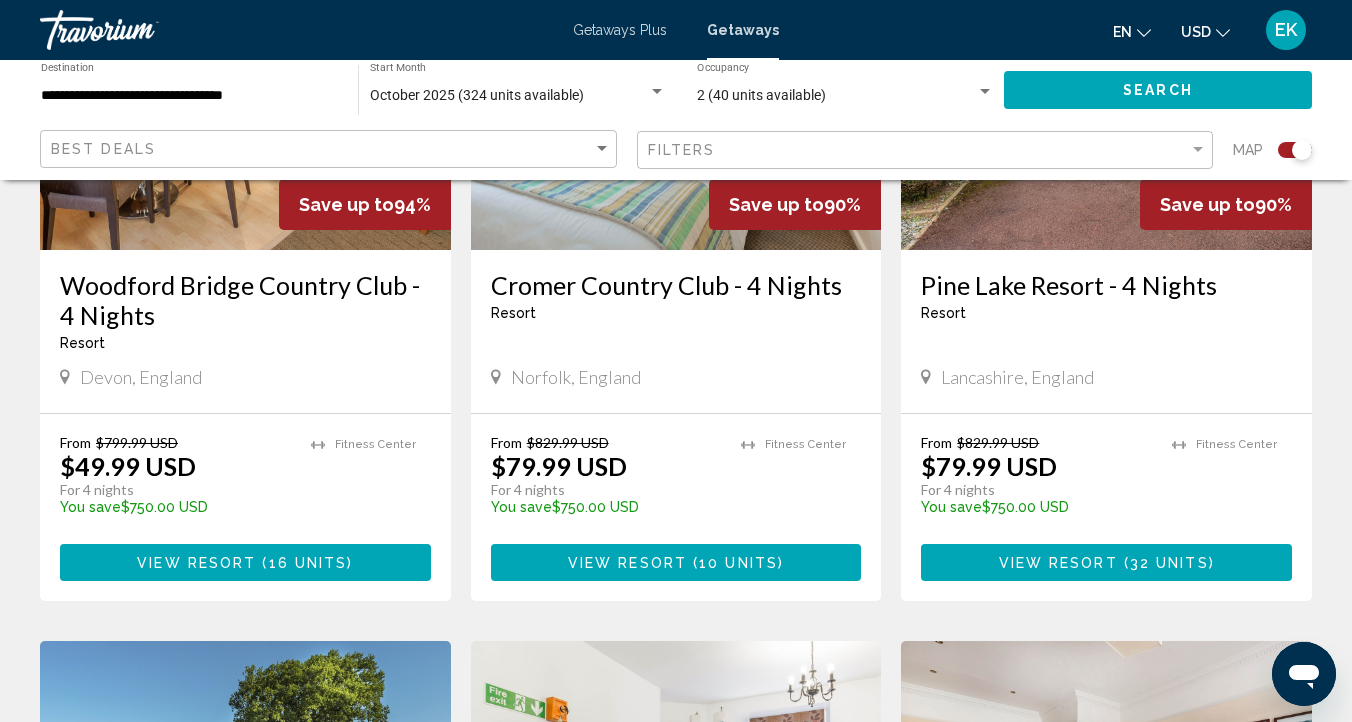 scroll, scrollTop: 923, scrollLeft: 0, axis: vertical 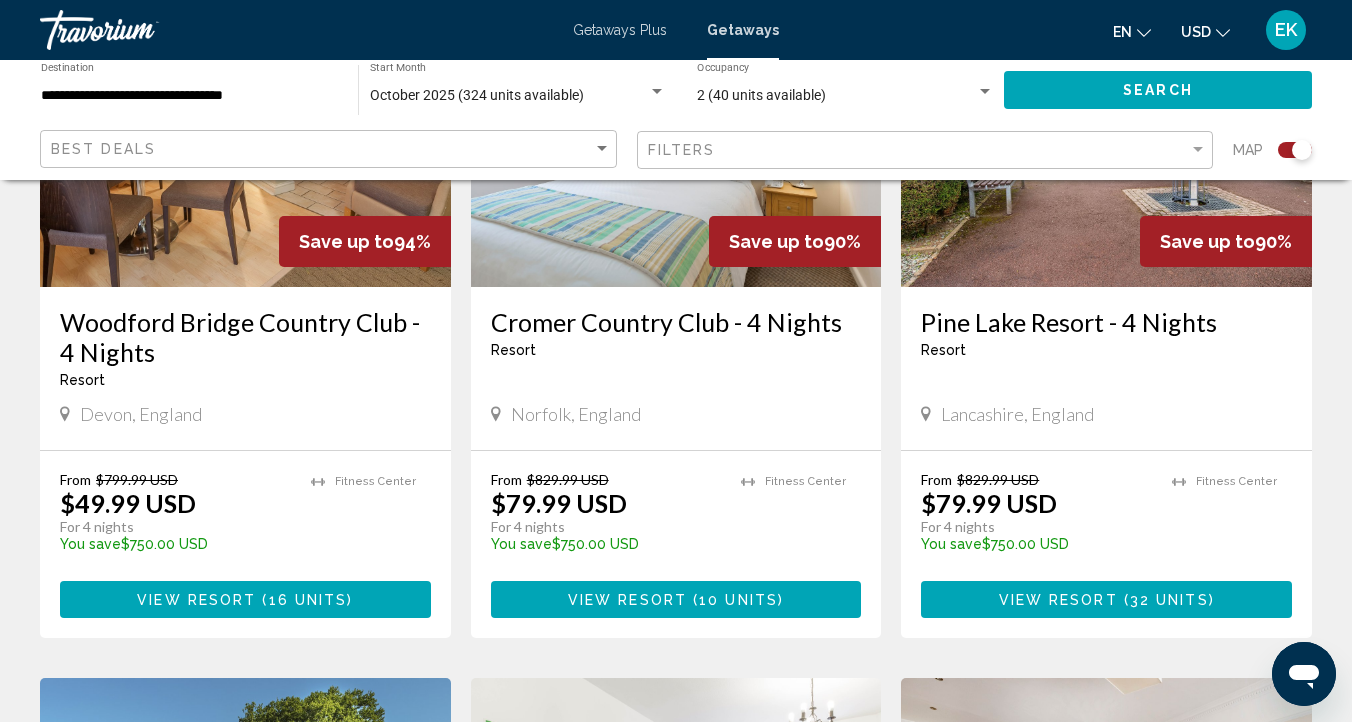 click 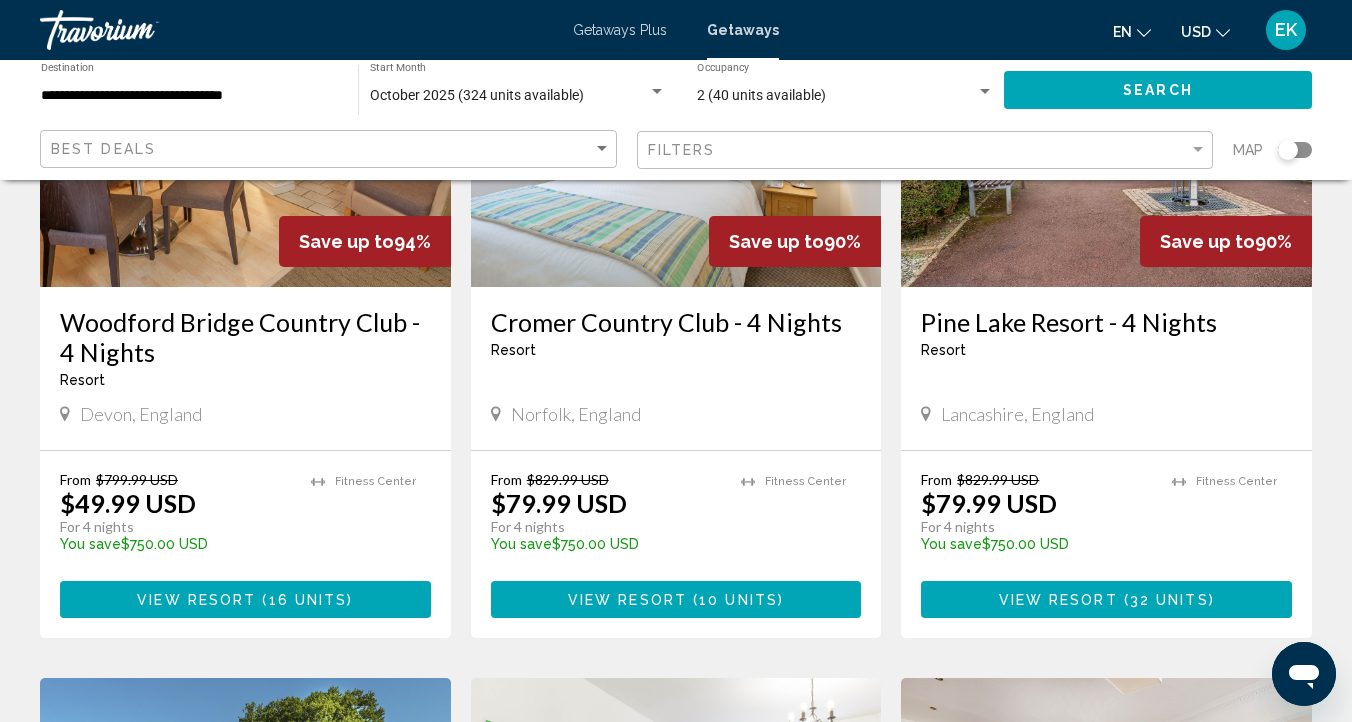 click 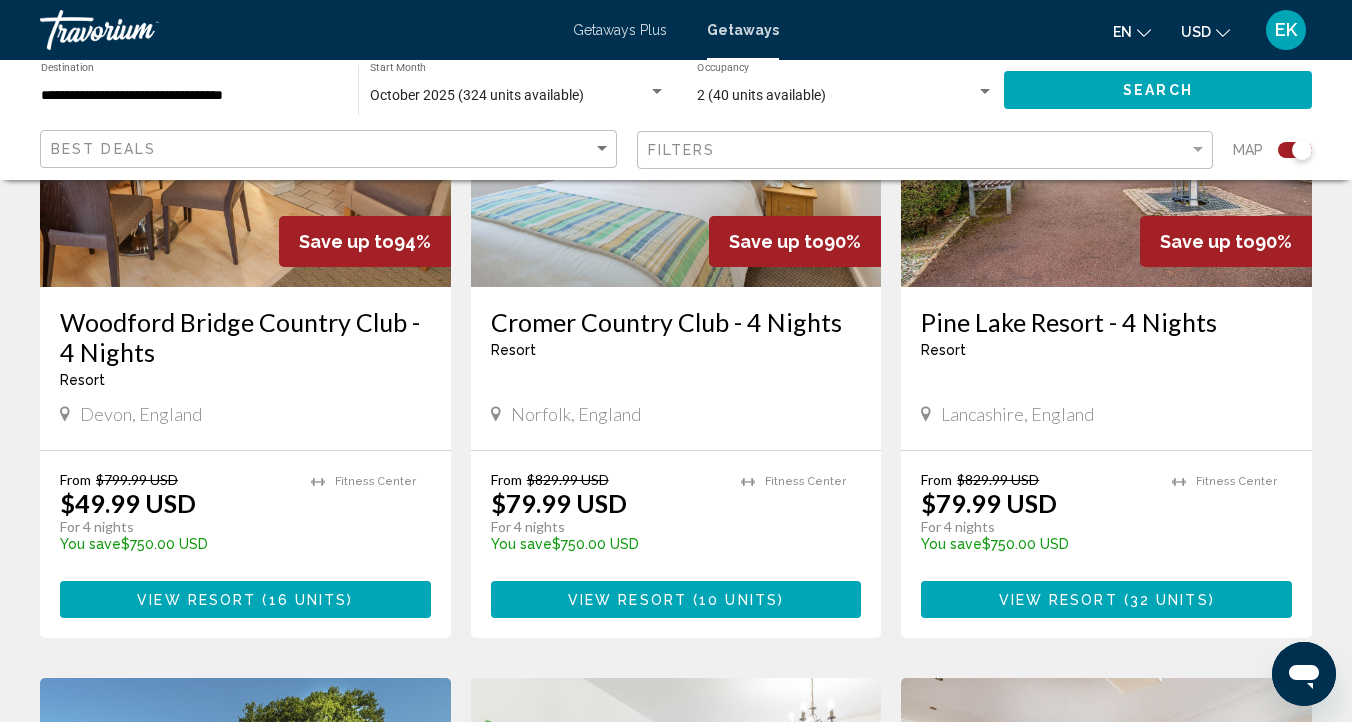 click 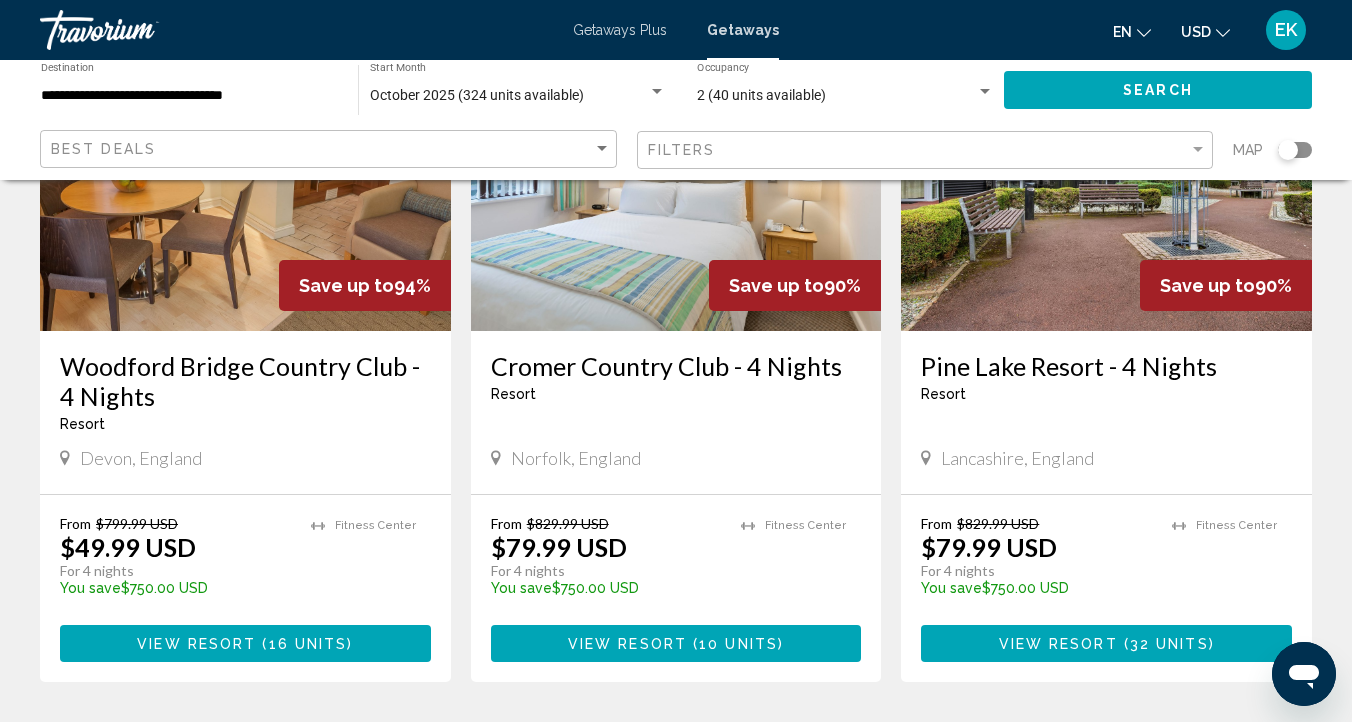 scroll, scrollTop: 255, scrollLeft: 0, axis: vertical 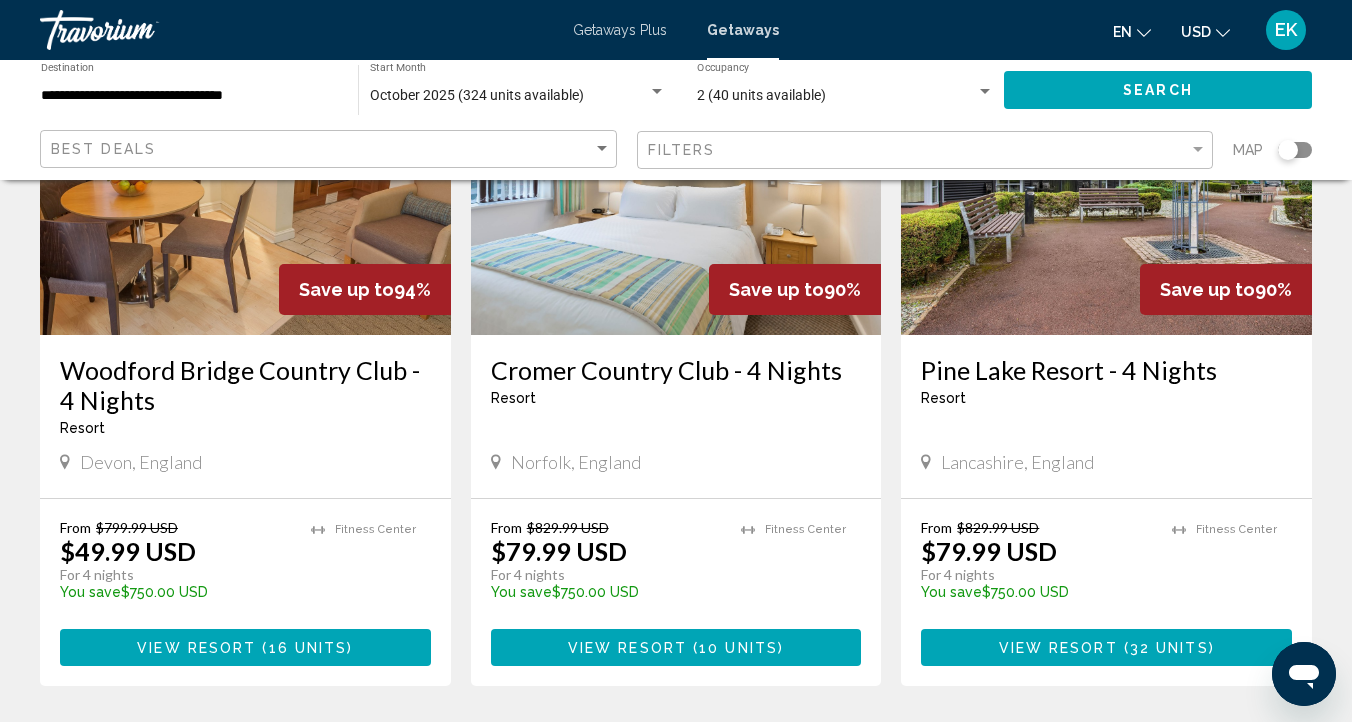 click 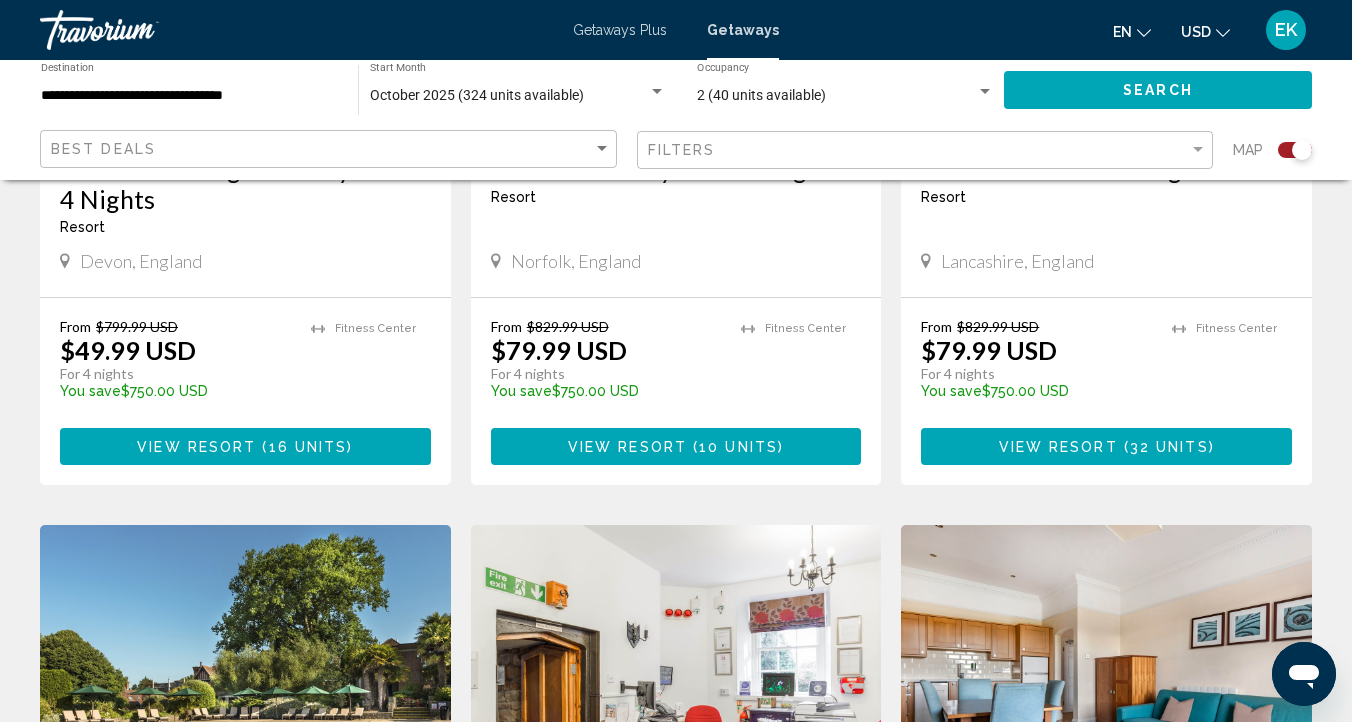 scroll, scrollTop: 1077, scrollLeft: 0, axis: vertical 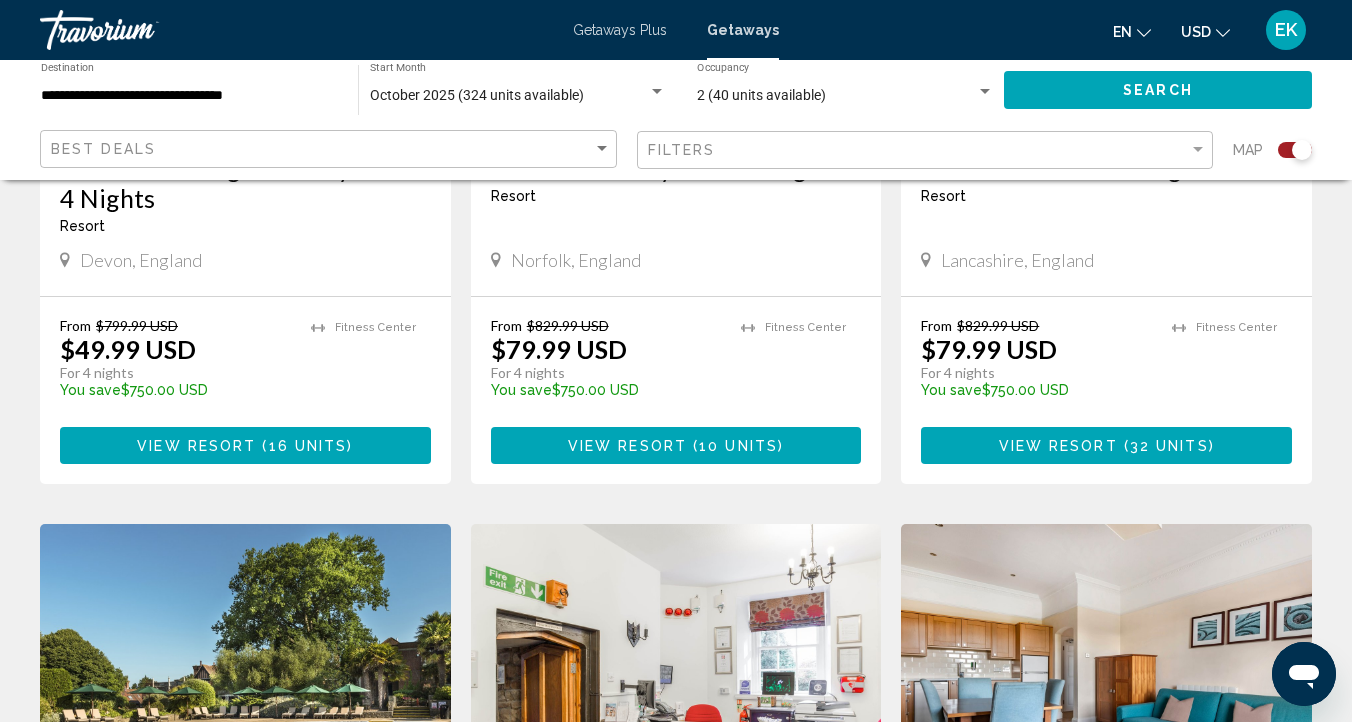 click on "View Resort" at bounding box center (1058, 446) 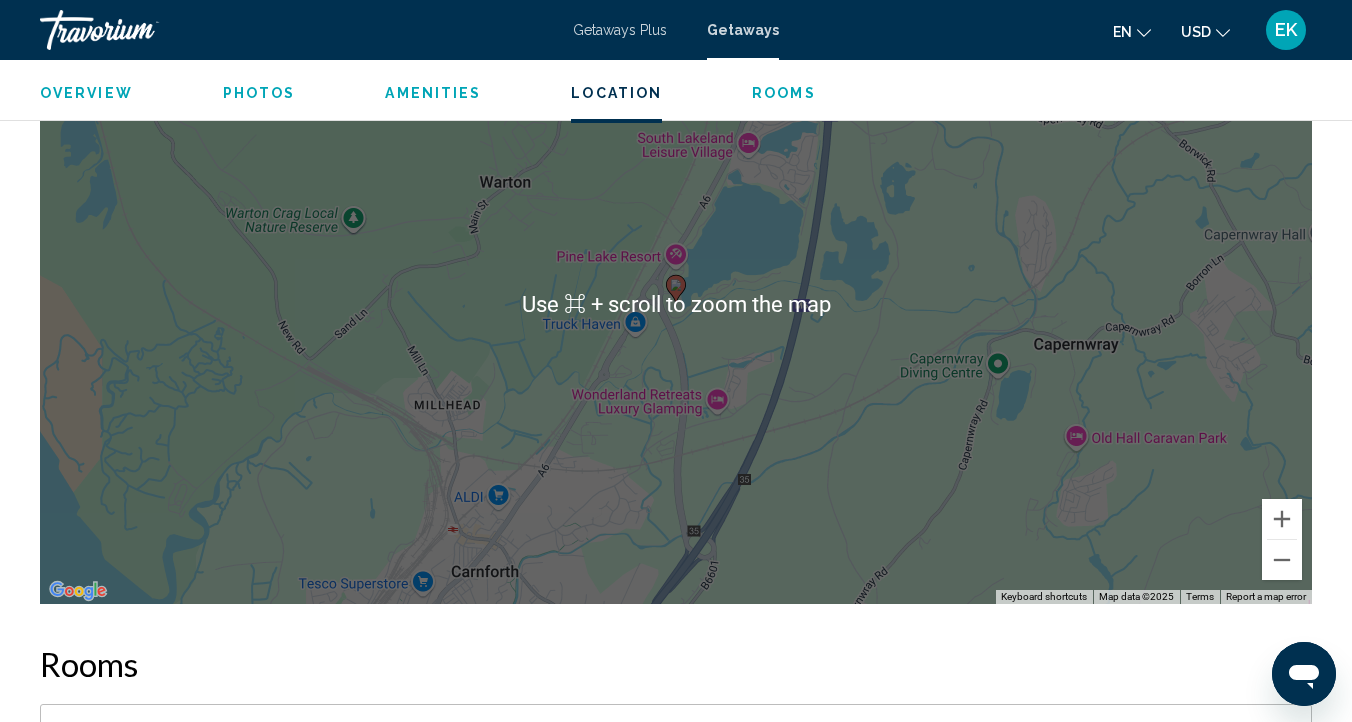 scroll, scrollTop: 3058, scrollLeft: 0, axis: vertical 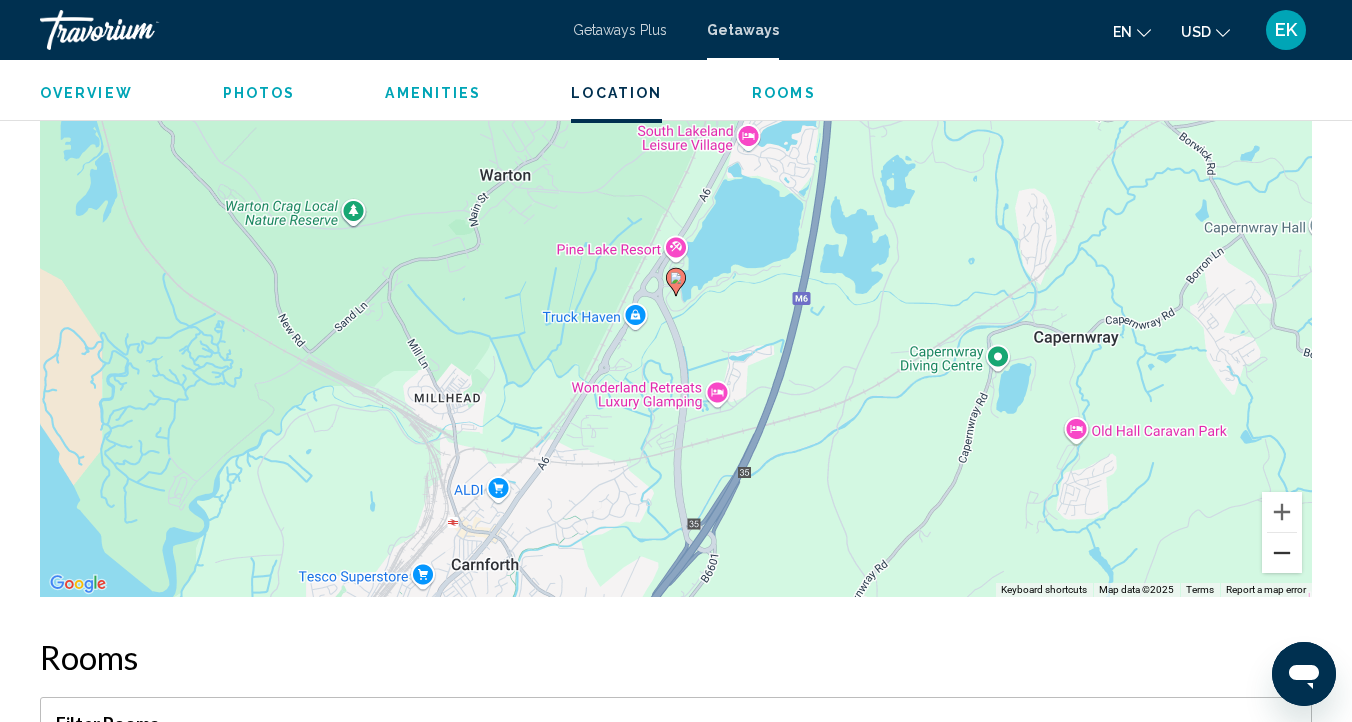 click at bounding box center [1282, 553] 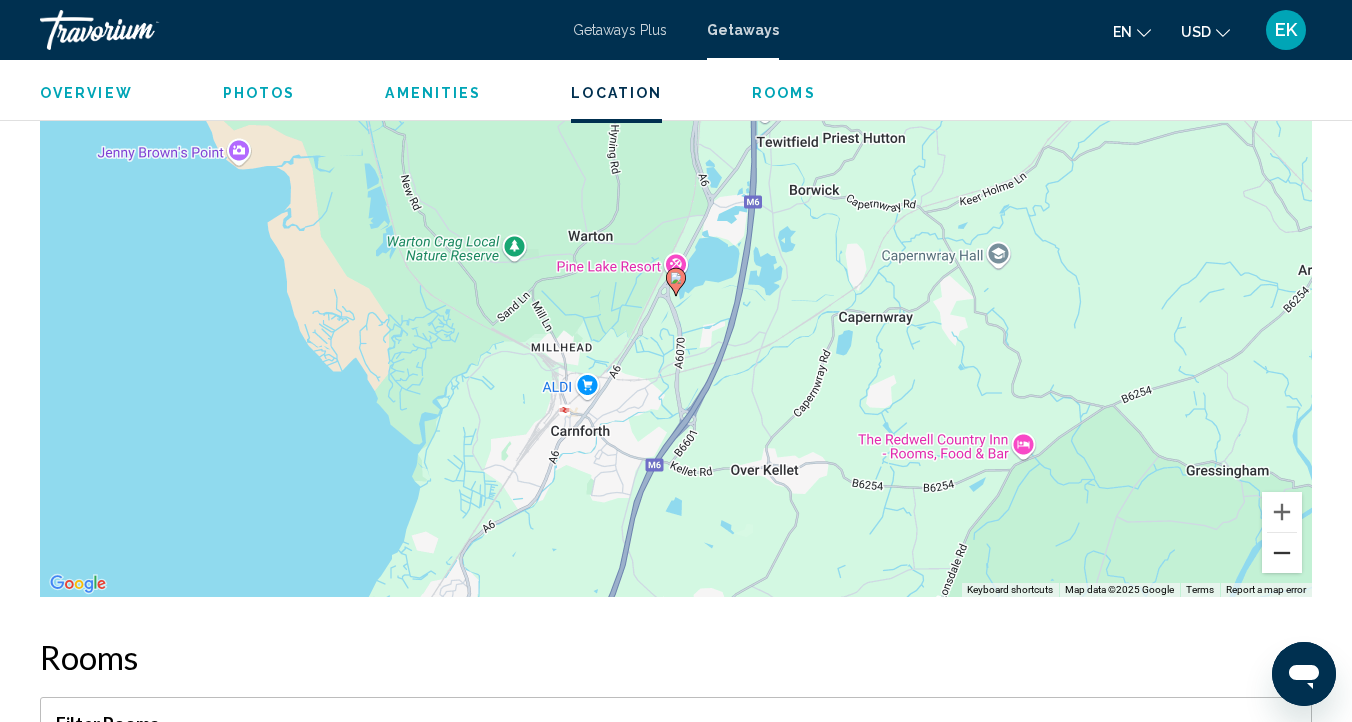 click at bounding box center (1282, 553) 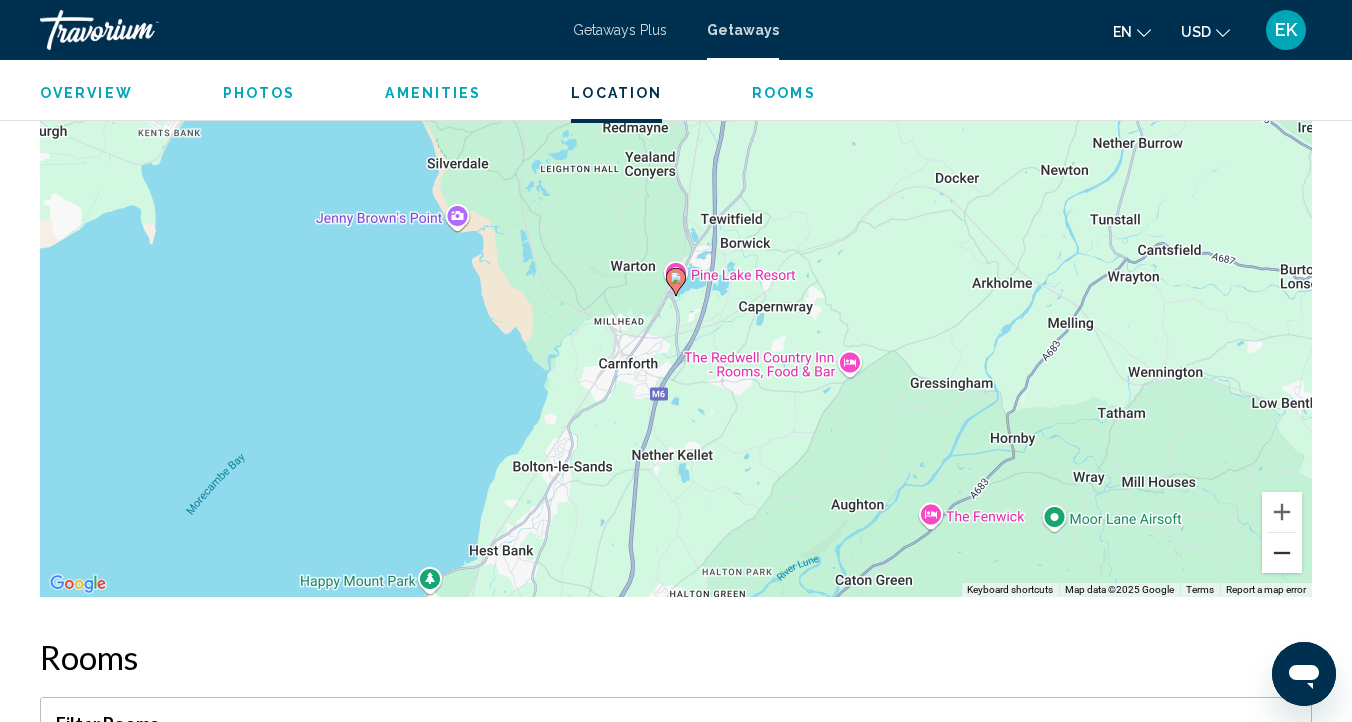 click at bounding box center [1282, 553] 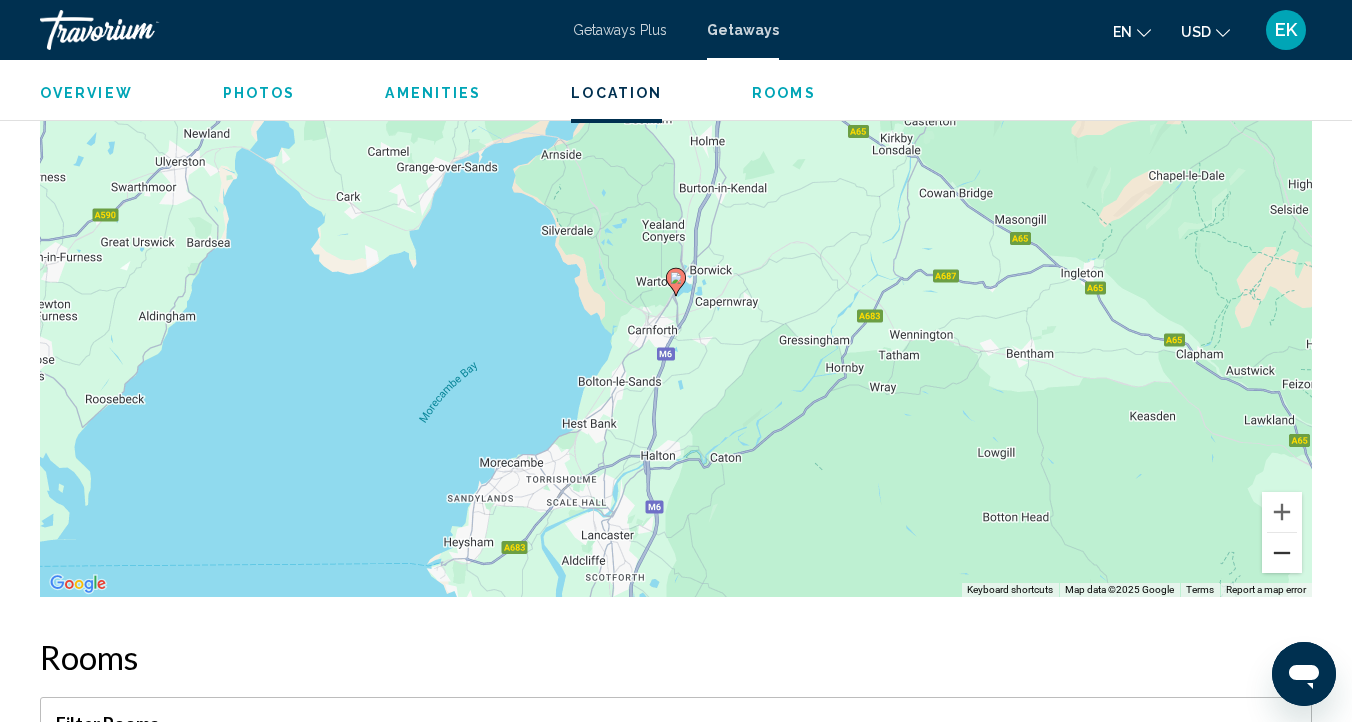 click at bounding box center [1282, 553] 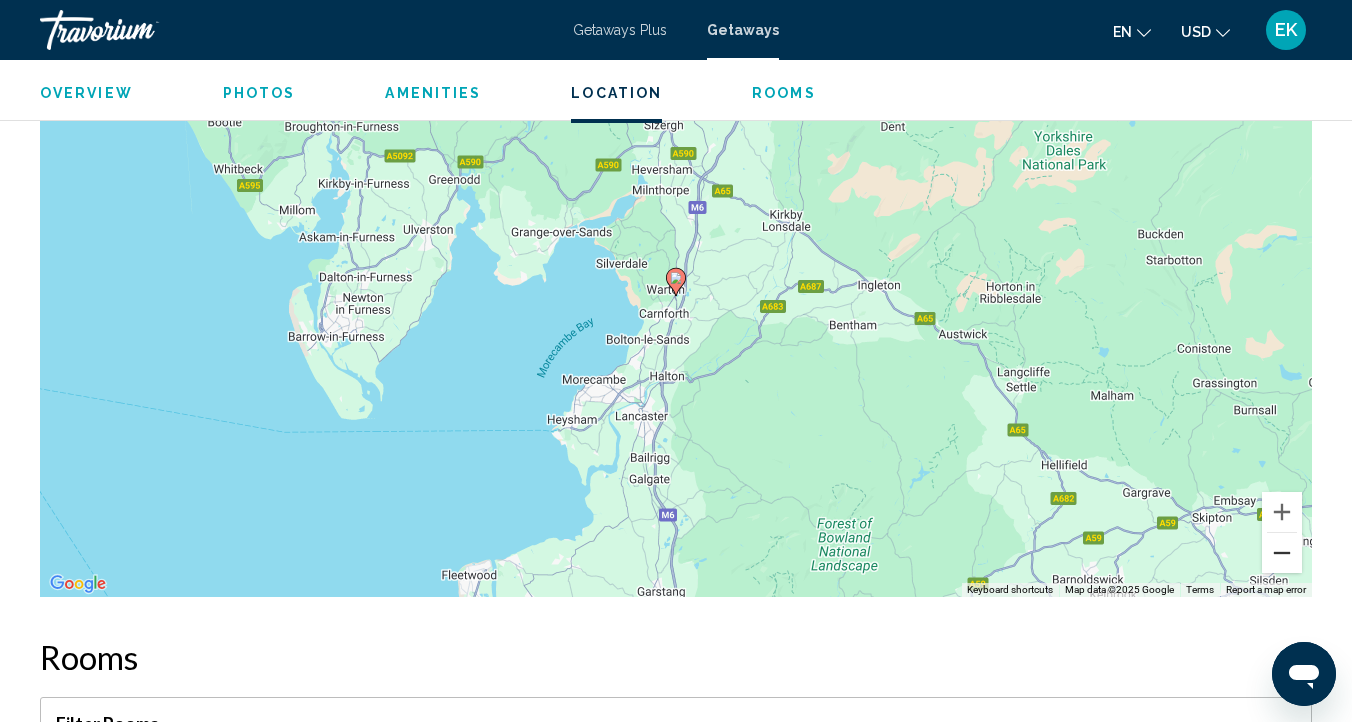 click at bounding box center [1282, 553] 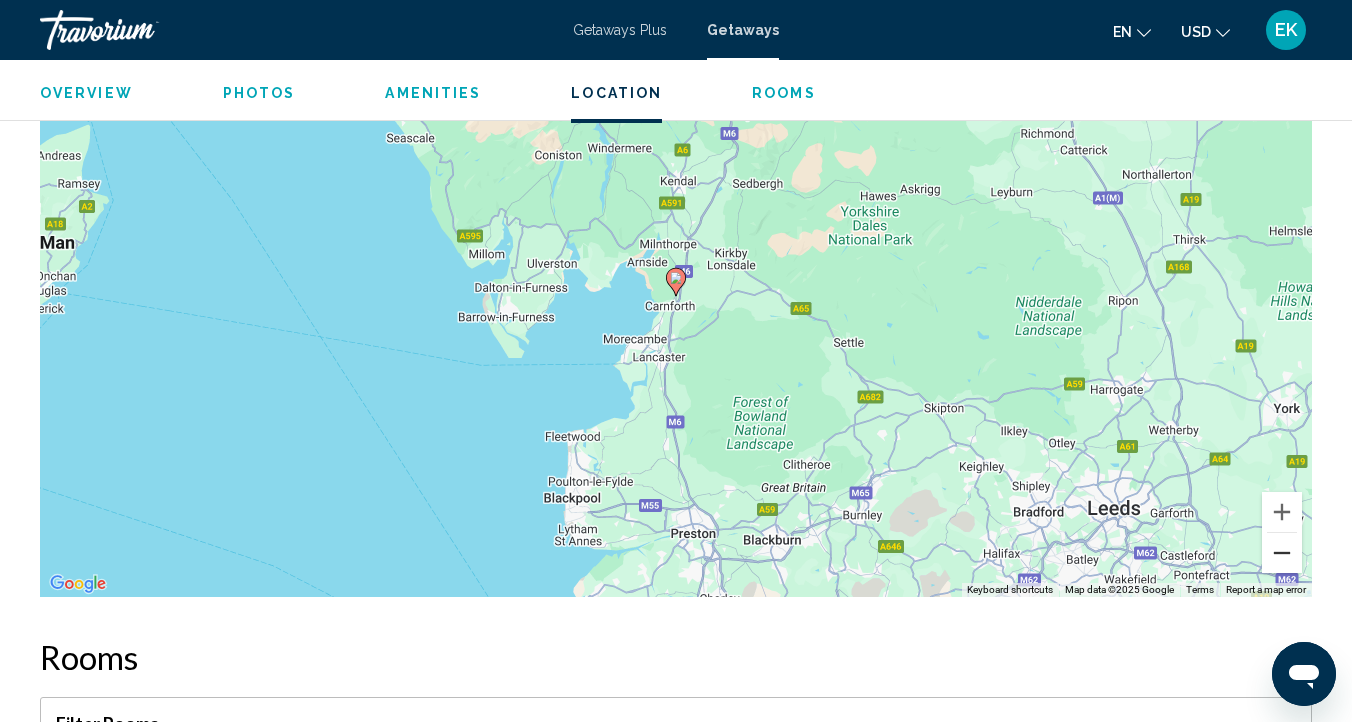 click at bounding box center (1282, 553) 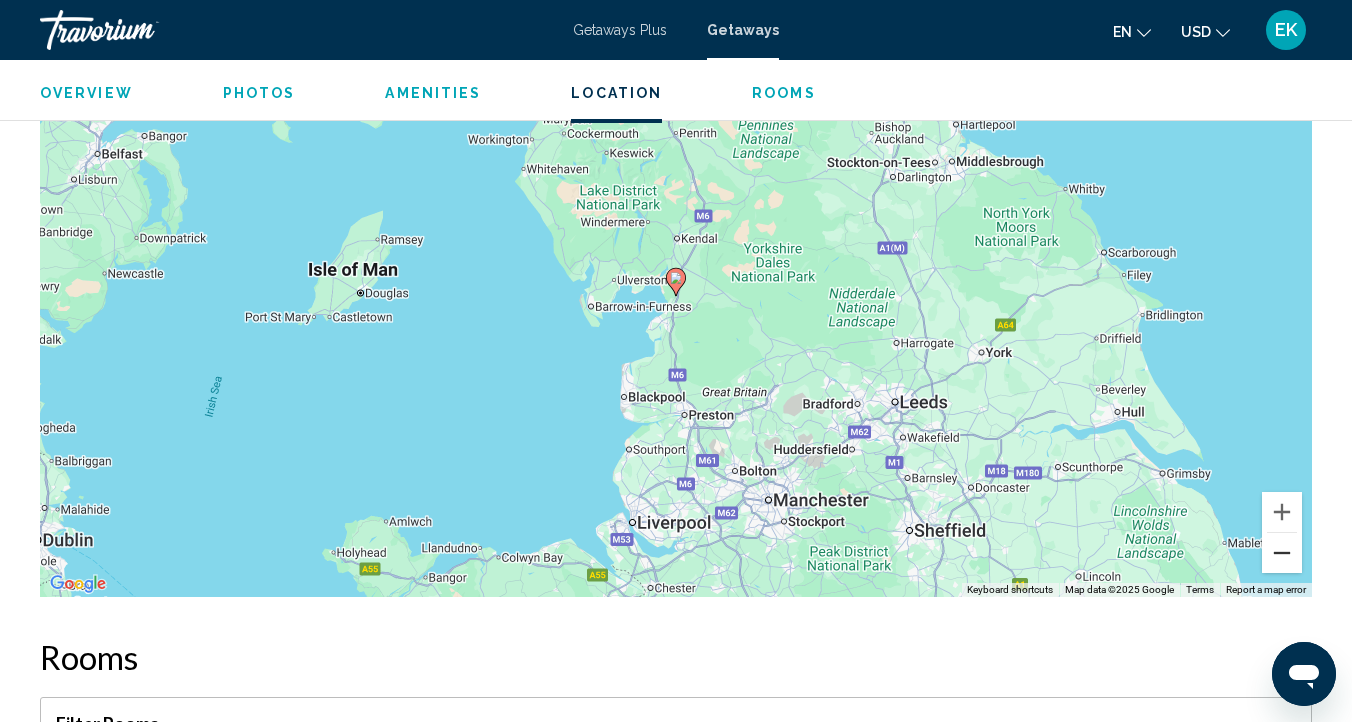 click at bounding box center [1282, 553] 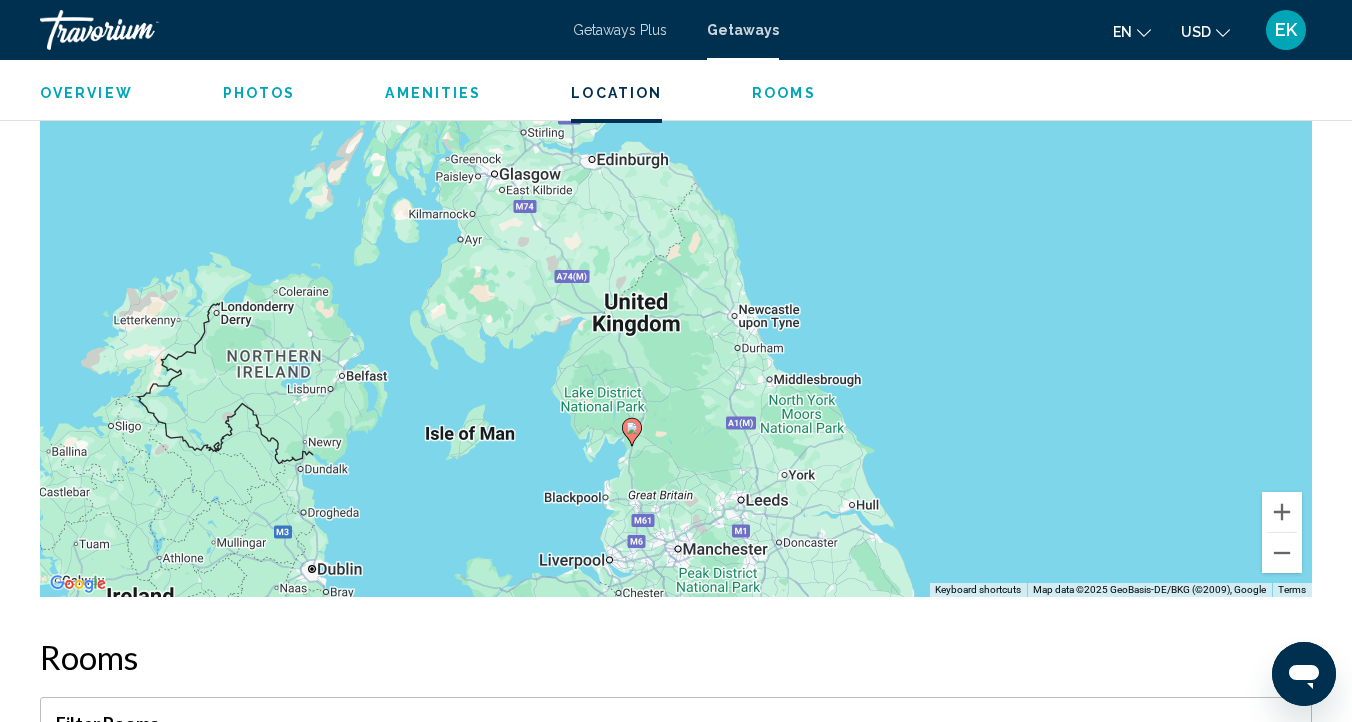 drag, startPoint x: 1158, startPoint y: 413, endPoint x: 1114, endPoint y: 566, distance: 159.20113 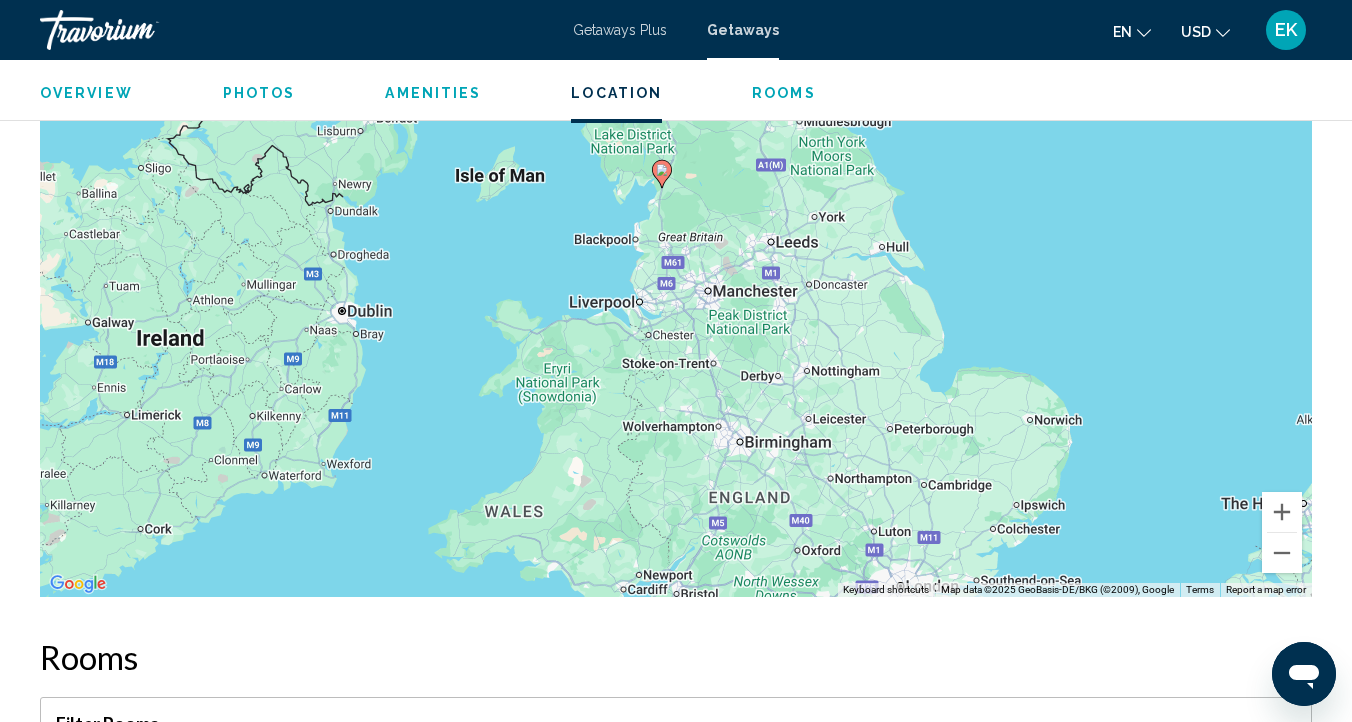 drag, startPoint x: 1102, startPoint y: 312, endPoint x: 1132, endPoint y: 57, distance: 256.75864 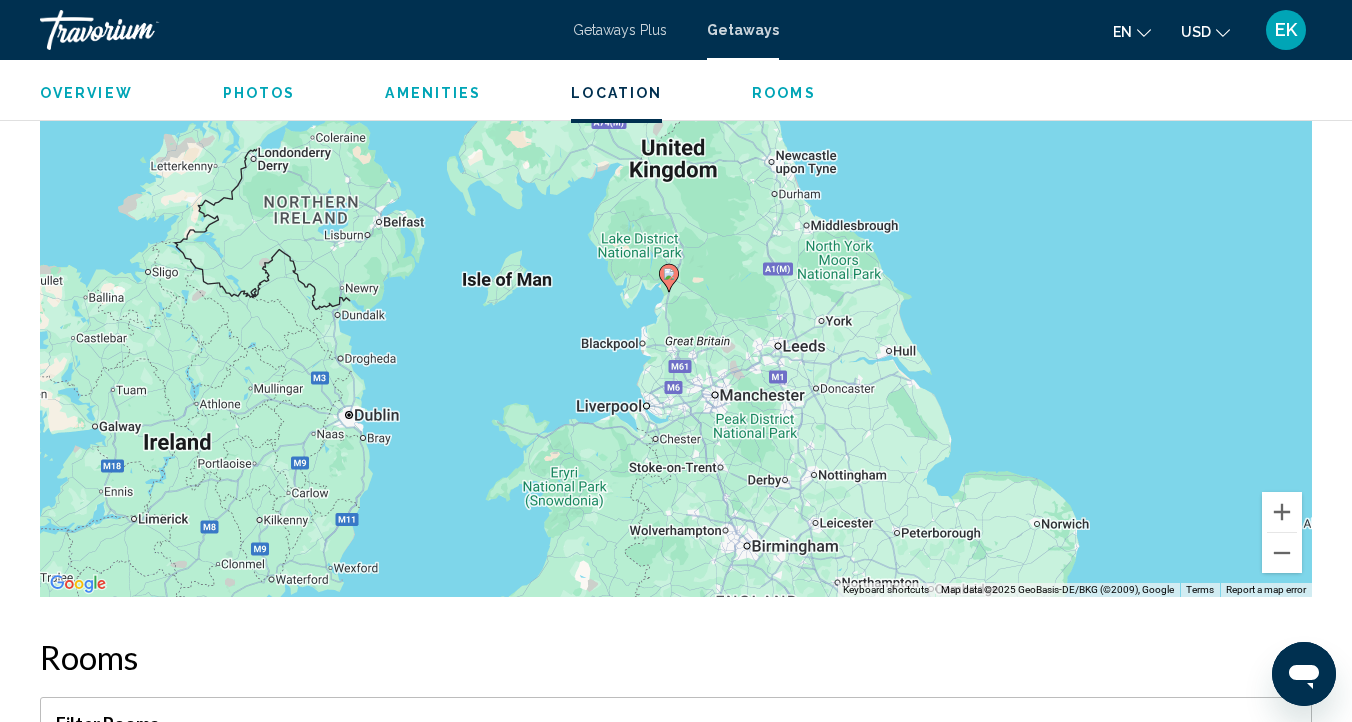 drag, startPoint x: 1190, startPoint y: 272, endPoint x: 1197, endPoint y: 377, distance: 105.23308 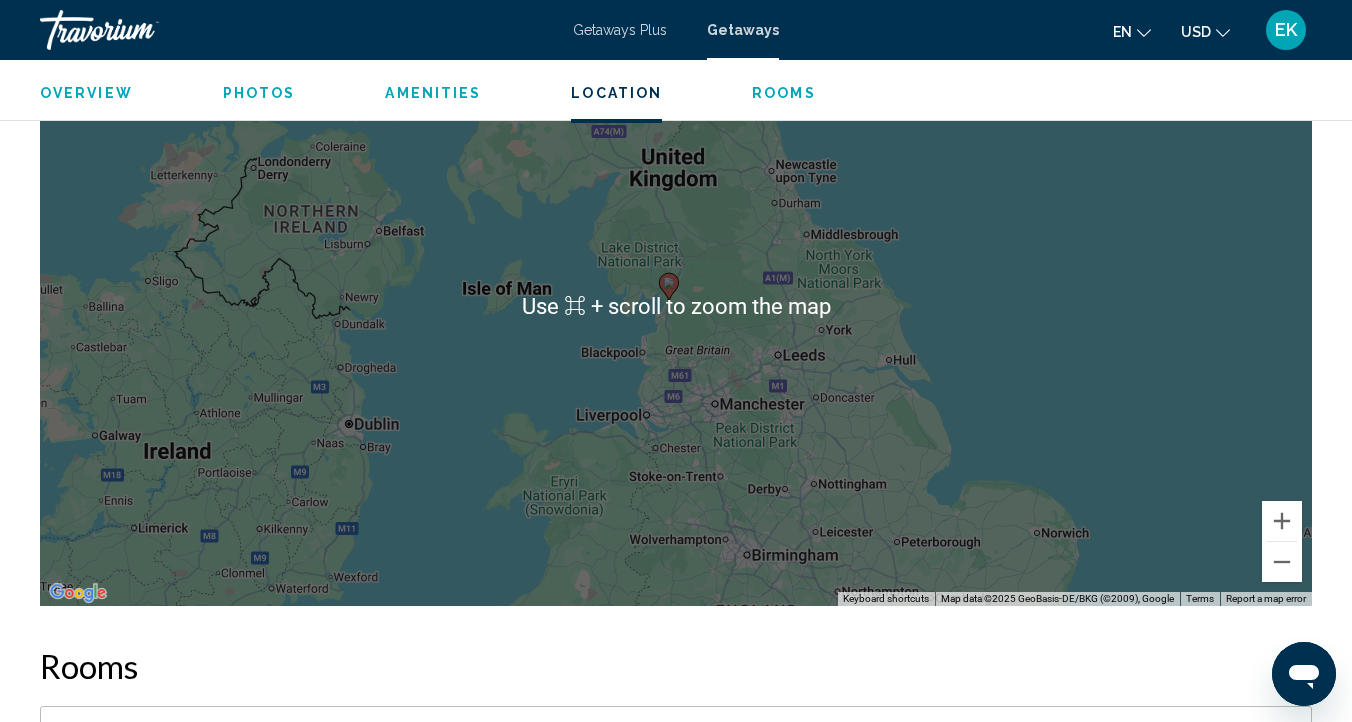 scroll, scrollTop: 3050, scrollLeft: 0, axis: vertical 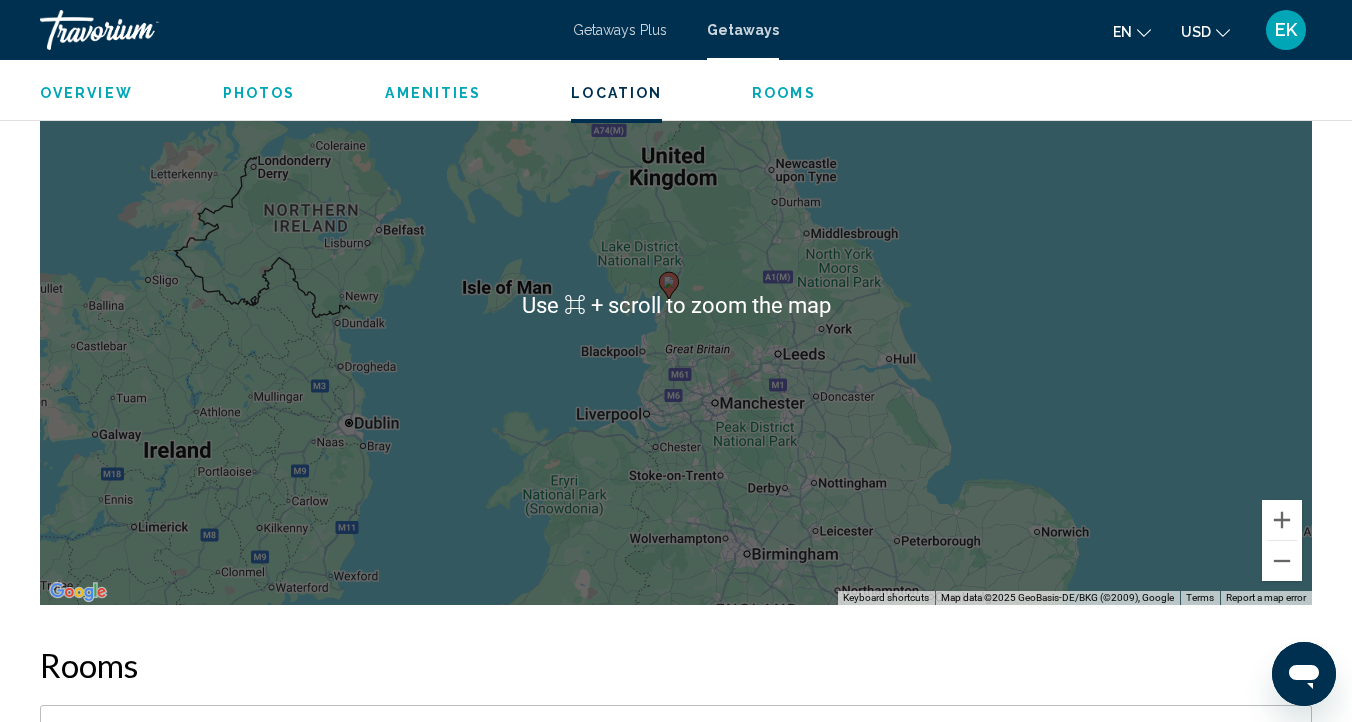 click on "To activate drag with keyboard, press Alt + Enter. Once in keyboard drag state, use the arrow keys to move the marker. To complete the drag, press the Enter key. To cancel, press Escape." at bounding box center (676, 305) 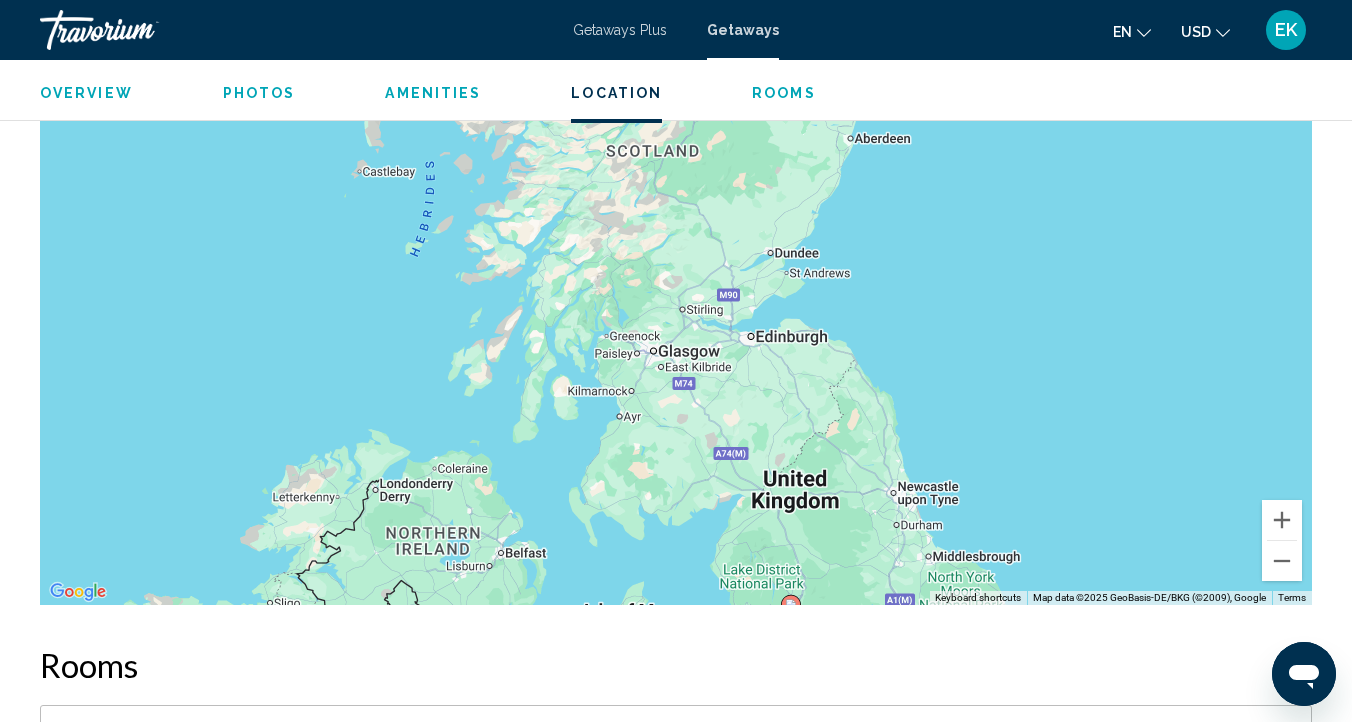 drag, startPoint x: 1073, startPoint y: 393, endPoint x: 1195, endPoint y: 721, distance: 349.95428 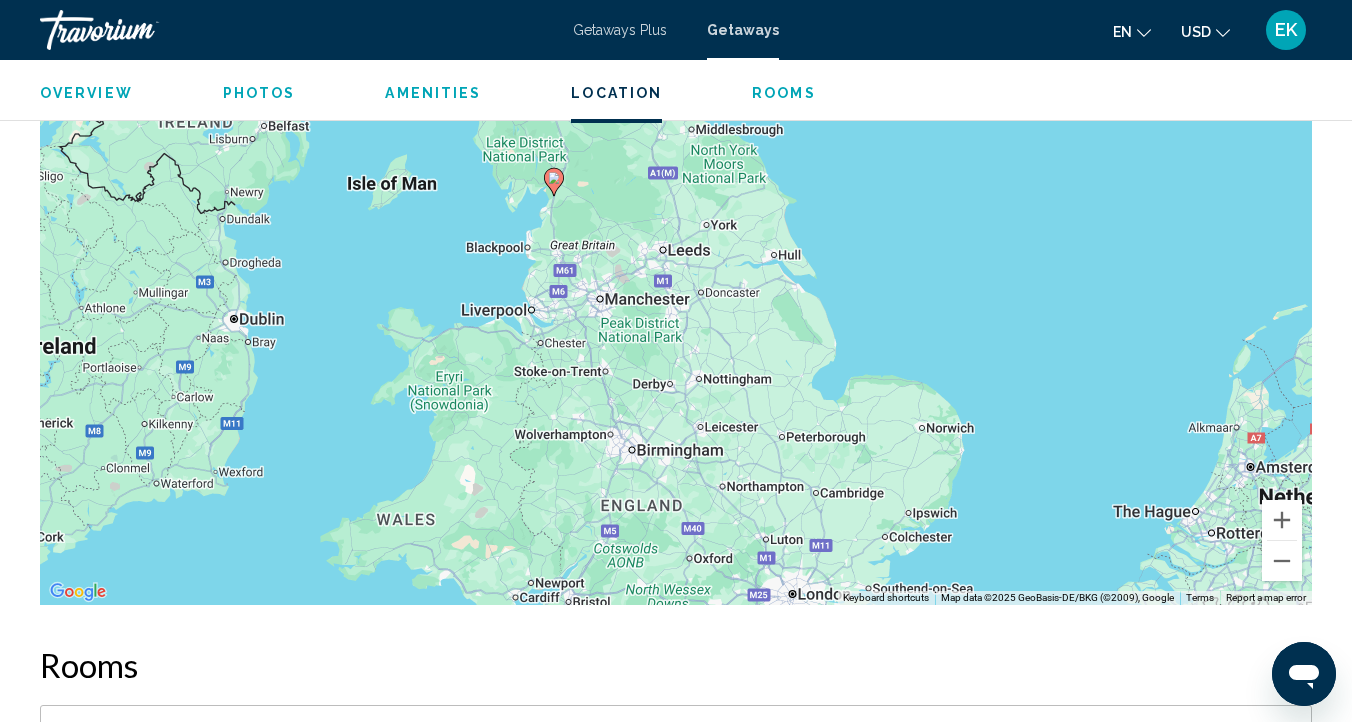 drag, startPoint x: 1150, startPoint y: 400, endPoint x: 909, endPoint y: -32, distance: 494.67667 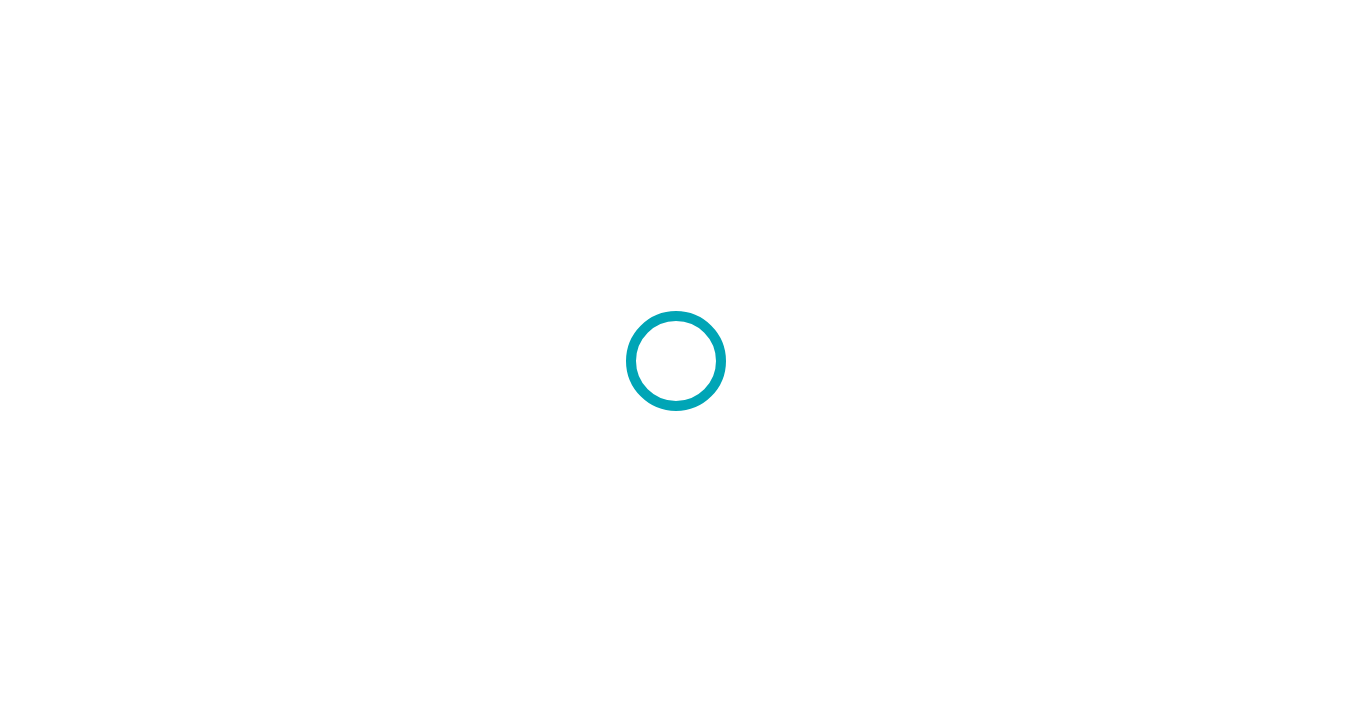 scroll, scrollTop: 0, scrollLeft: 0, axis: both 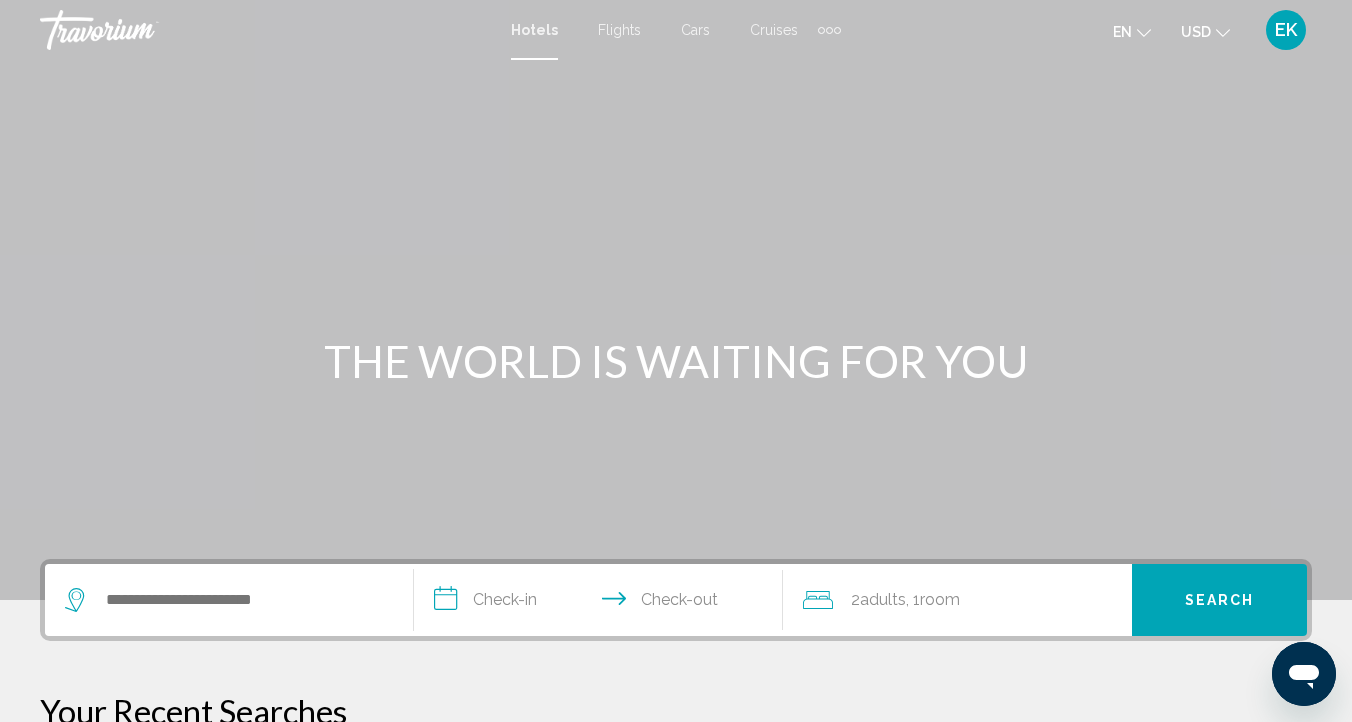 click on "EK" at bounding box center [1286, 30] 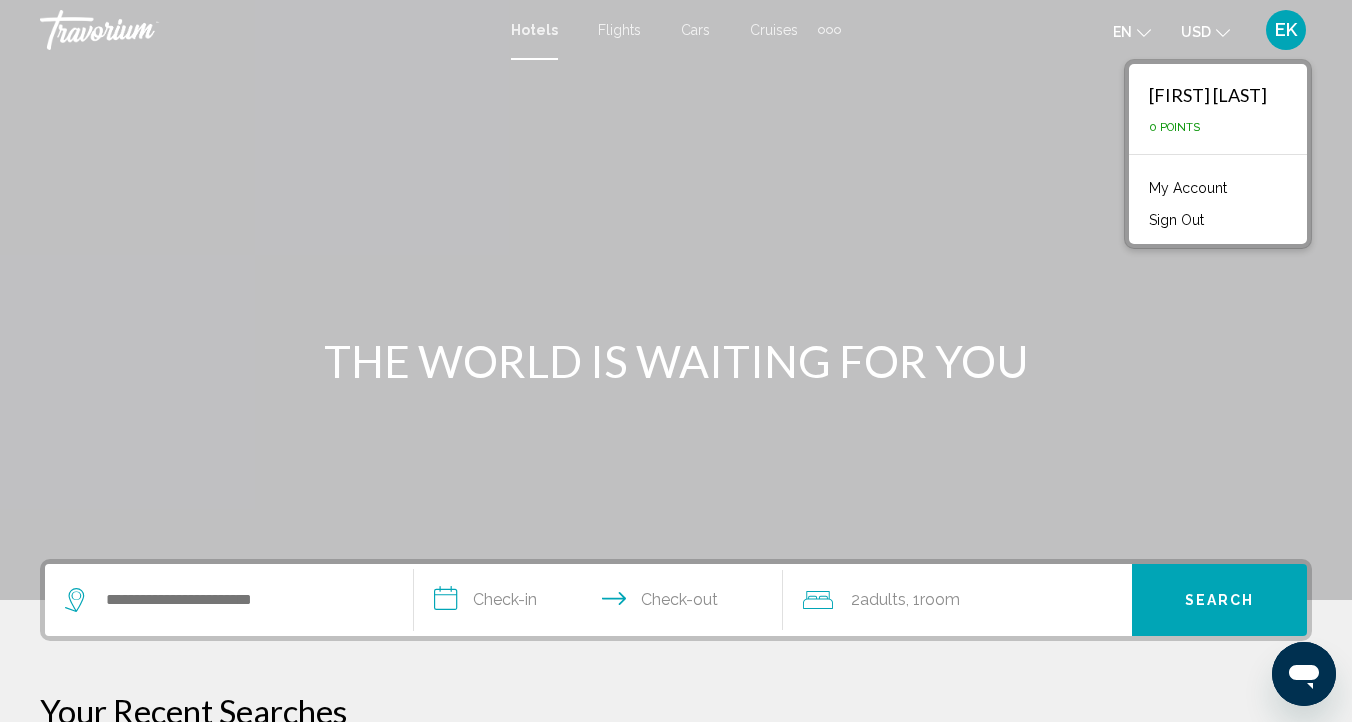 click at bounding box center [676, 300] 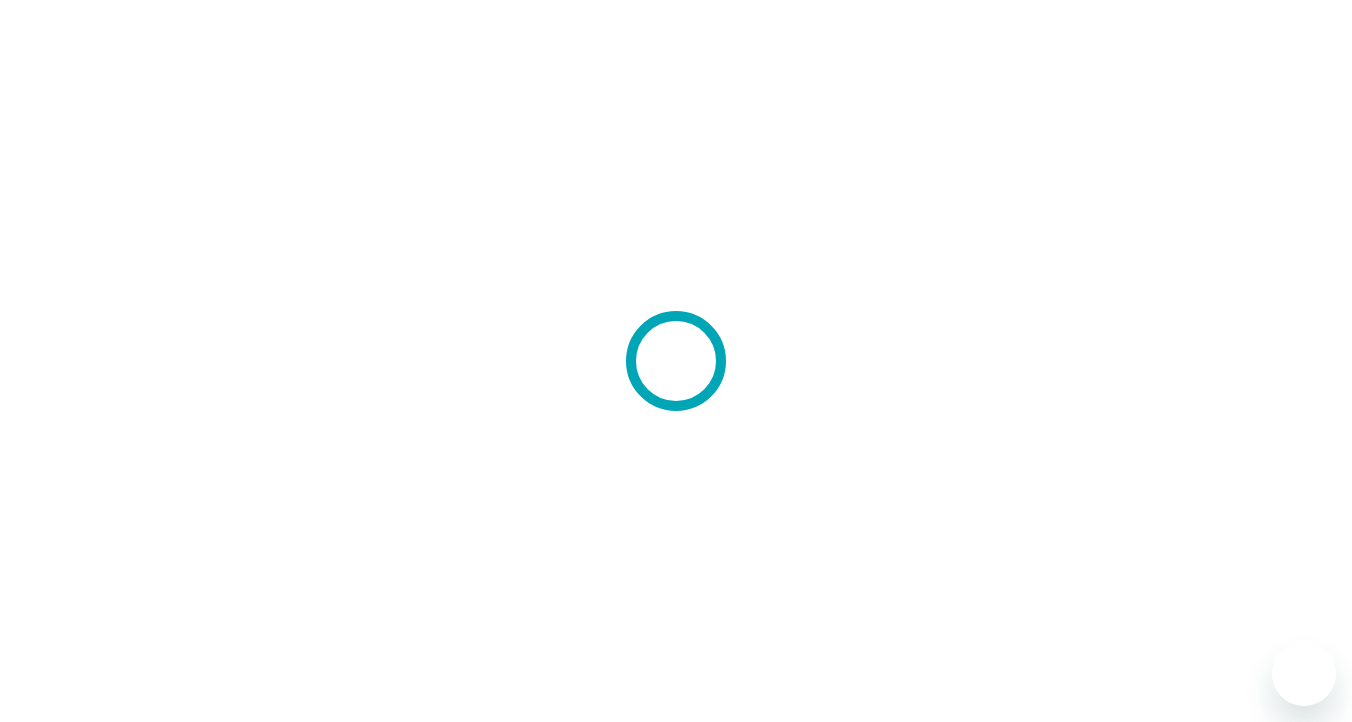 scroll, scrollTop: 0, scrollLeft: 0, axis: both 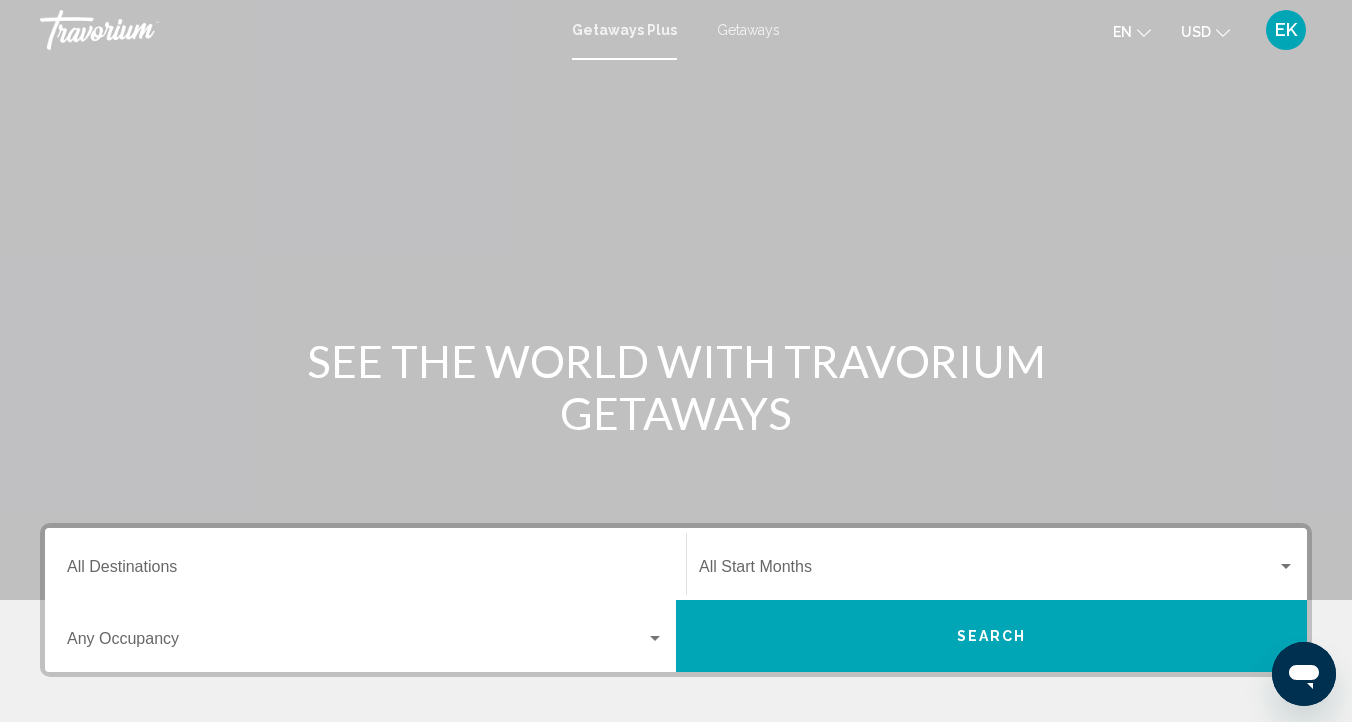 click on "Getaways" at bounding box center (748, 30) 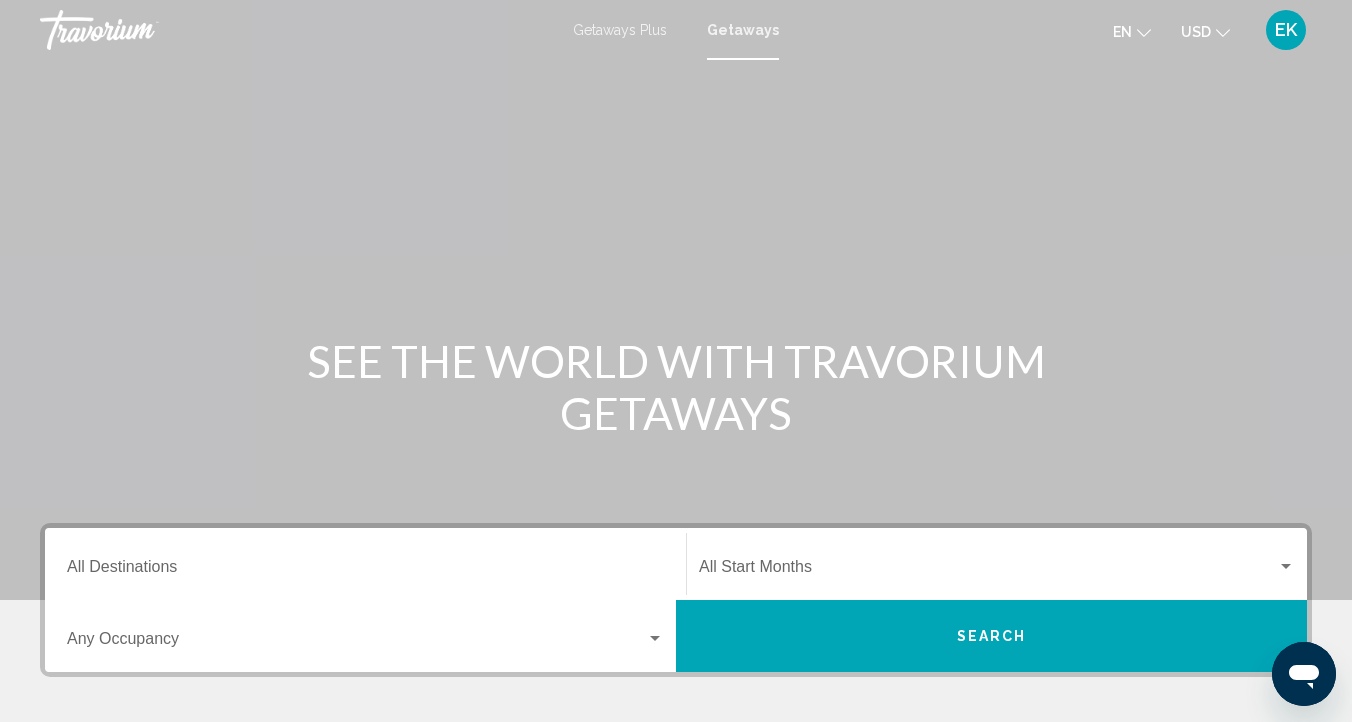 click on "Destination All Destinations" at bounding box center (365, 571) 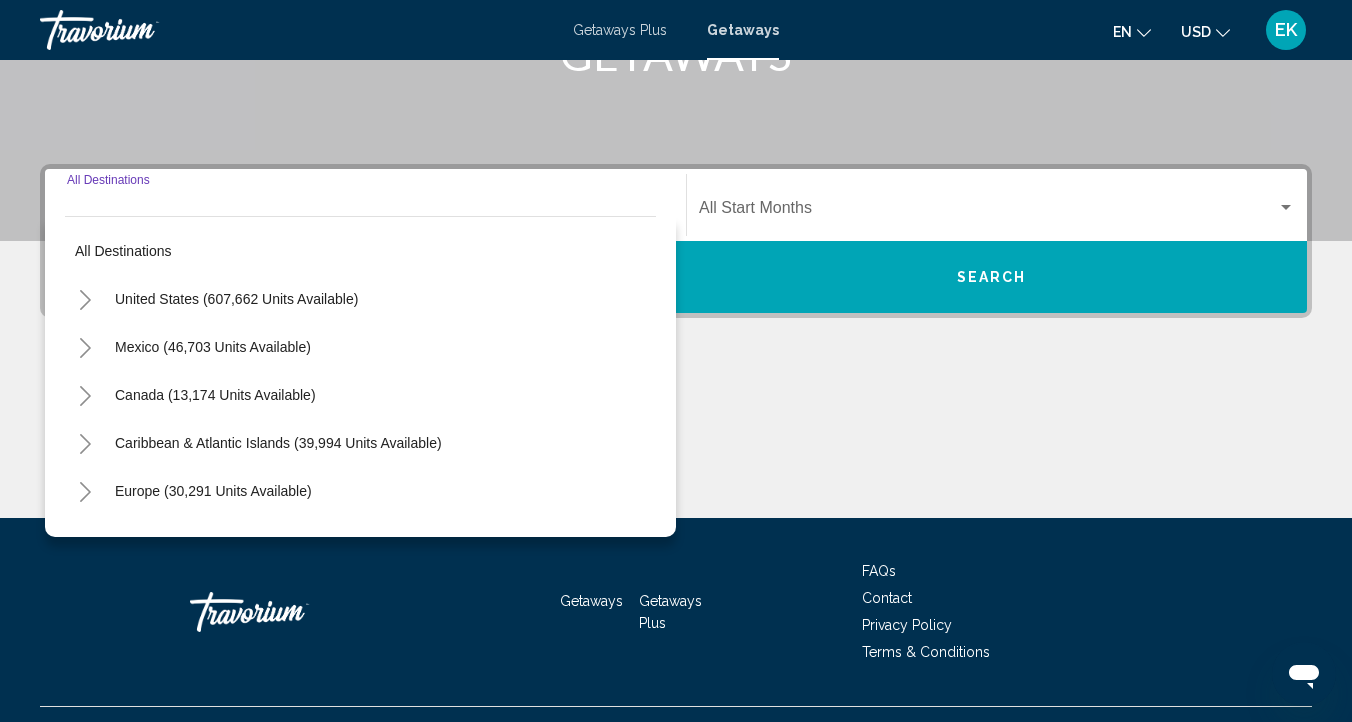 scroll, scrollTop: 400, scrollLeft: 0, axis: vertical 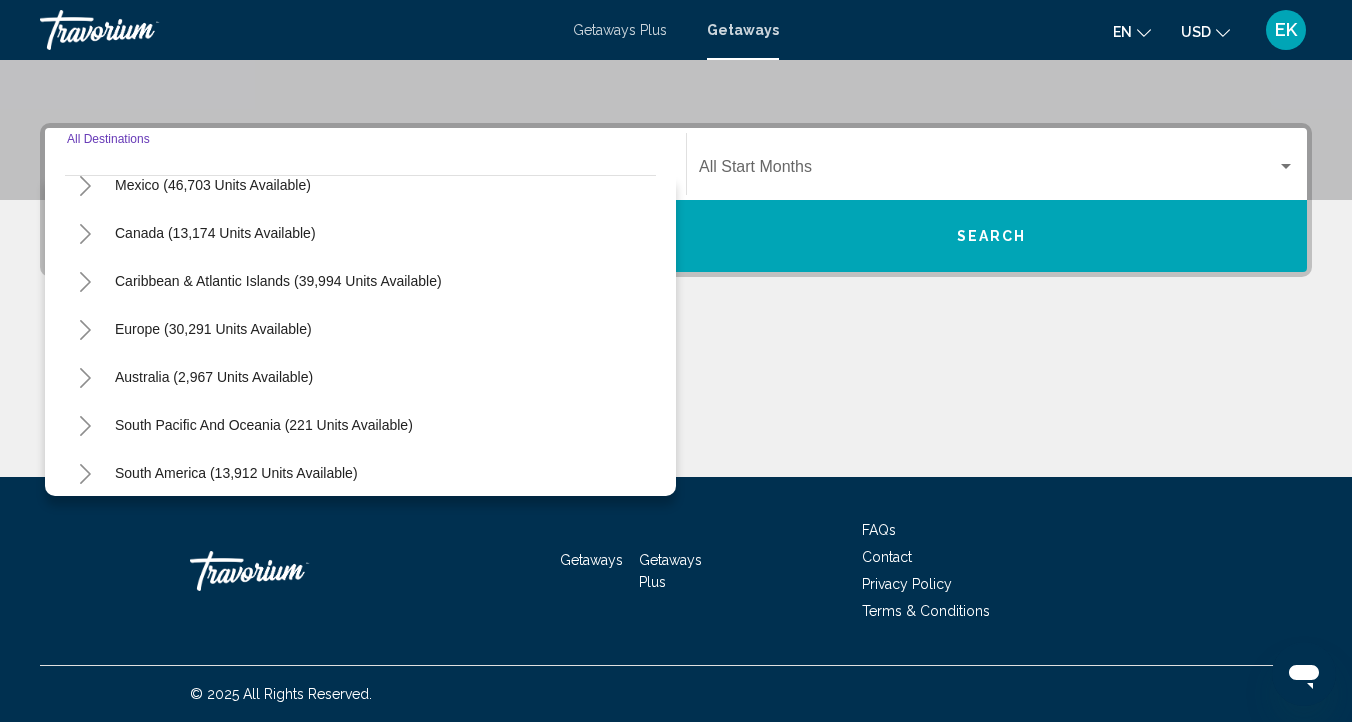 click 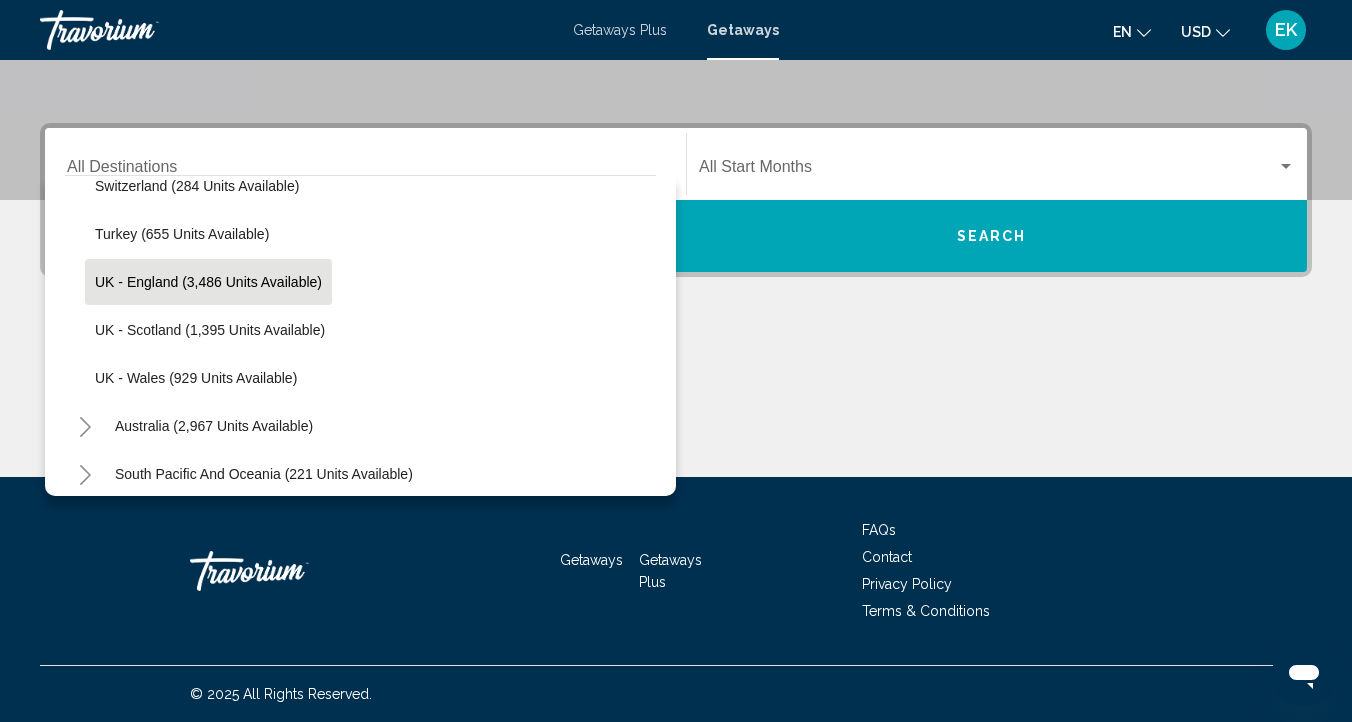 scroll, scrollTop: 1212, scrollLeft: 0, axis: vertical 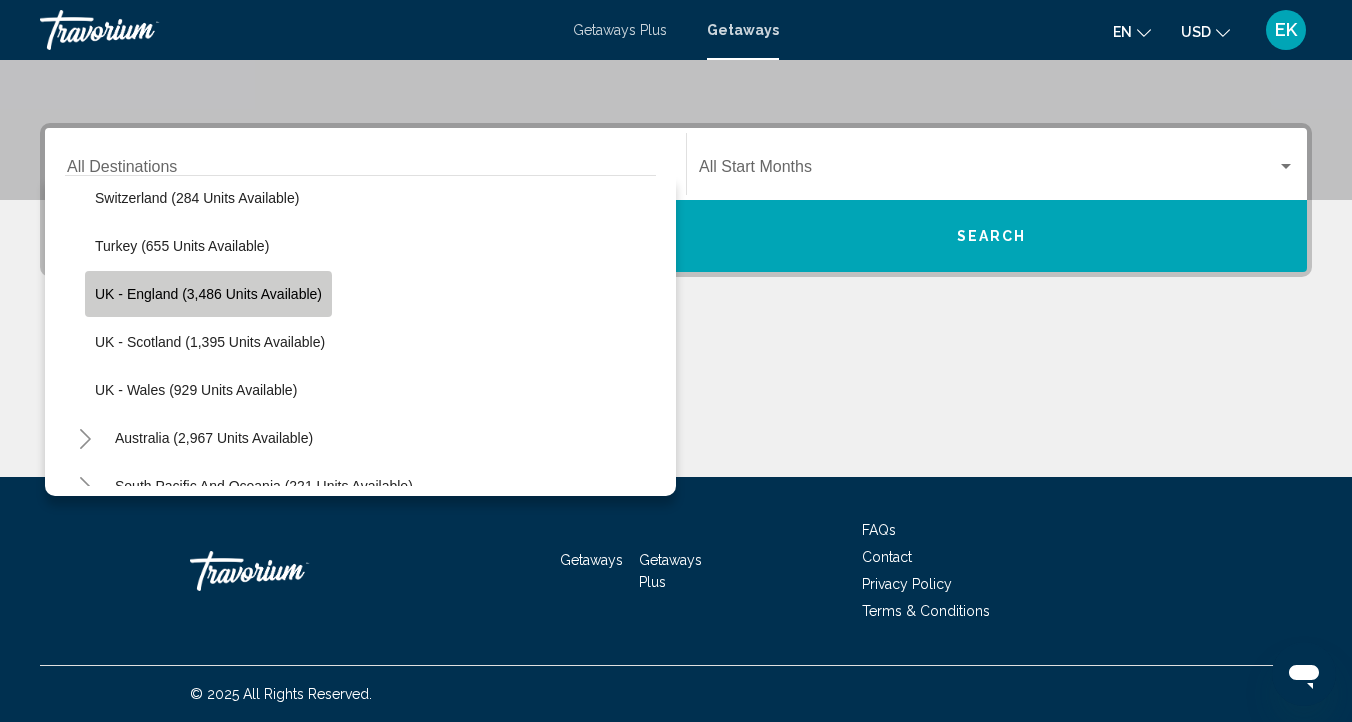 click on "UK - England (3,486 units available)" 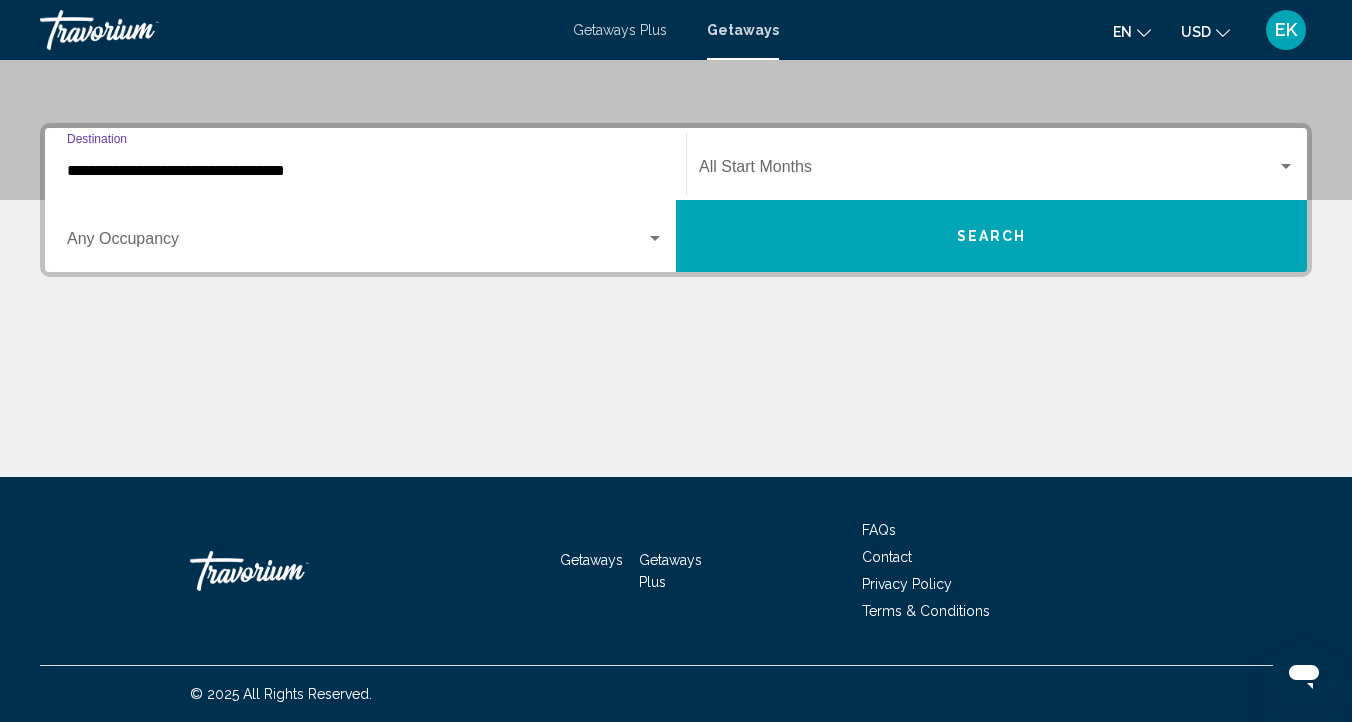 click on "Start Month All Start Months" 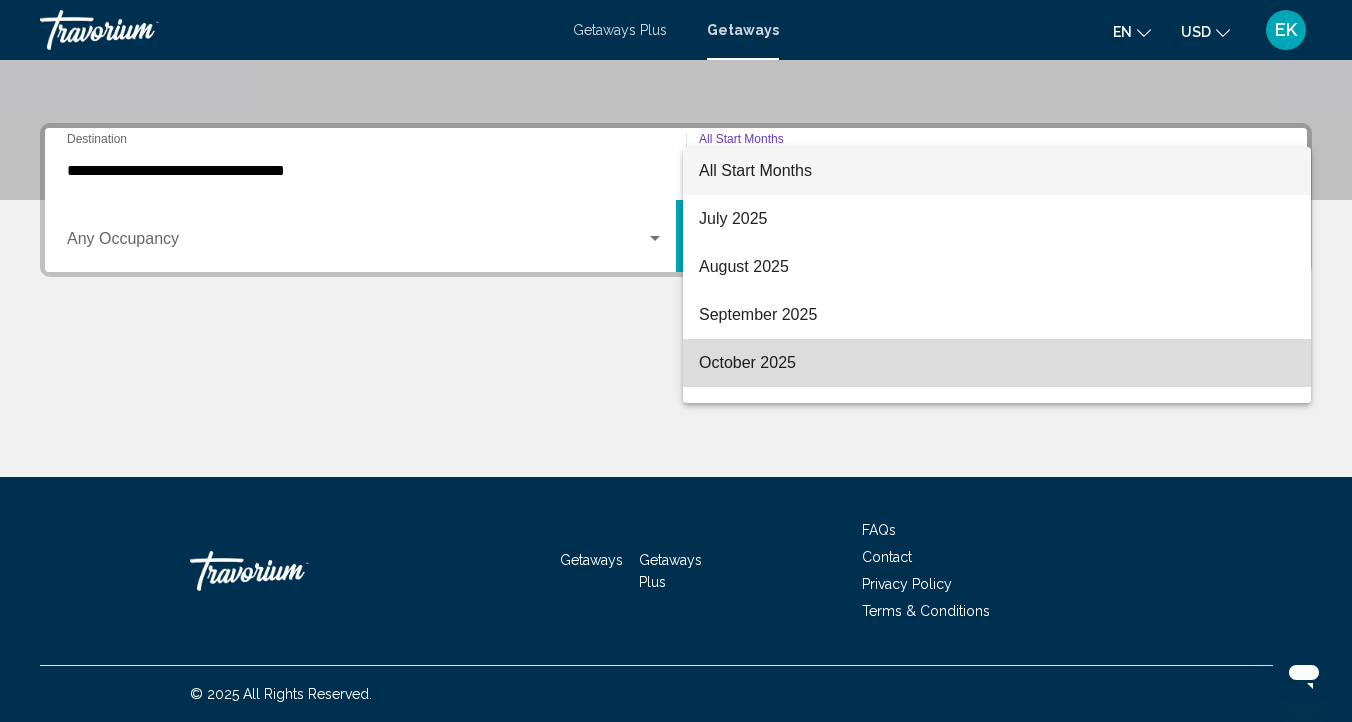 click on "October 2025" at bounding box center [997, 363] 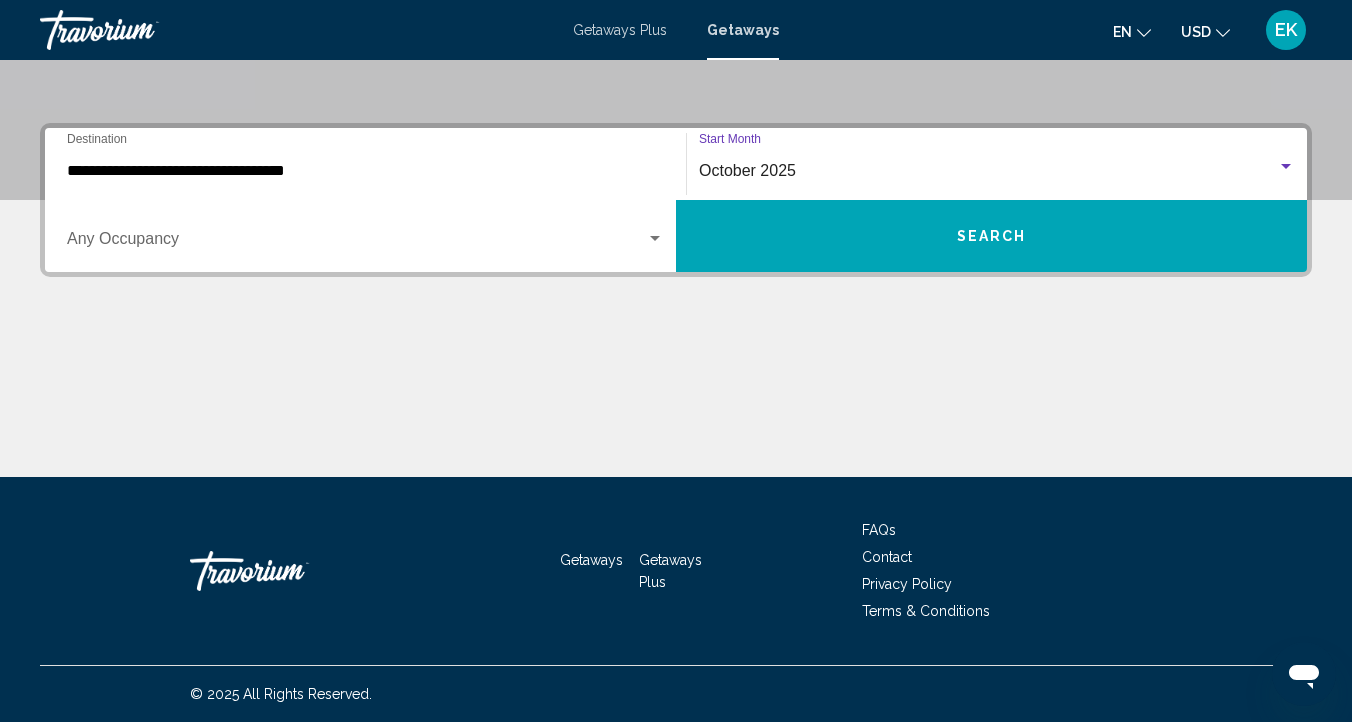 click at bounding box center [356, 243] 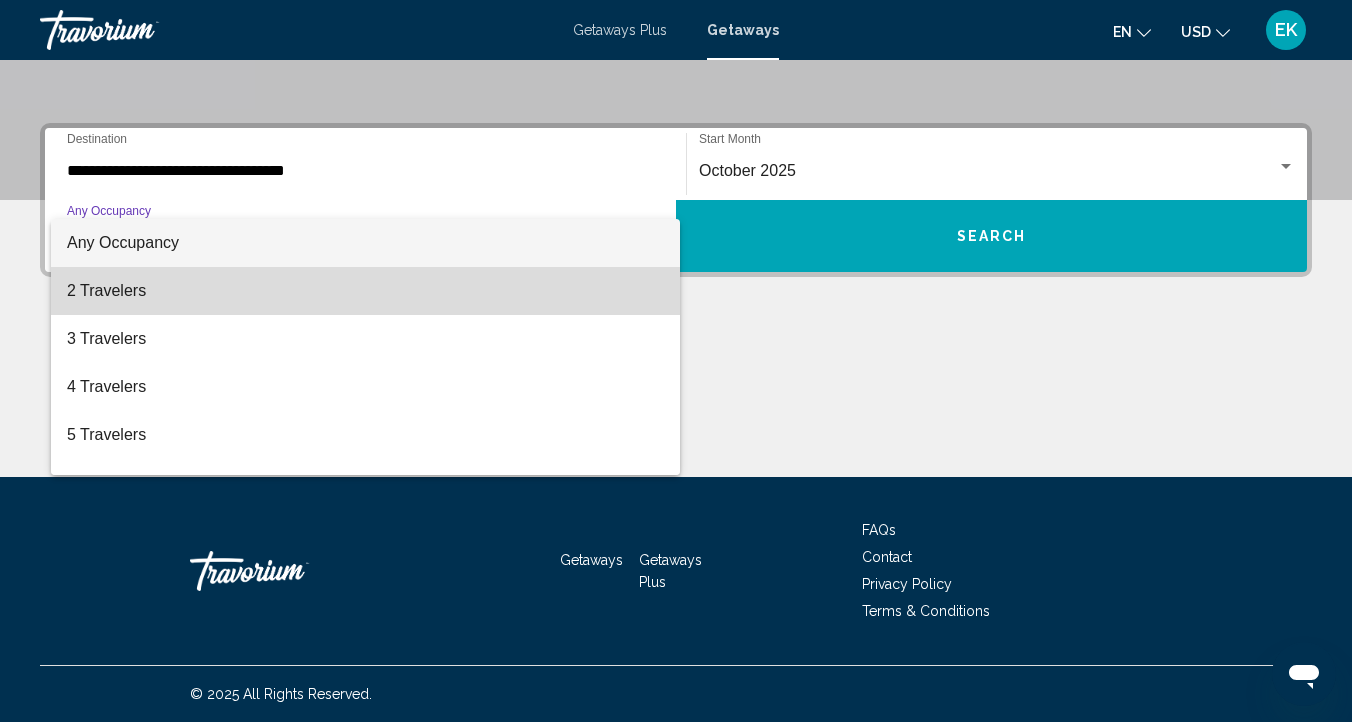 click on "2 Travelers" at bounding box center (365, 291) 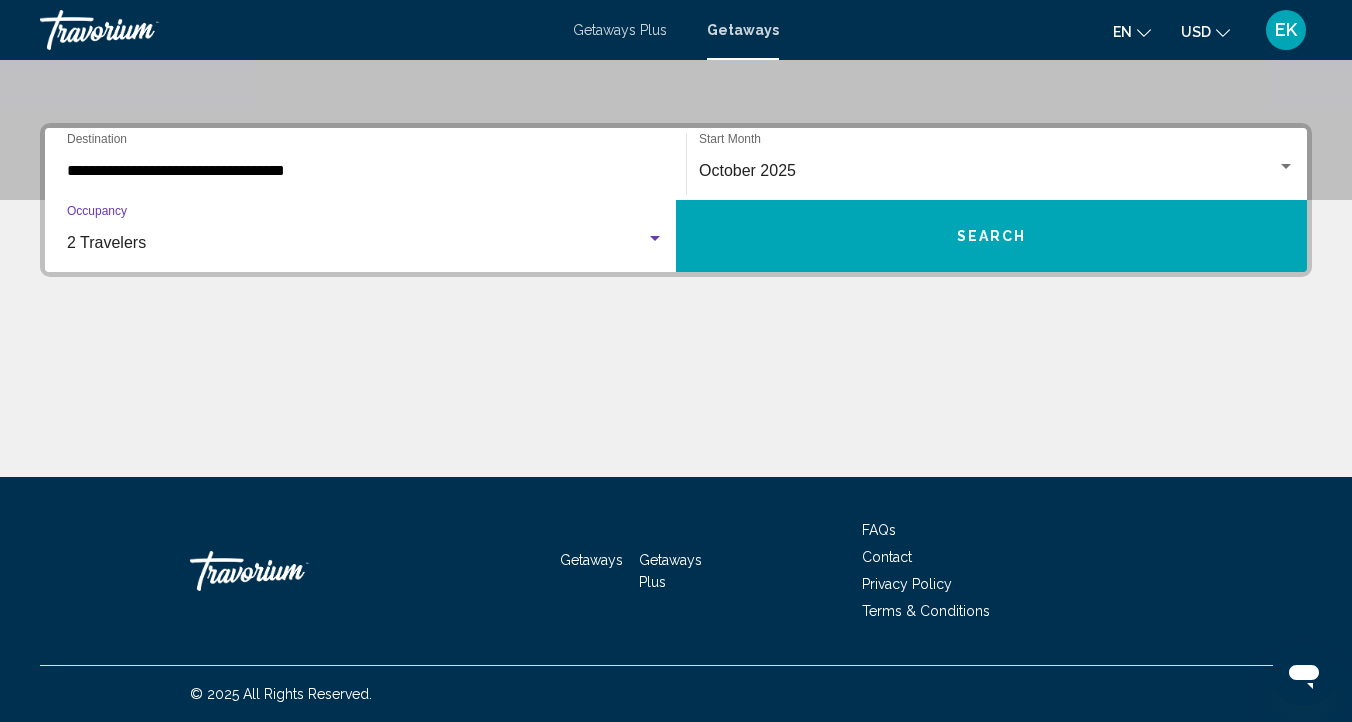 click on "Search" at bounding box center (991, 236) 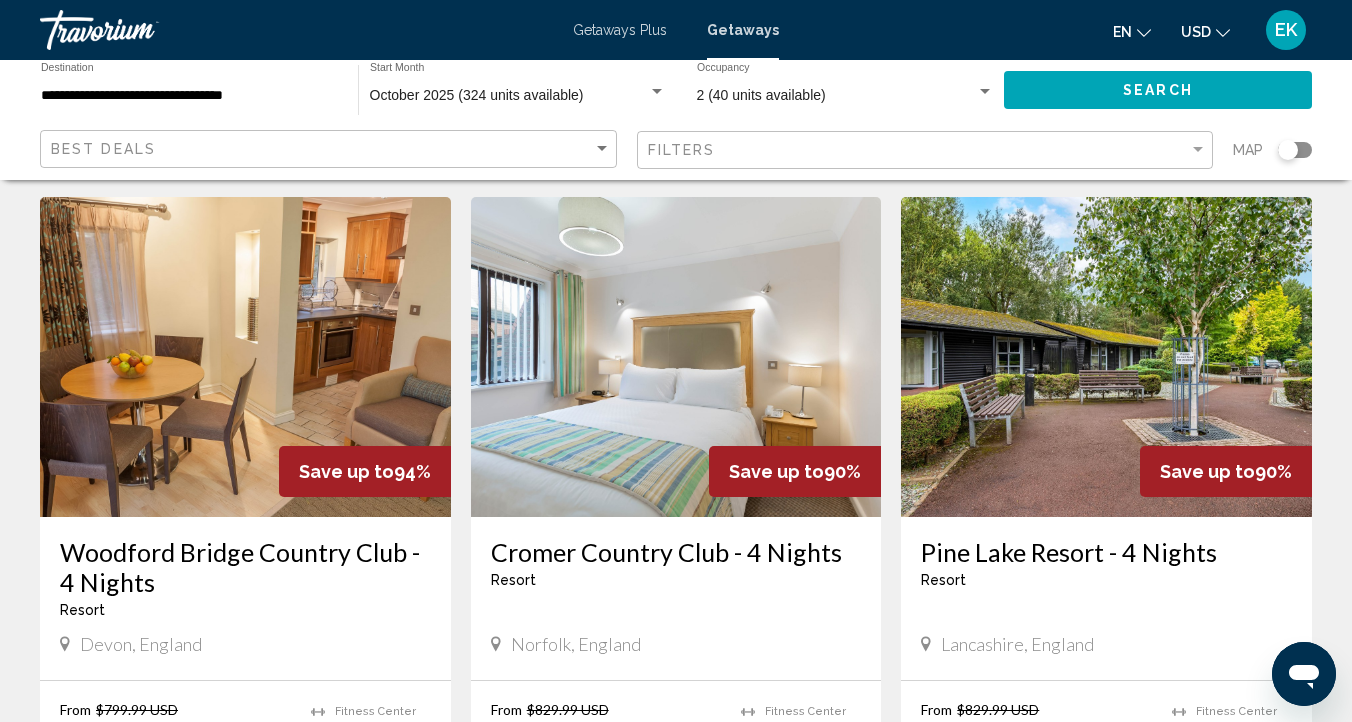 scroll, scrollTop: 67, scrollLeft: 0, axis: vertical 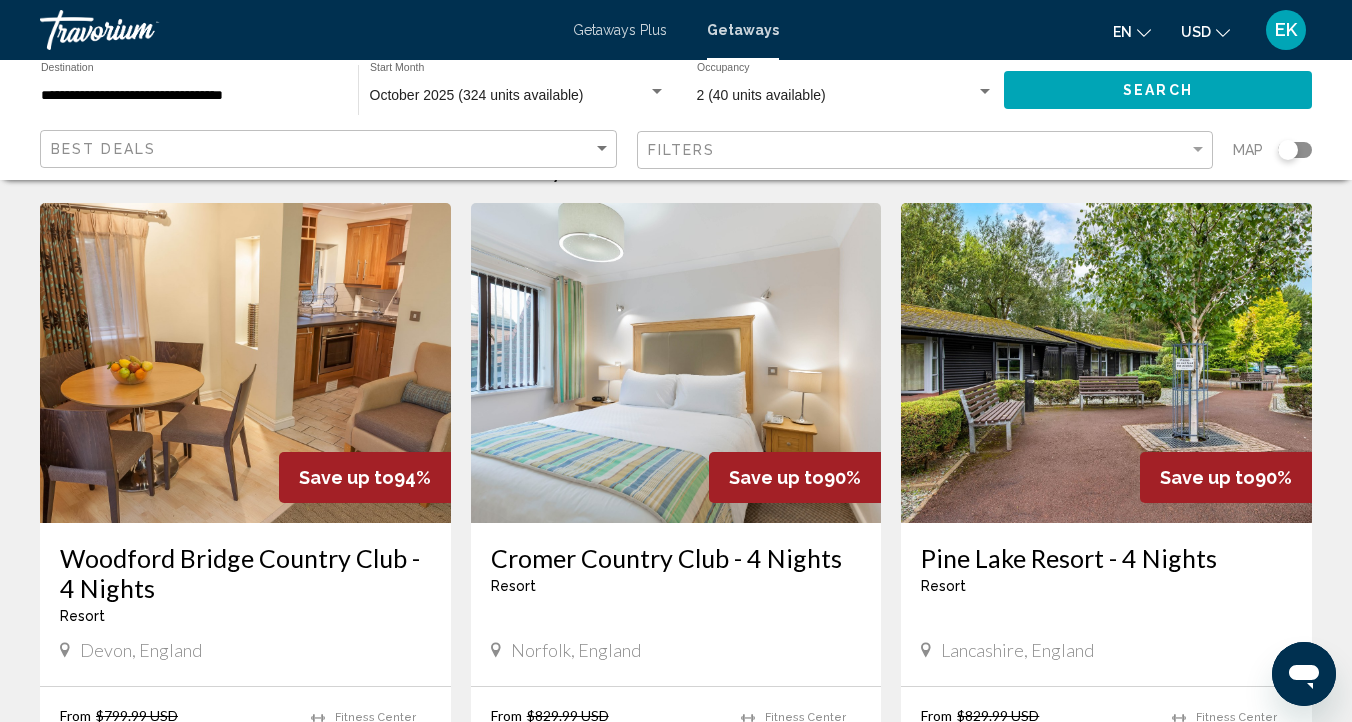 click 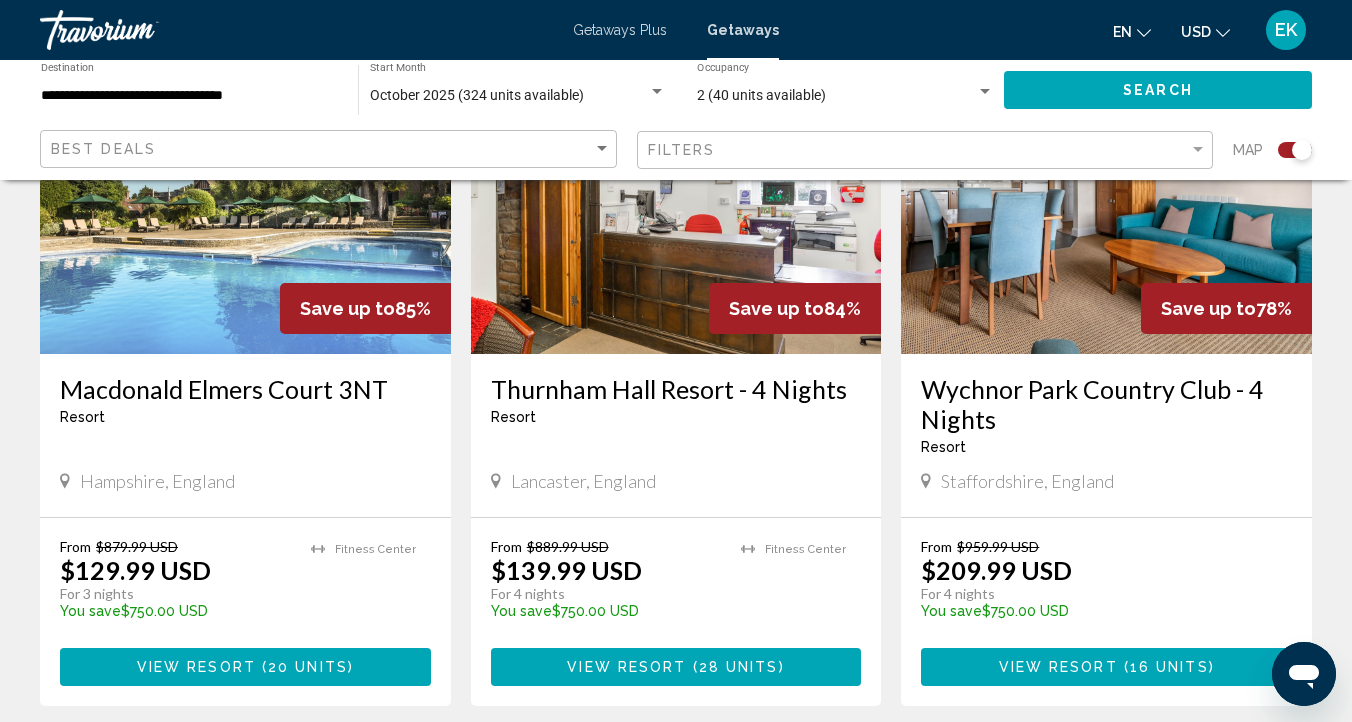 scroll, scrollTop: 1575, scrollLeft: 0, axis: vertical 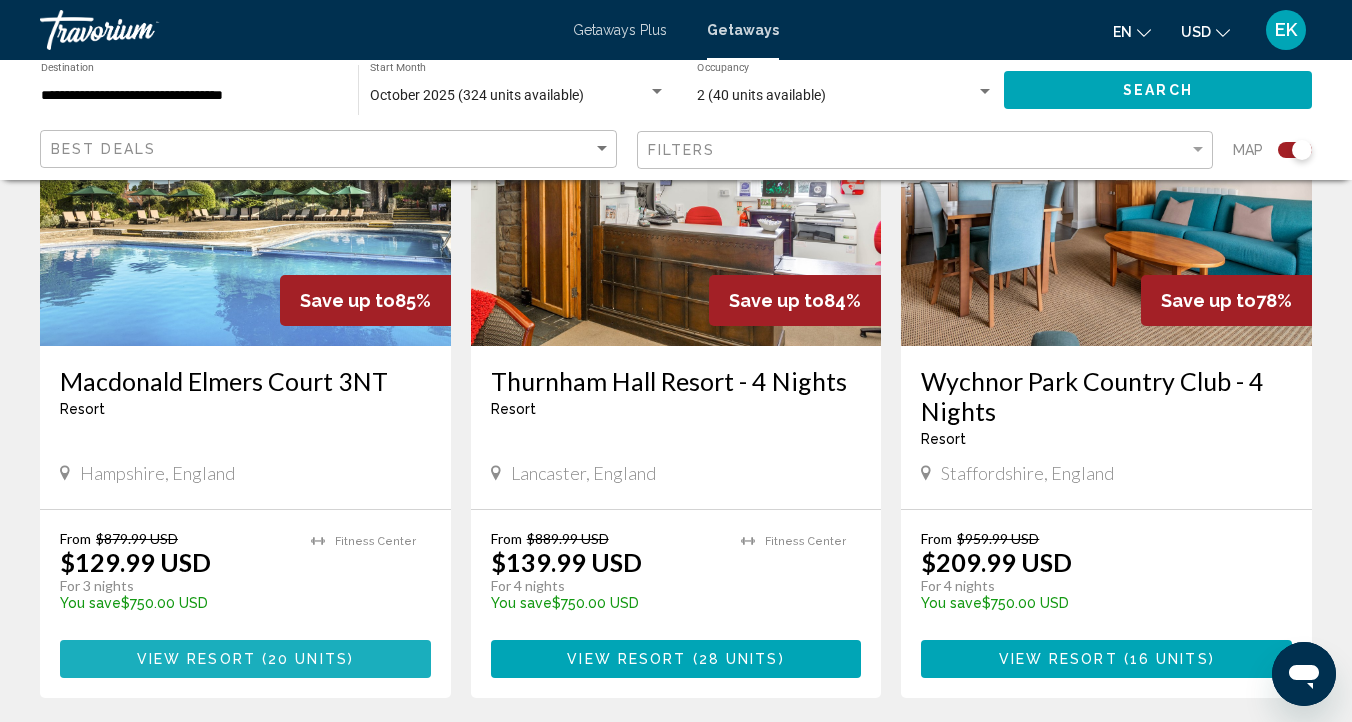 click at bounding box center (259, 660) 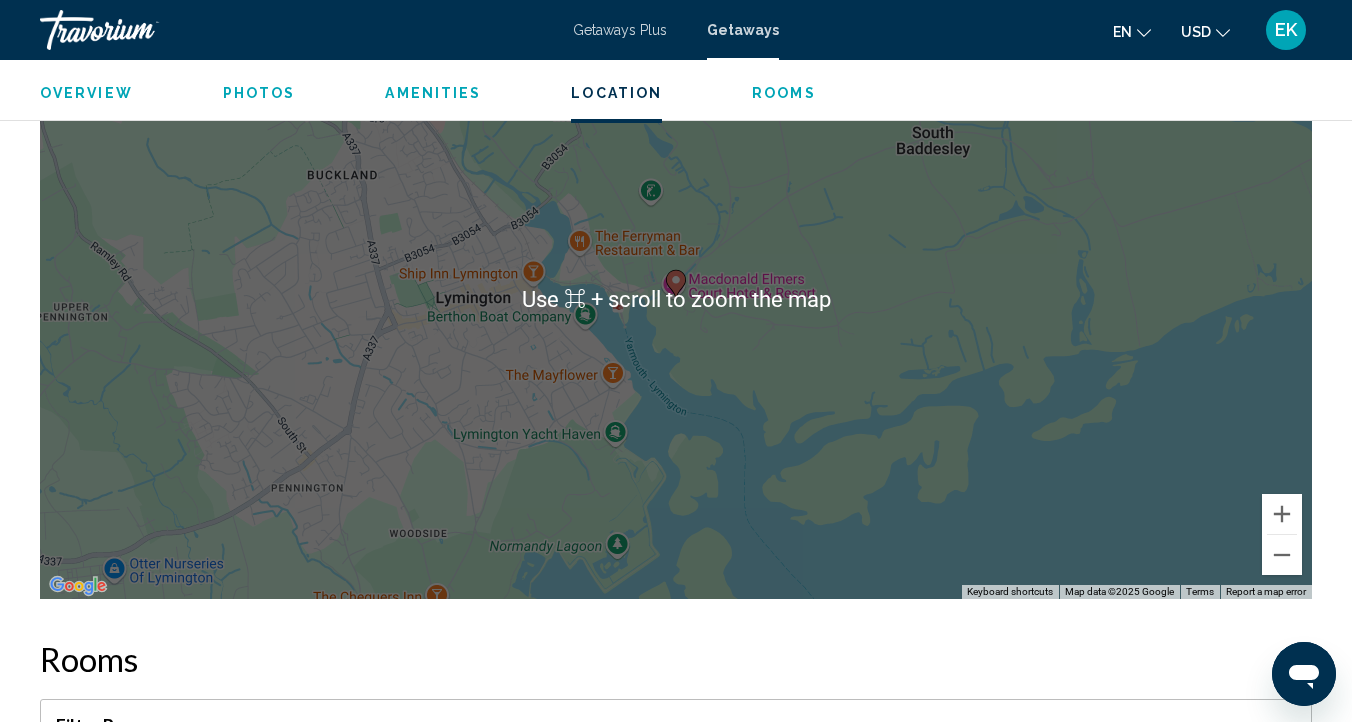 scroll, scrollTop: 3119, scrollLeft: 0, axis: vertical 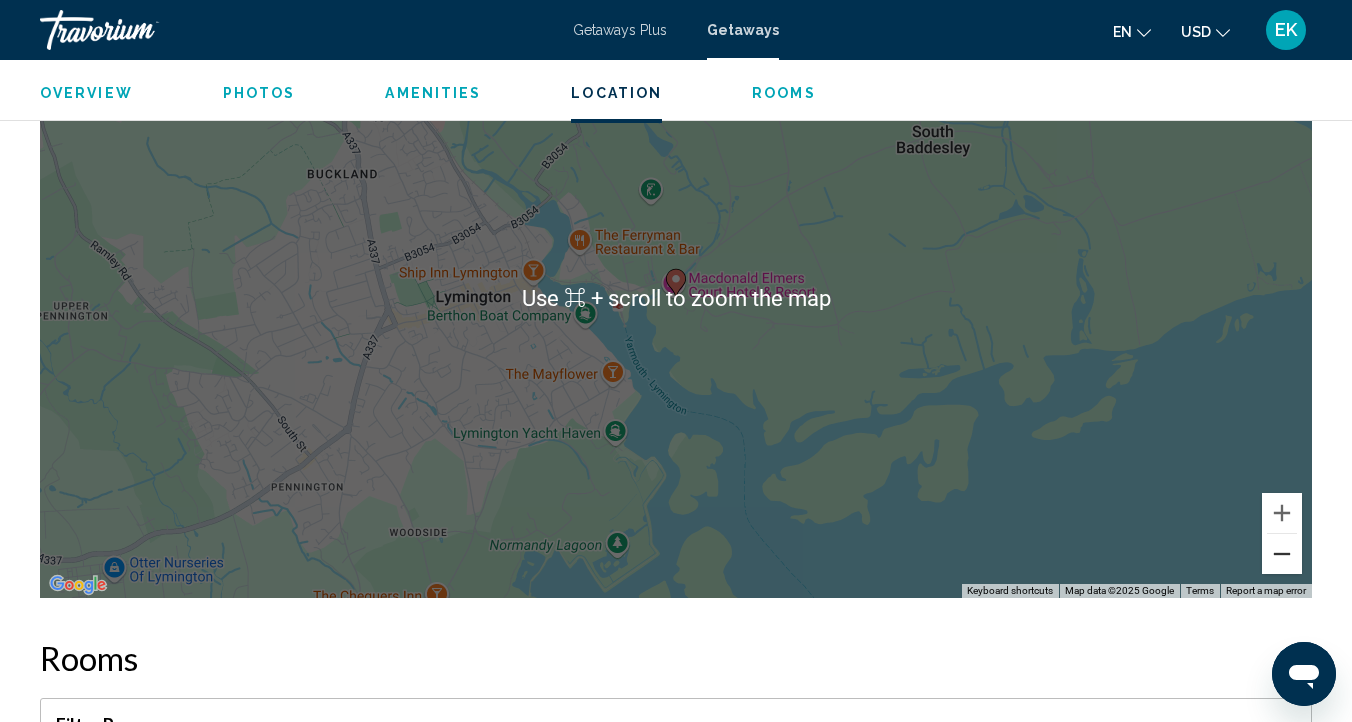click at bounding box center (1282, 554) 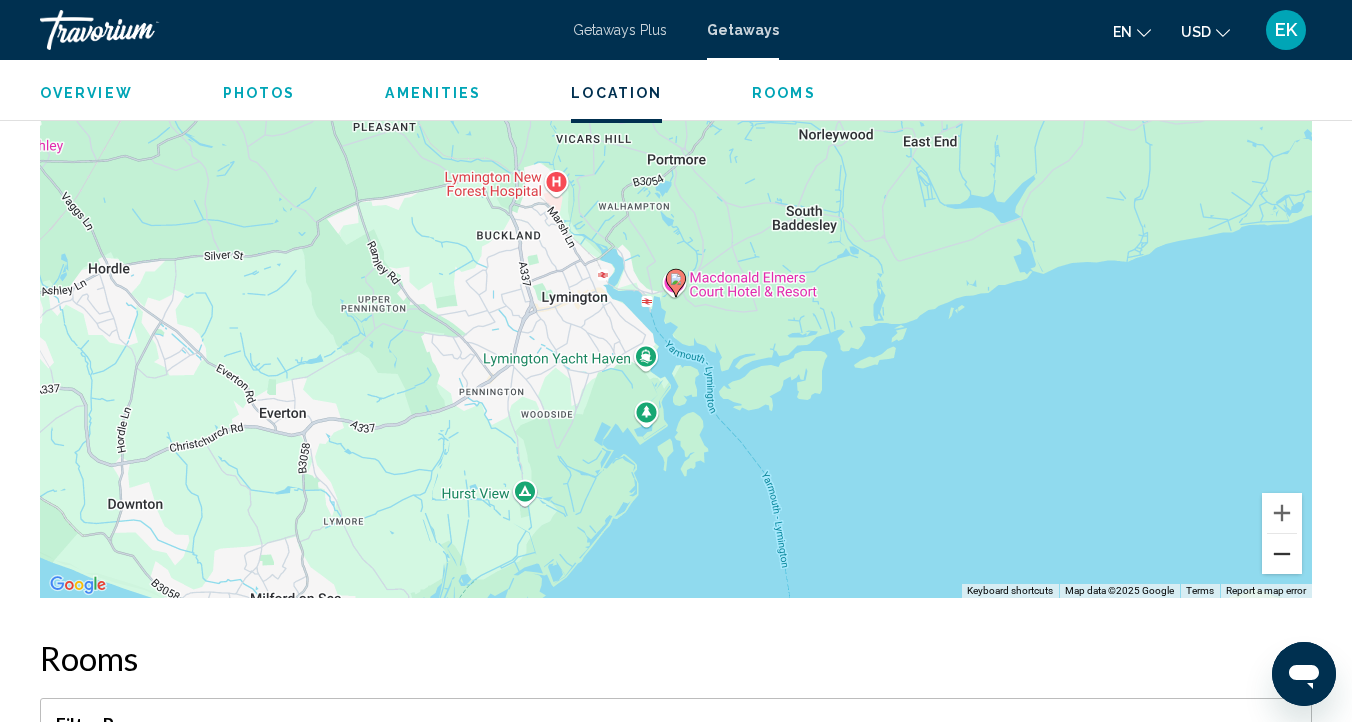 click at bounding box center [1282, 554] 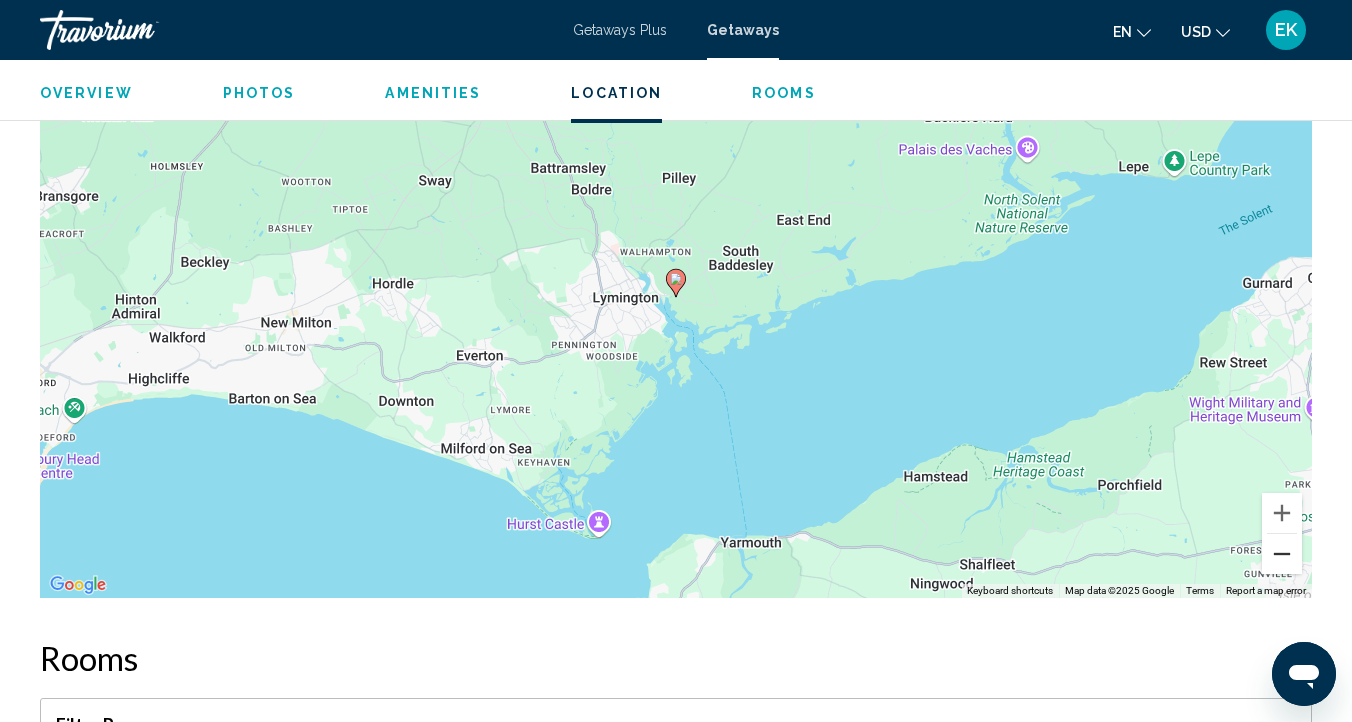 click at bounding box center [1282, 554] 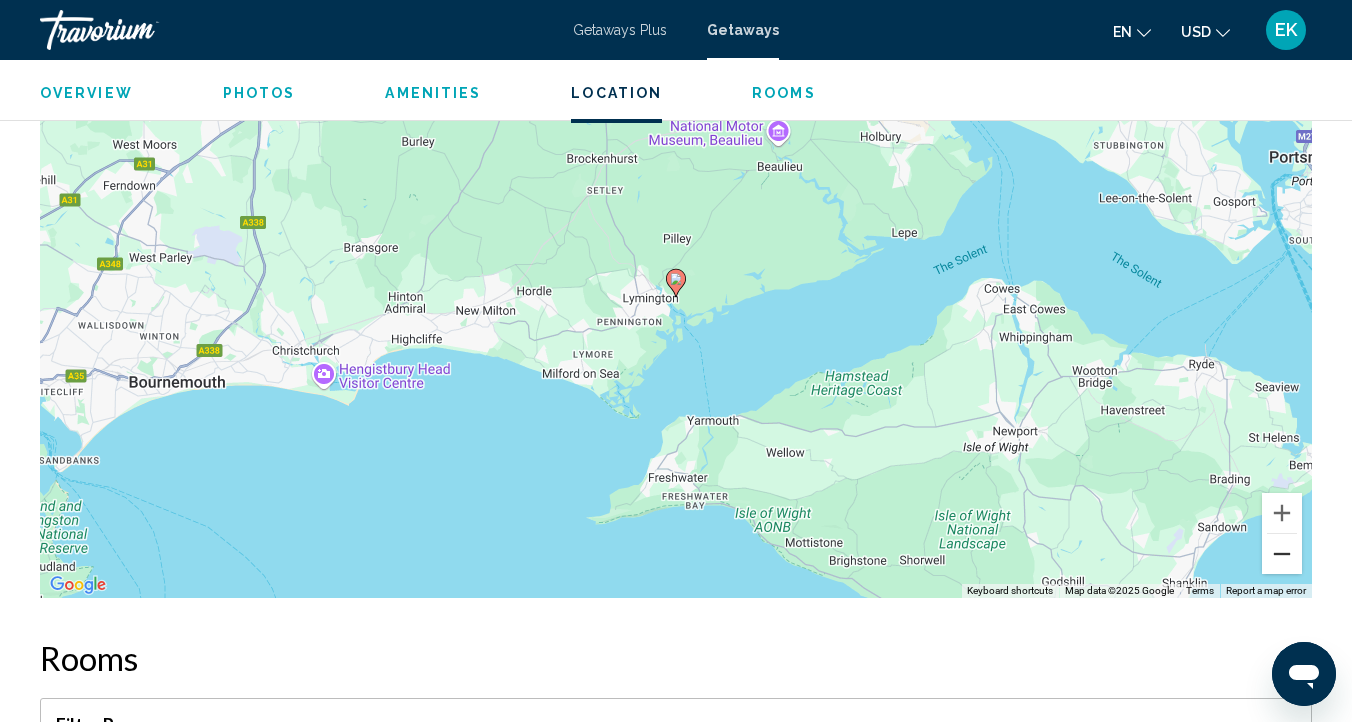 click at bounding box center (1282, 554) 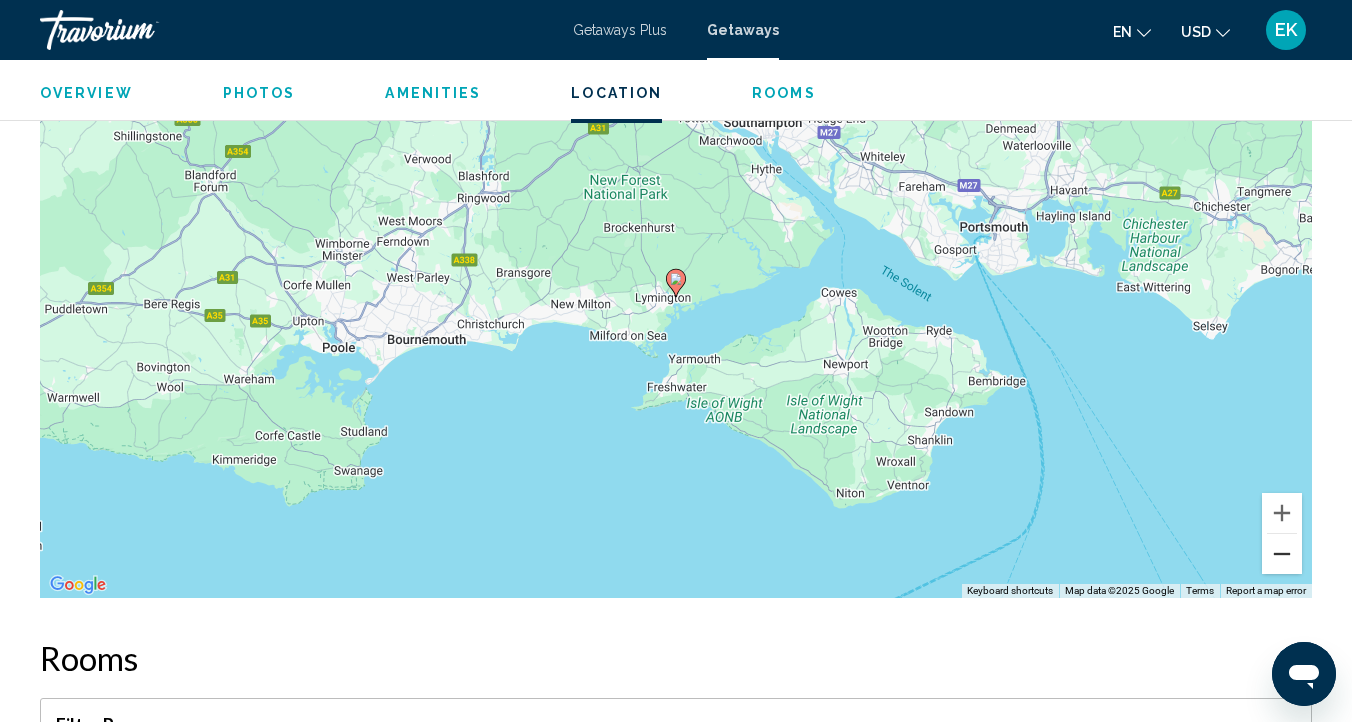 click at bounding box center (1282, 554) 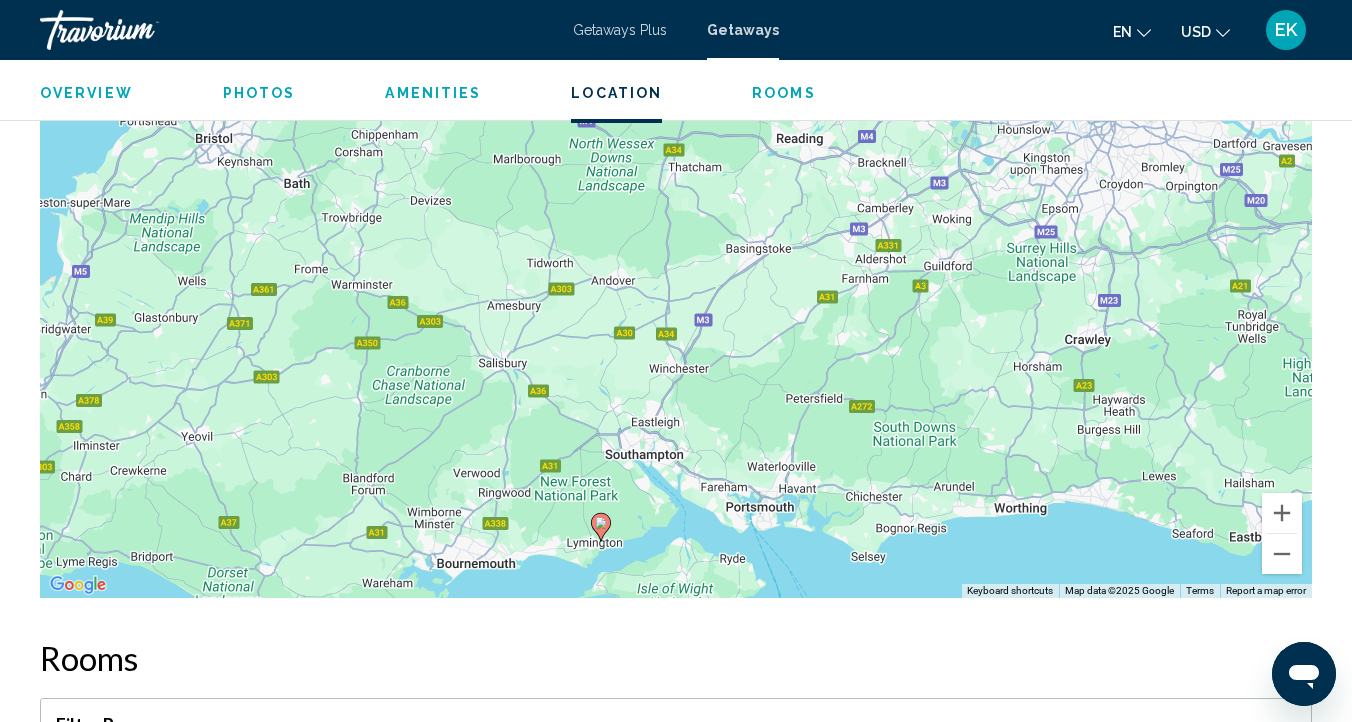 drag, startPoint x: 938, startPoint y: 358, endPoint x: 863, endPoint y: 608, distance: 261.00766 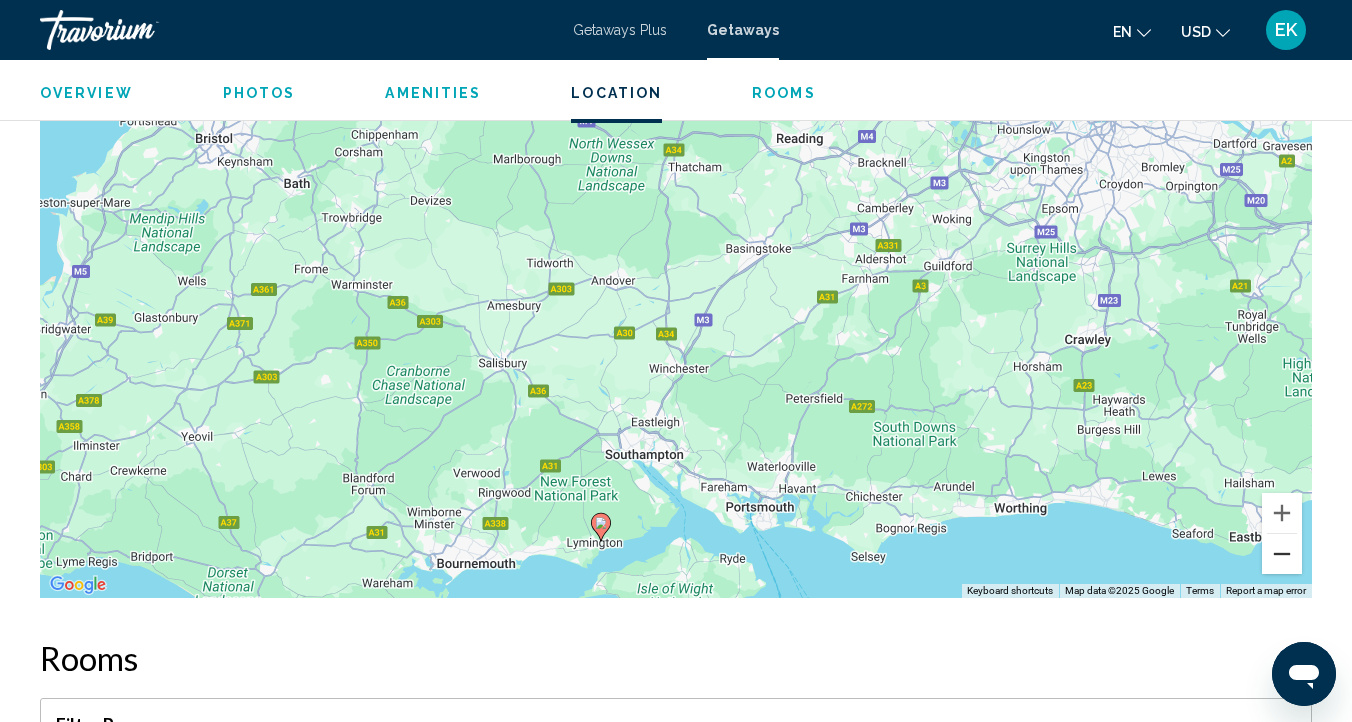 click at bounding box center [1282, 554] 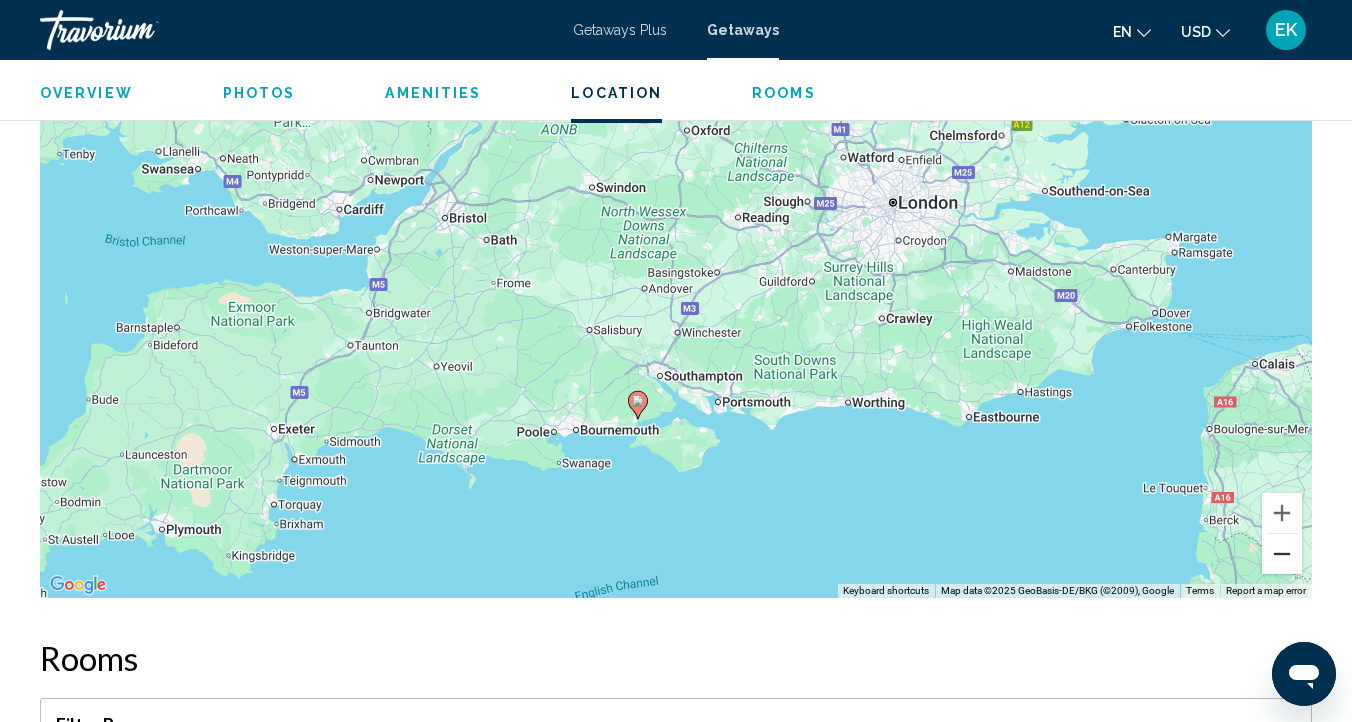 click at bounding box center (1282, 554) 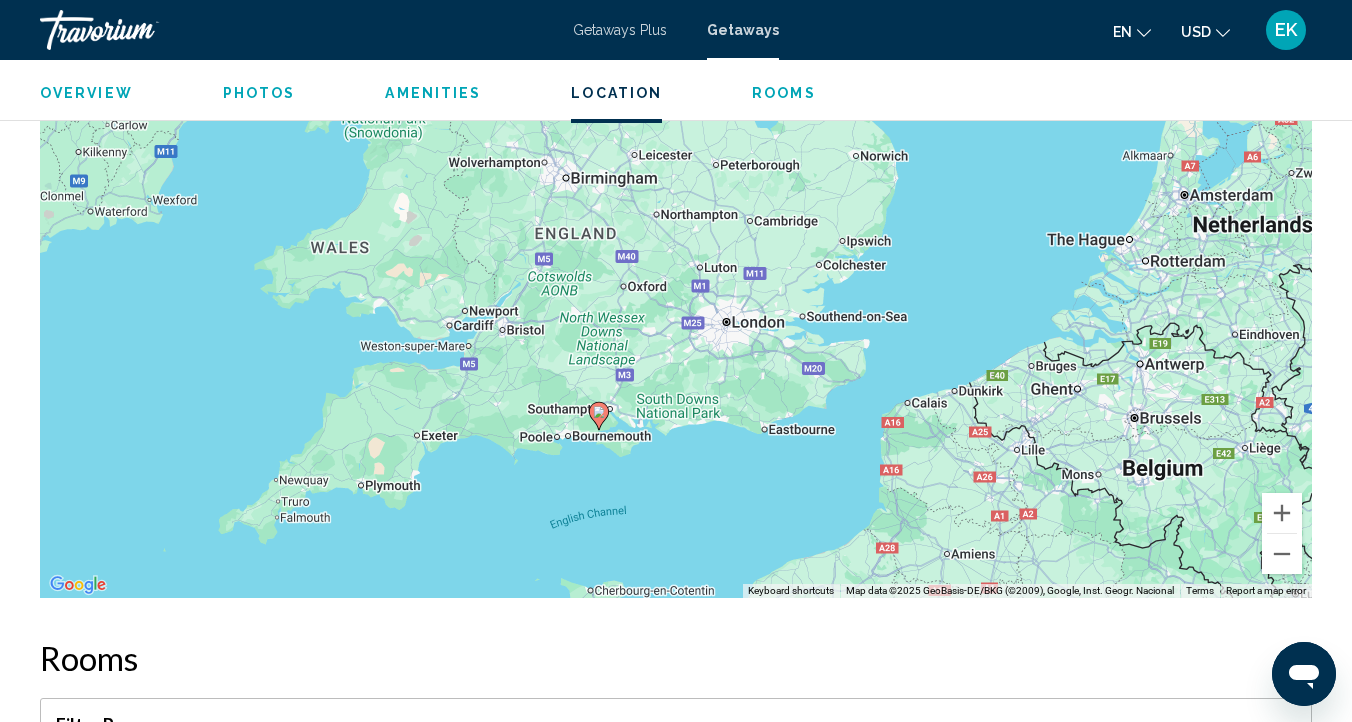 drag, startPoint x: 1015, startPoint y: 349, endPoint x: 955, endPoint y: 425, distance: 96.82975 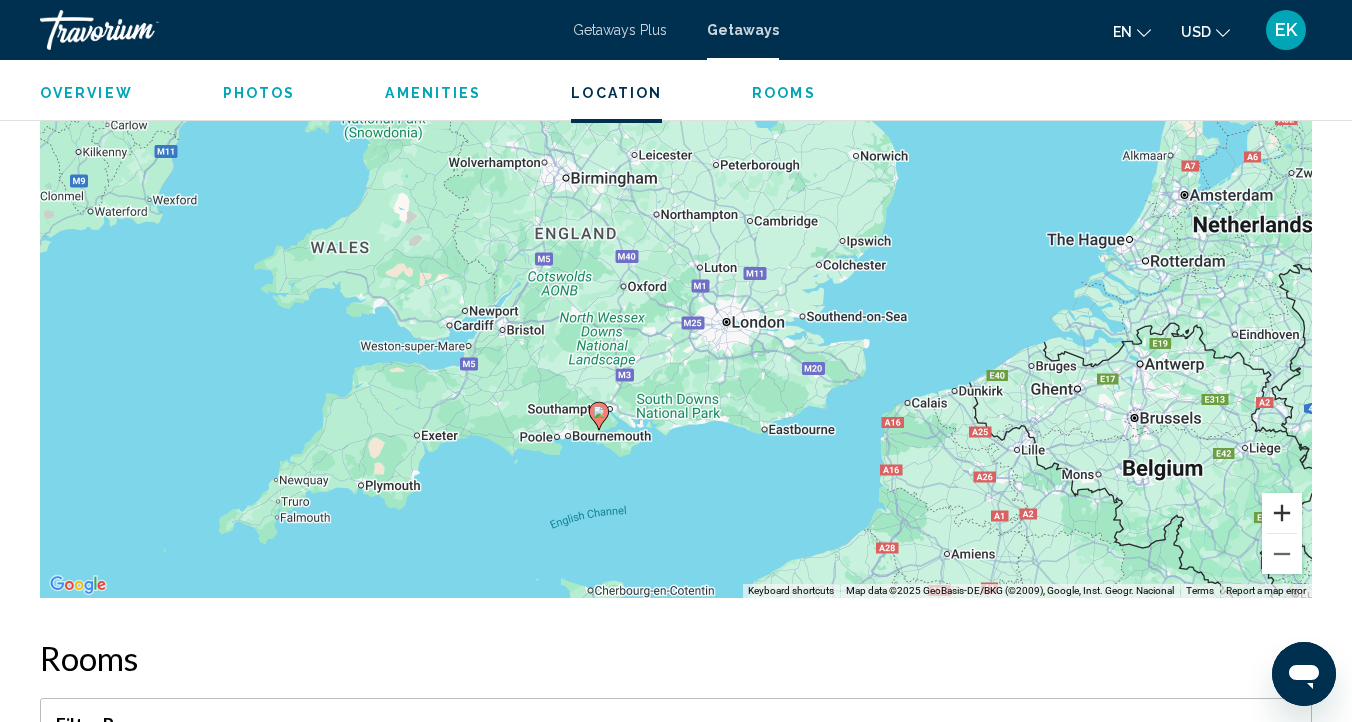 click at bounding box center [1282, 513] 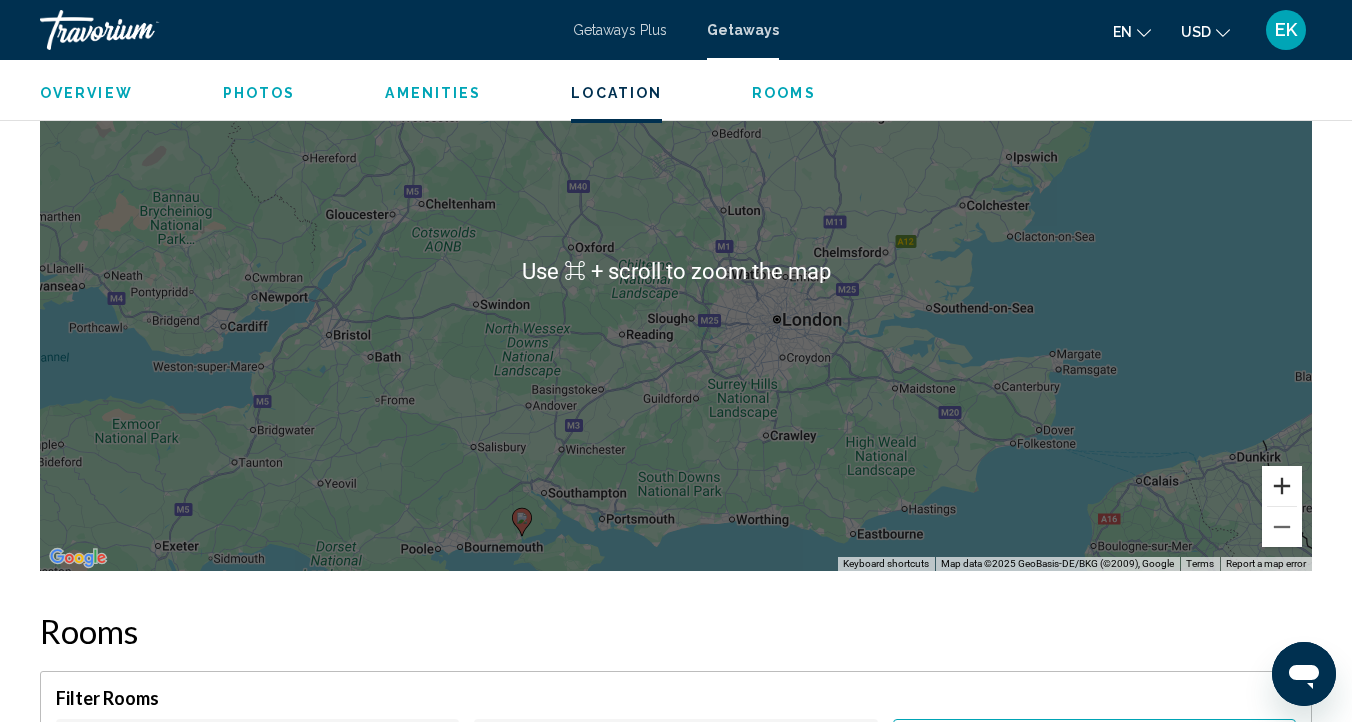 scroll, scrollTop: 3123, scrollLeft: 0, axis: vertical 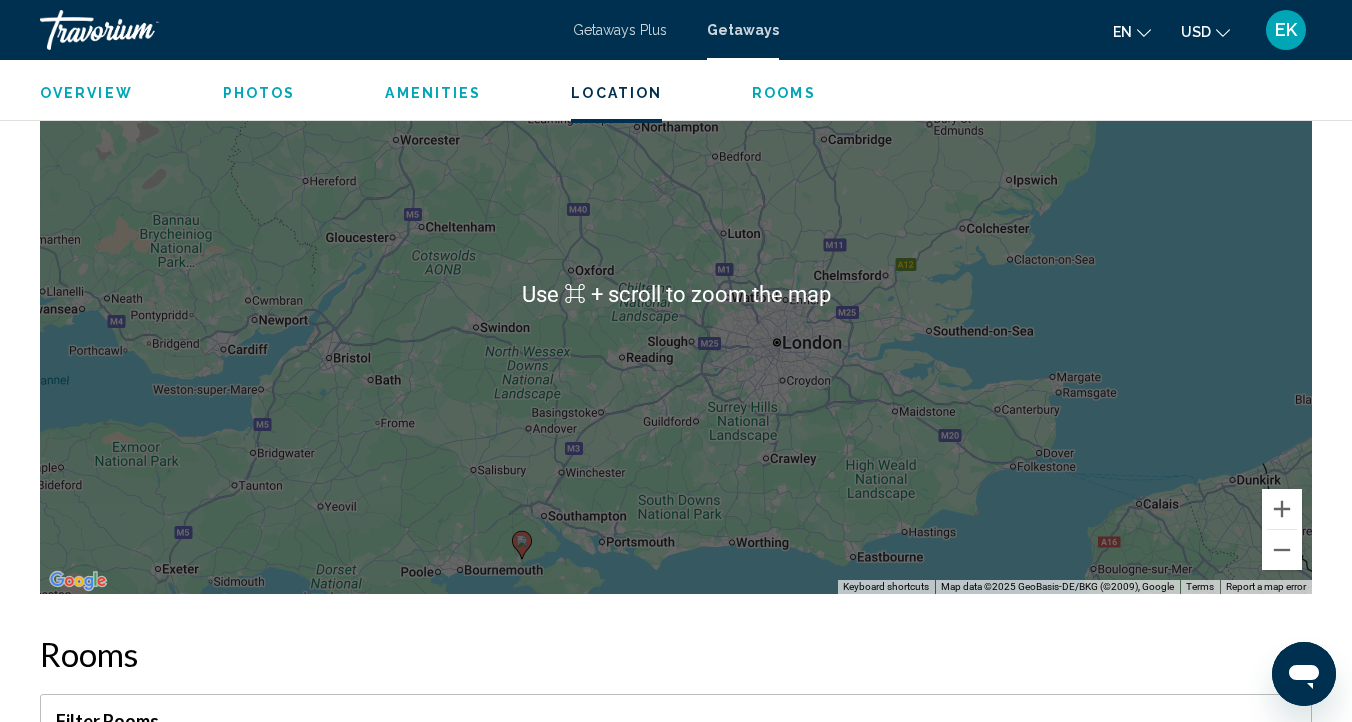click on "Overview Type Resort All-Inclusive No All-Inclusive Address South Baddesley Road Lymington Hampshire, England Description Elmers Court is at the edge of the New Forest, an area of unspoiled natural beauty yet only 144kms from London. The main house is a fine example of Tudor architecture, with its extraordinary elegant oak-paneled lounges and bar. Its extensive and well-landscaped grounds overlook the Solent and Lymington River, an area known worldwide for exciting sailing. A Leisure Centre includes an indoor swimming pool and a children's pool, a whirlpool spa, a sauna and steam room, a gymnasium, restaurant, and a bar. Read more
Photos Amenities
Fitness Center ATM/banking Bar/lounge Billiards or pool table Business center Concierge desk/services Conference facilities Currency exchange Dry cleaning/laundry service Fitness Center Game room Gift shops or newsstand Hot tub Indoor swimming pool Laundry facilities" at bounding box center [676, 557] 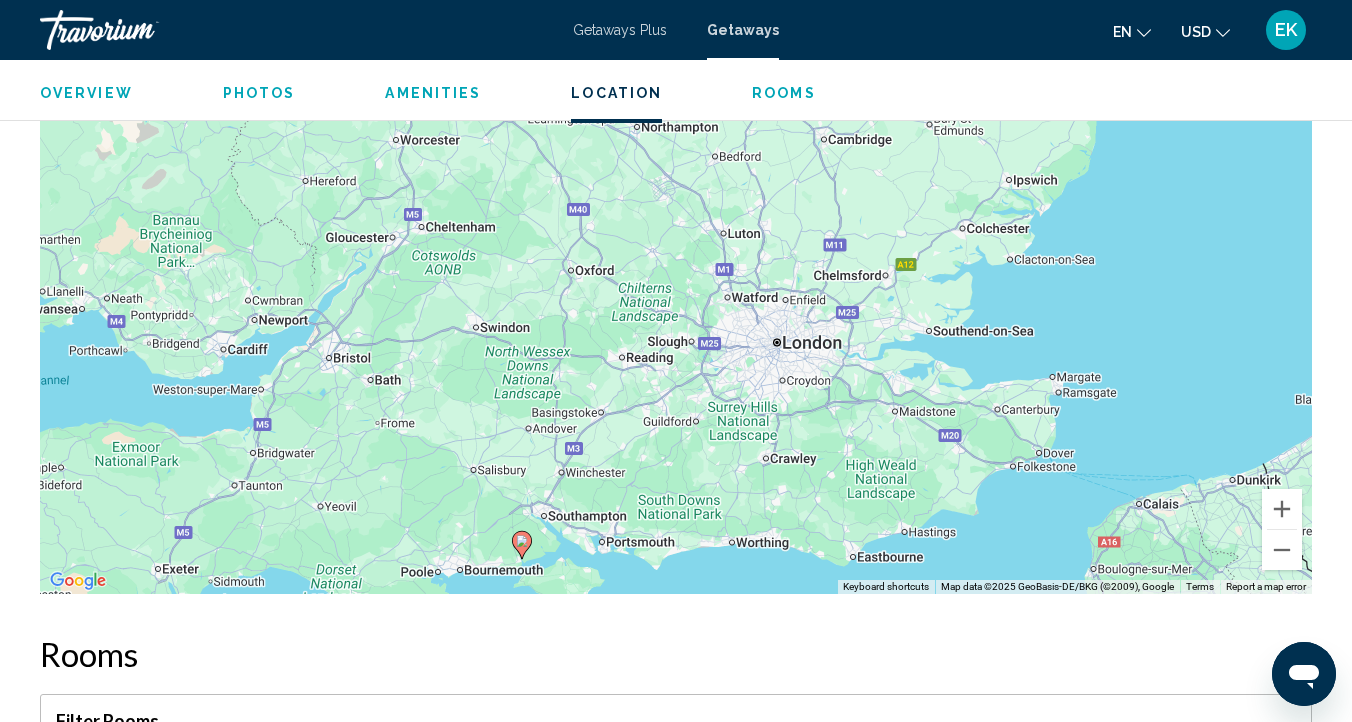 scroll, scrollTop: 0, scrollLeft: 0, axis: both 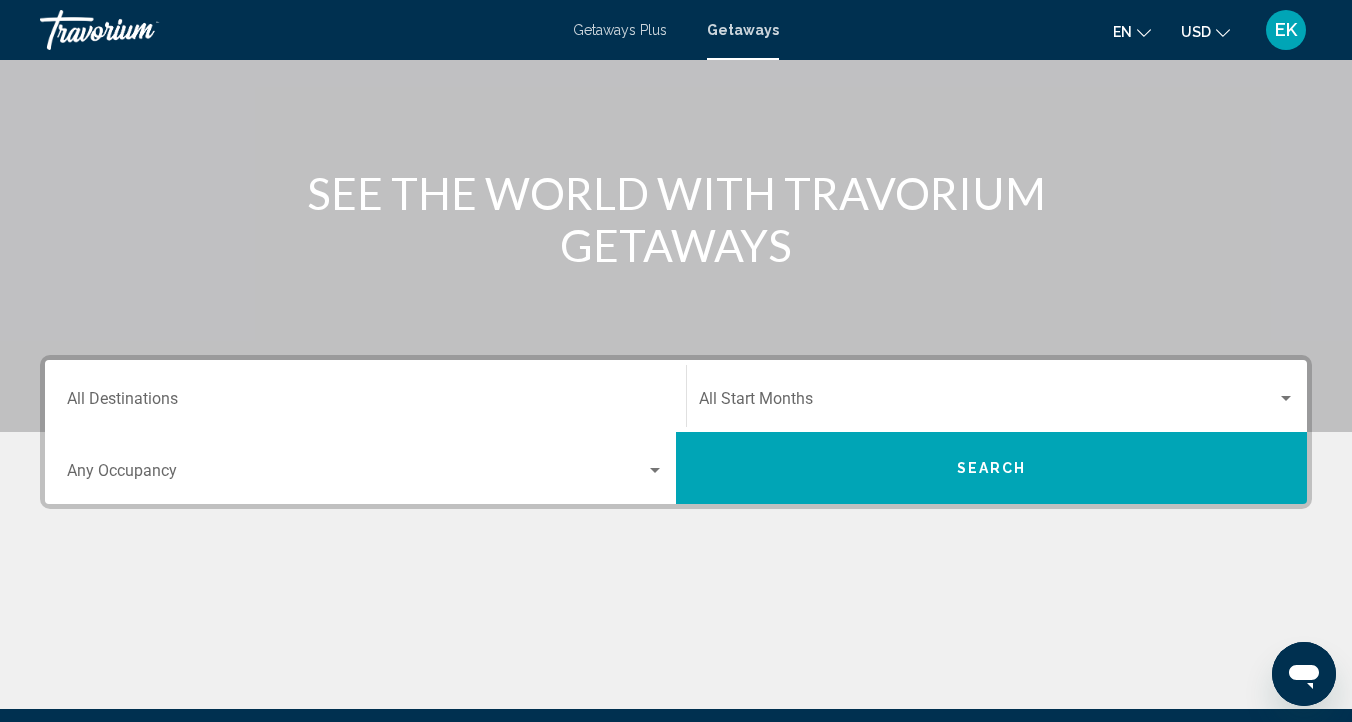 click on "Destination All Destinations" at bounding box center (365, 403) 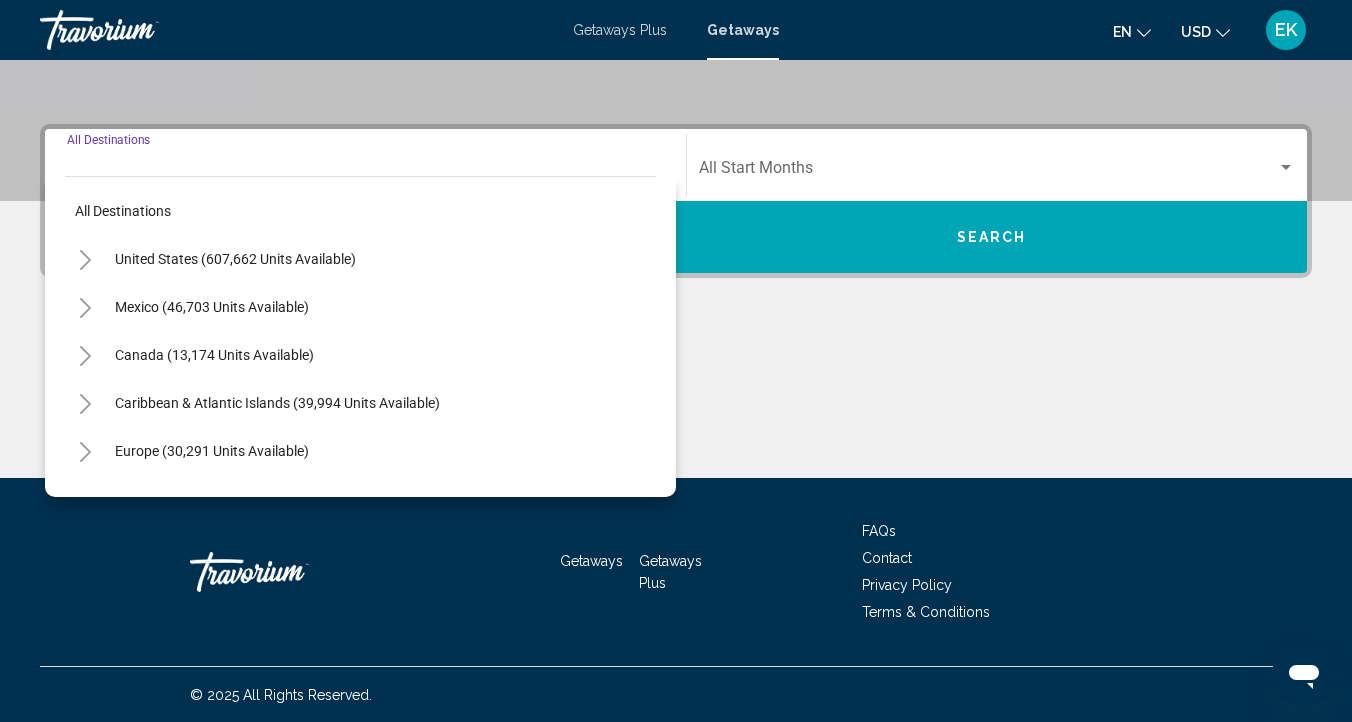 scroll, scrollTop: 400, scrollLeft: 0, axis: vertical 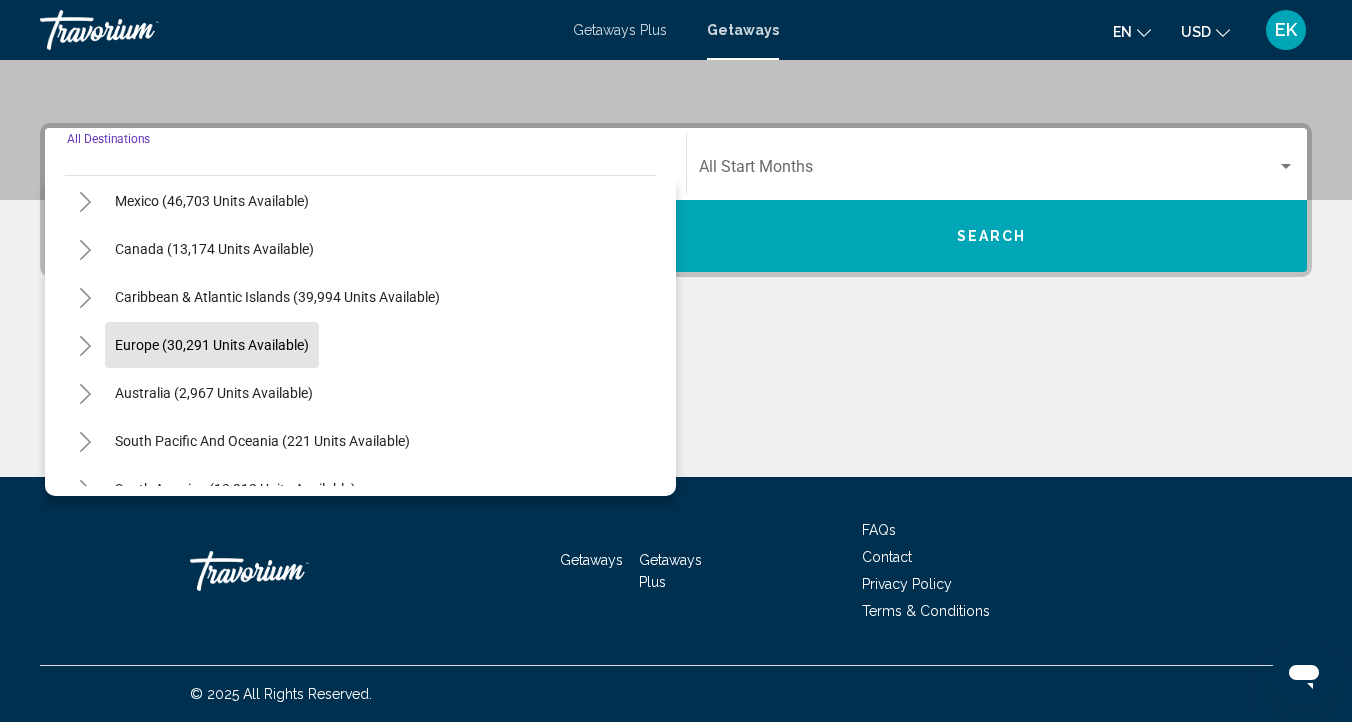 click on "Europe (30,291 units available)" at bounding box center (214, 393) 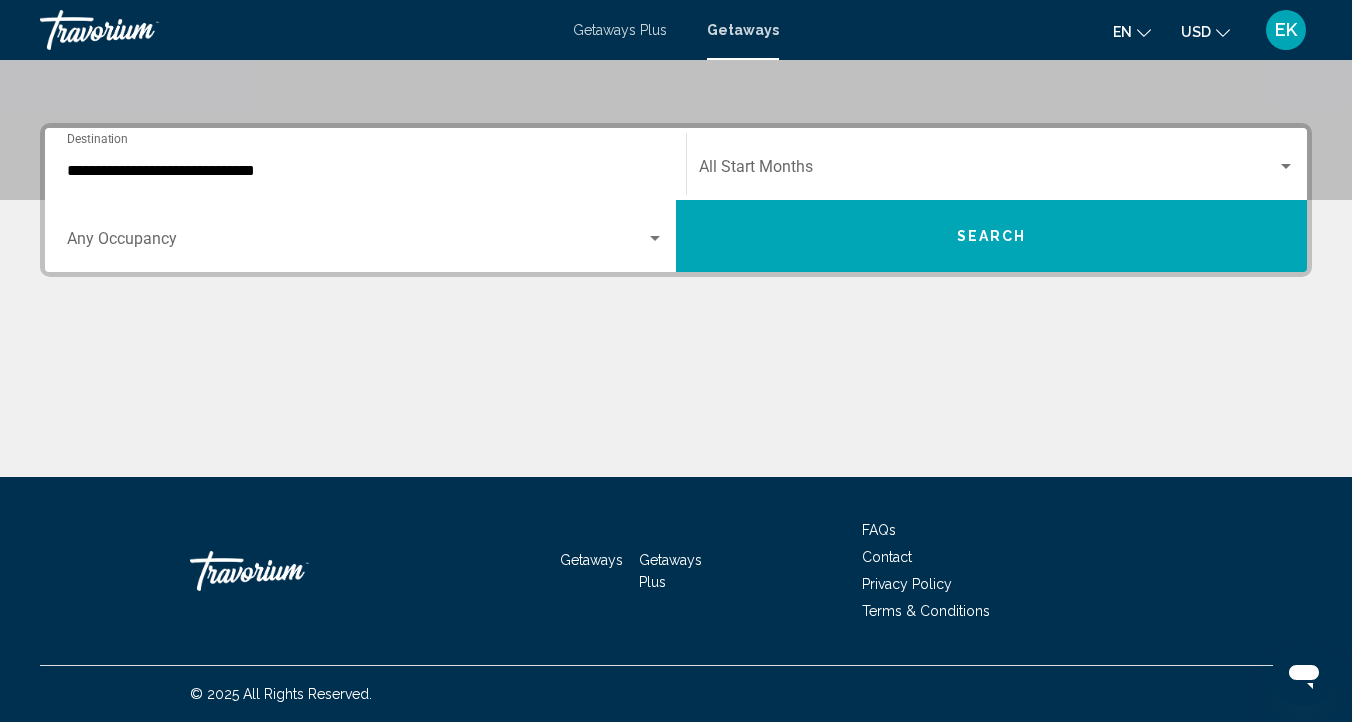 click on "Start Month All Start Months" 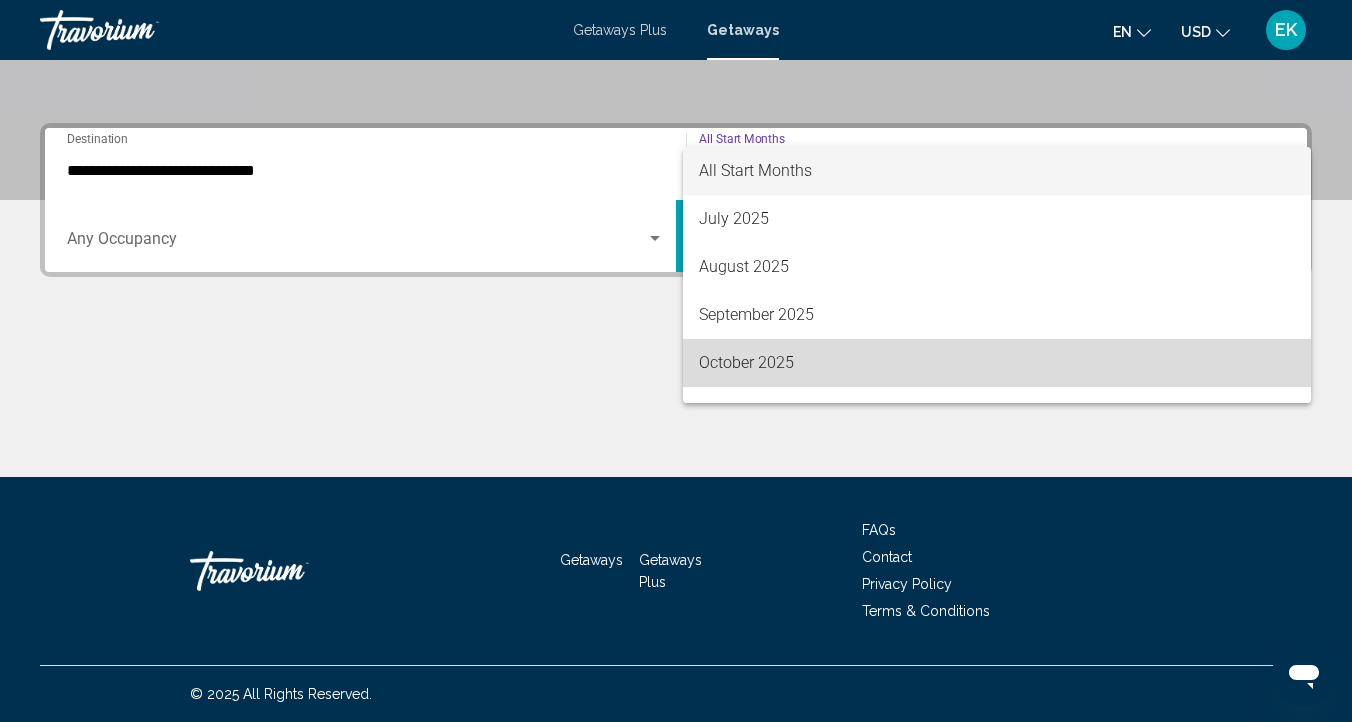 click on "October 2025" at bounding box center [997, 363] 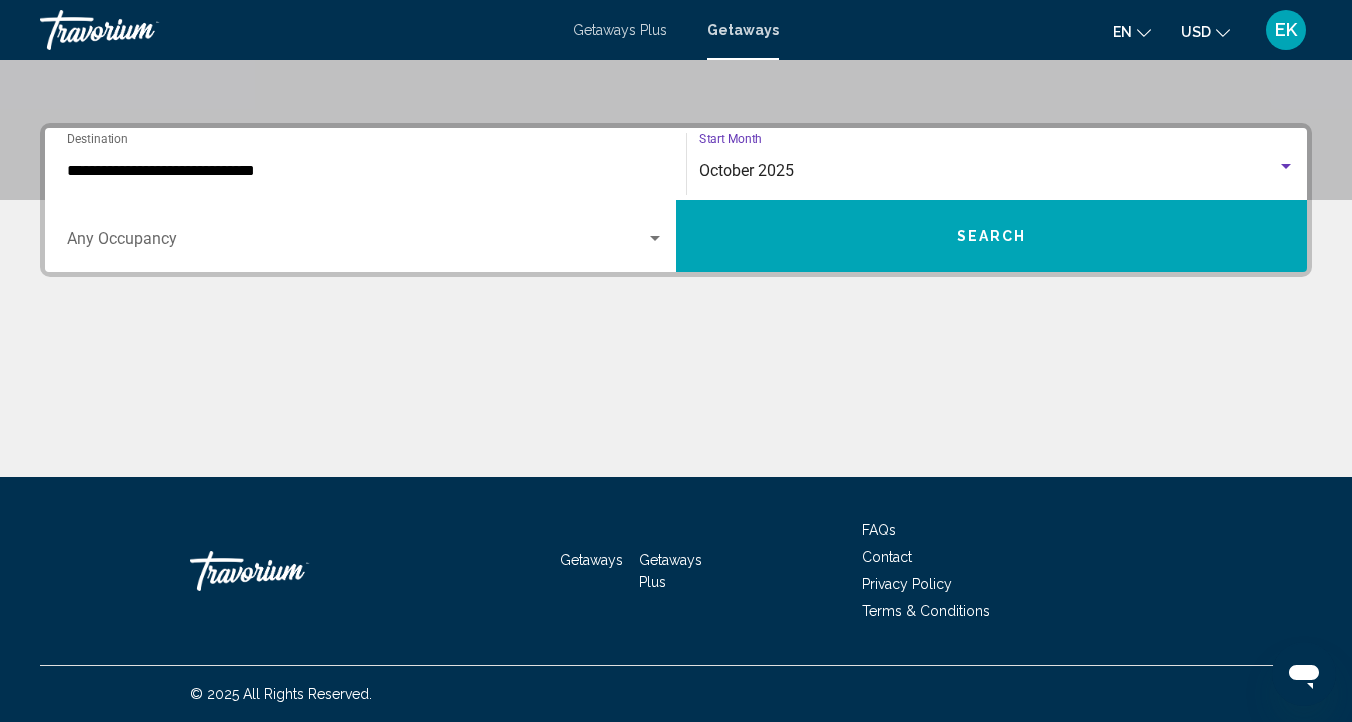 click on "Occupancy Any Occupancy" at bounding box center (365, 236) 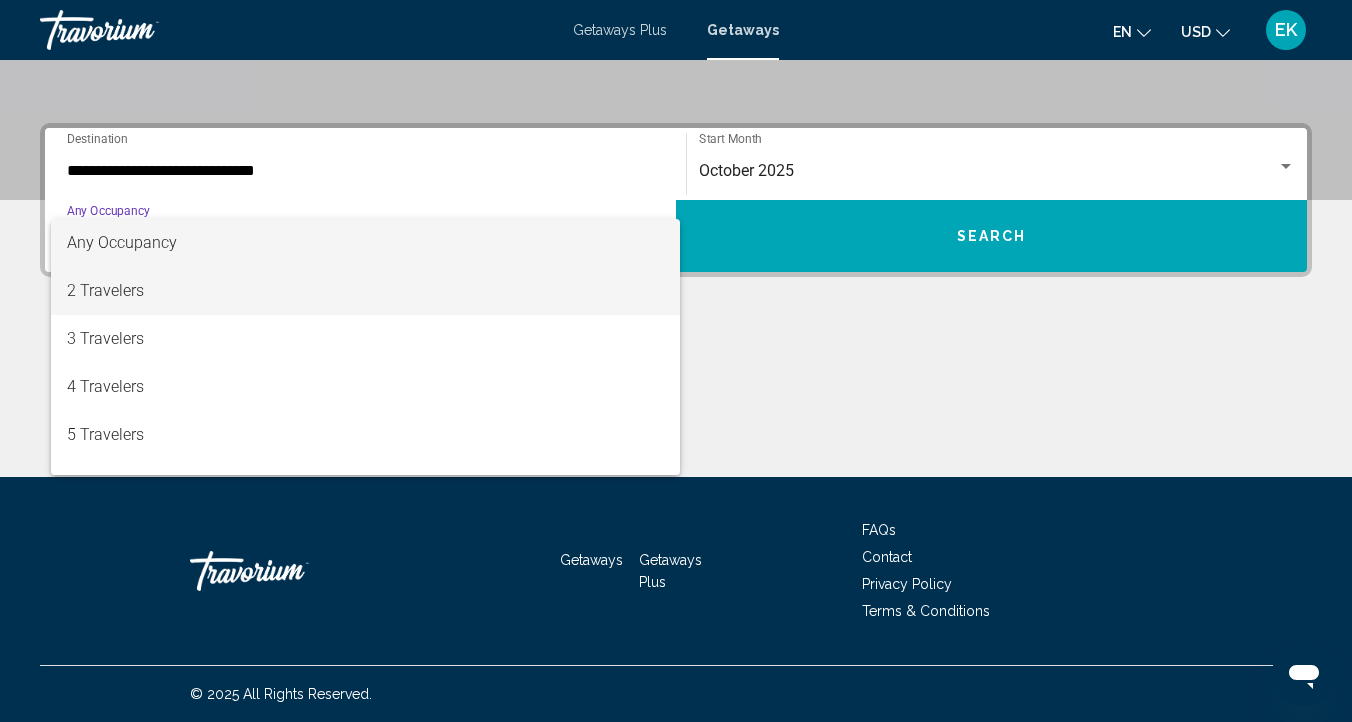 click on "2 Travelers" at bounding box center (365, 291) 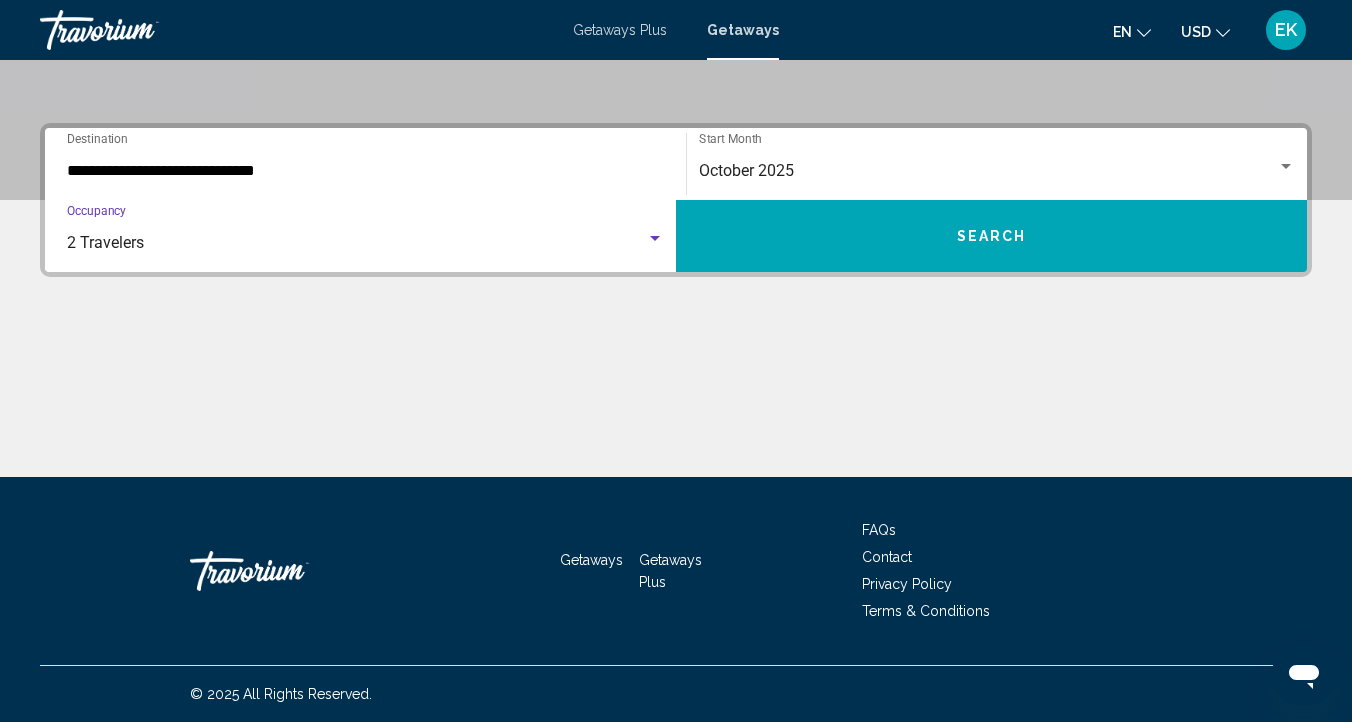click on "Search" at bounding box center [991, 236] 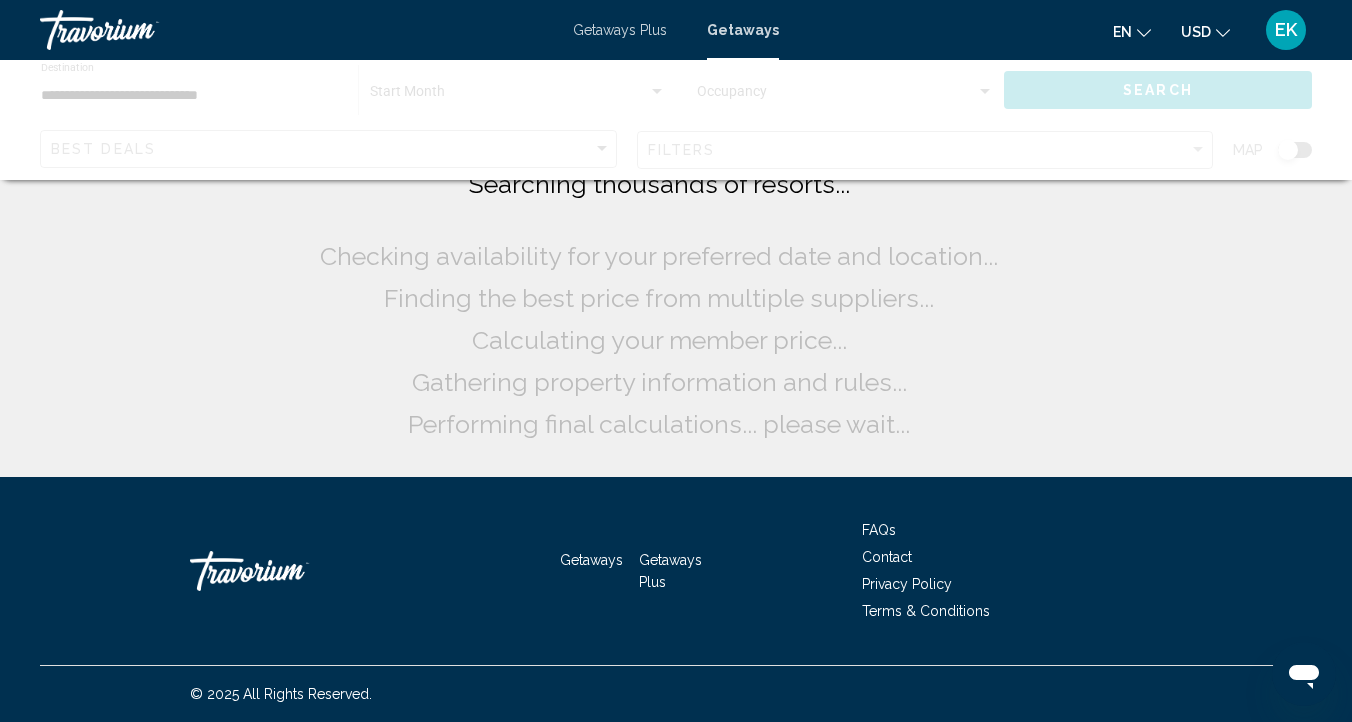 scroll, scrollTop: 0, scrollLeft: 0, axis: both 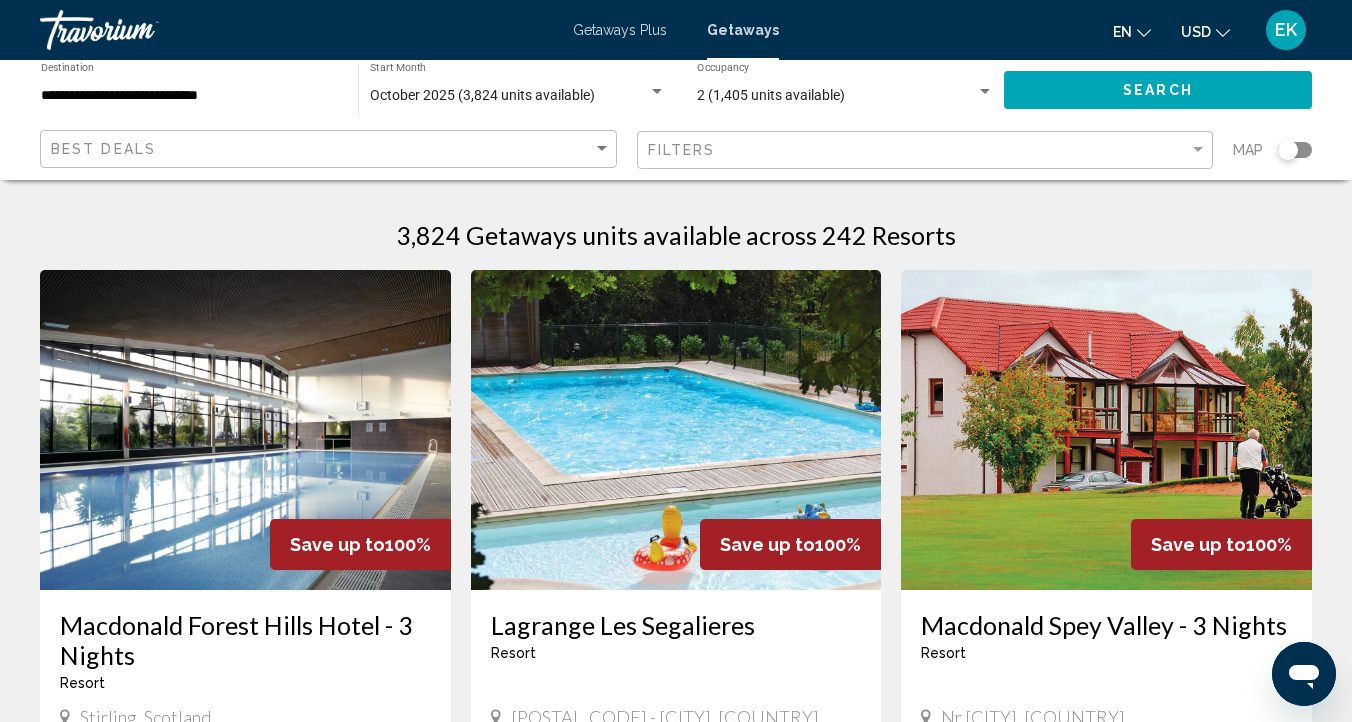 click 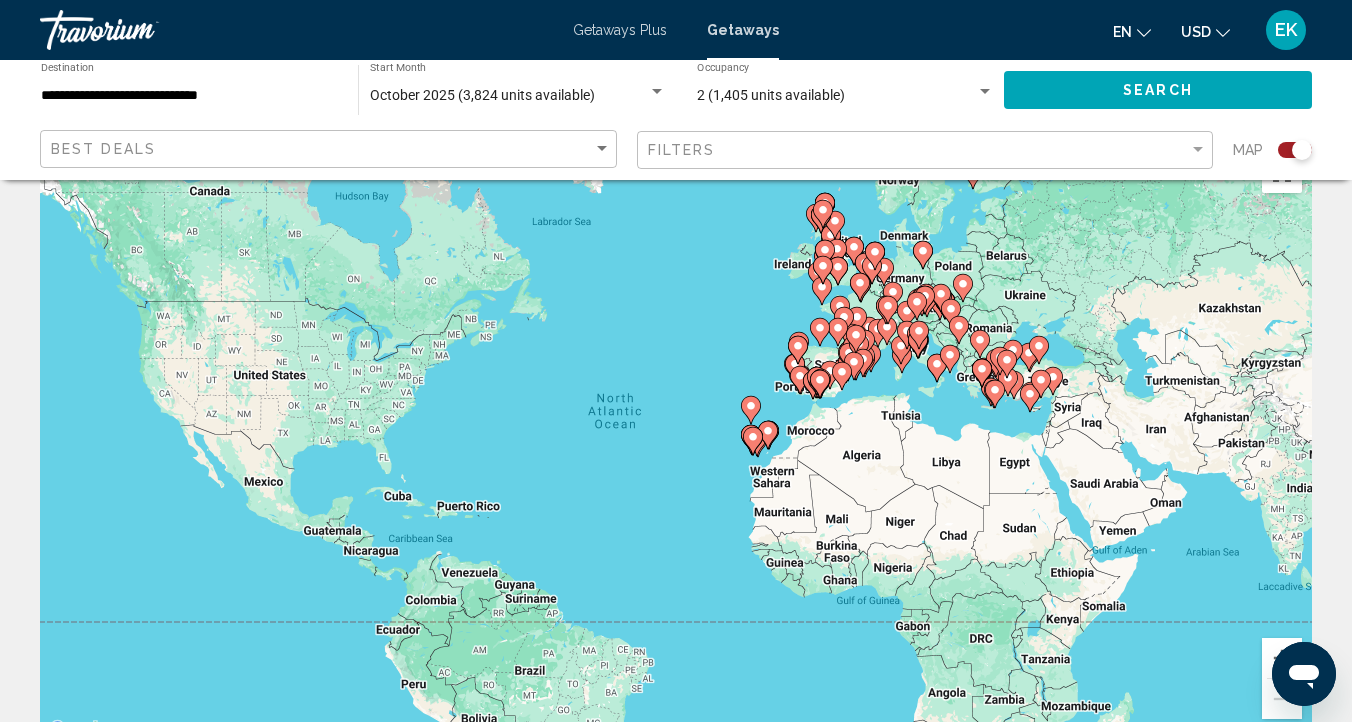 scroll, scrollTop: 73, scrollLeft: 0, axis: vertical 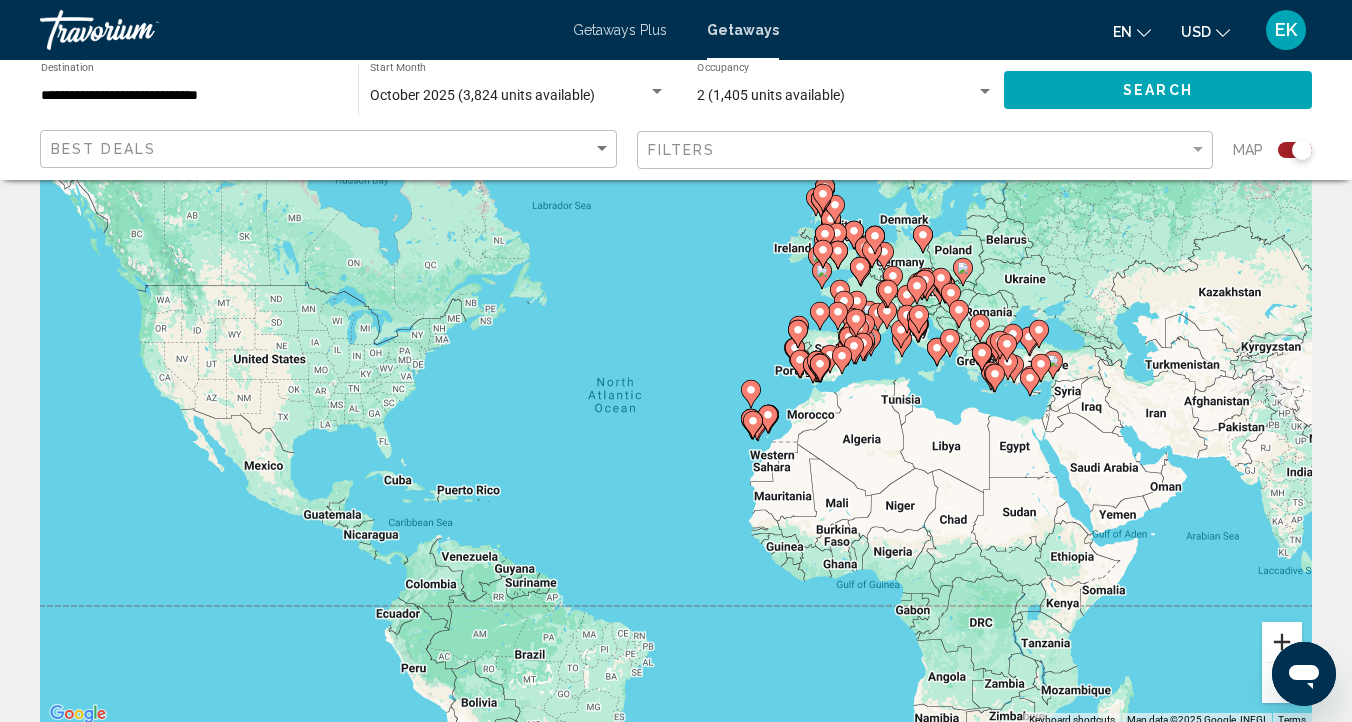 click at bounding box center [1282, 642] 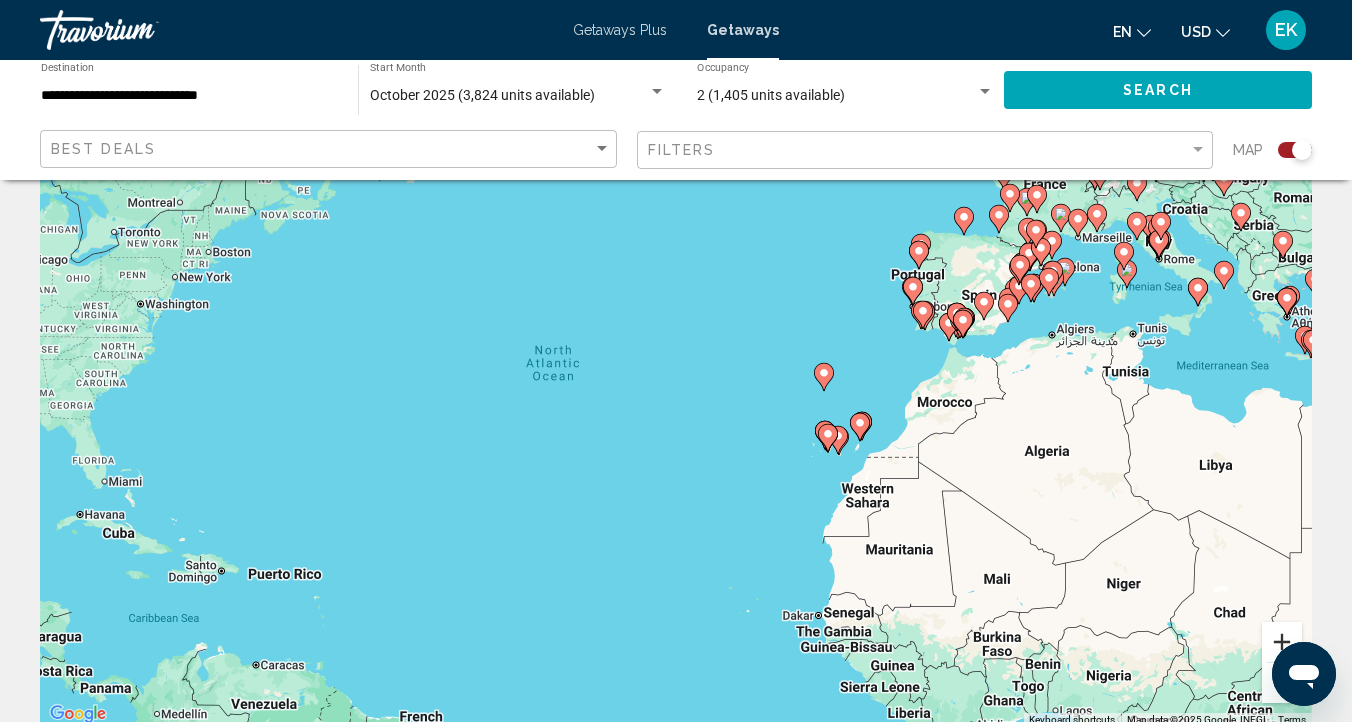 click at bounding box center [1282, 642] 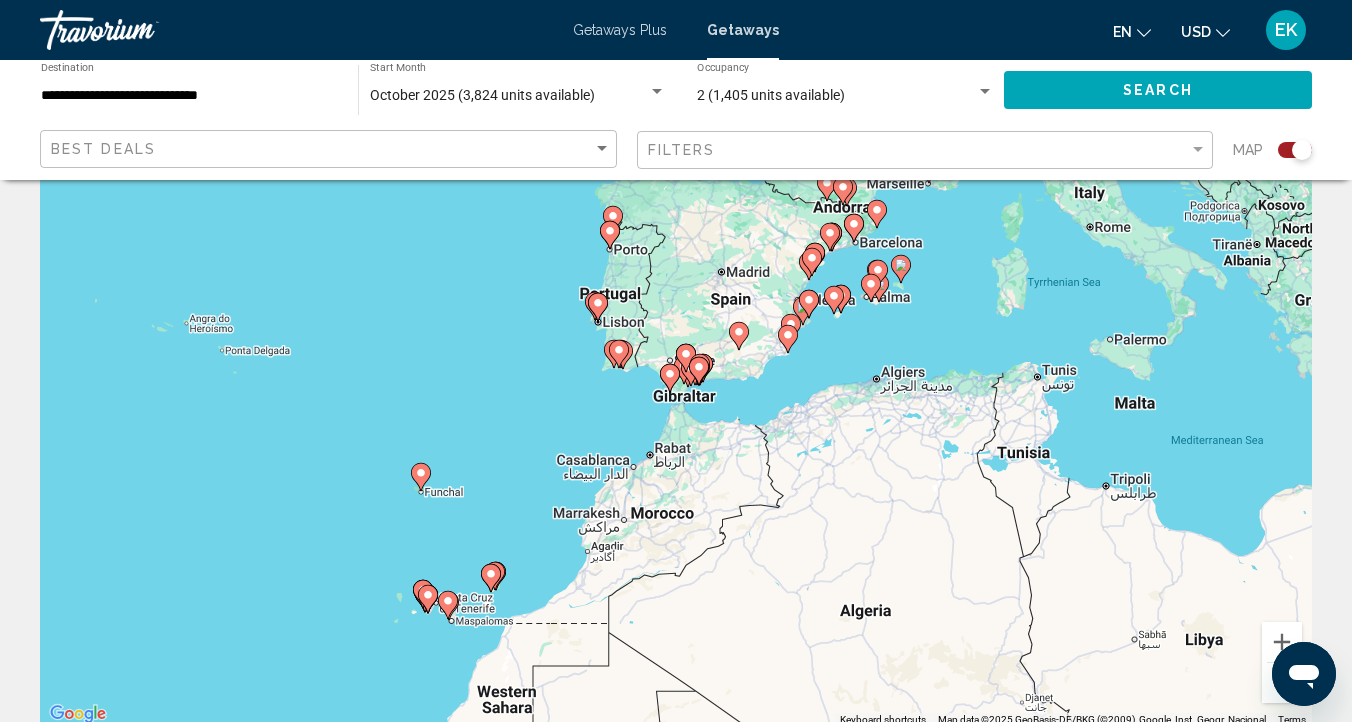 drag, startPoint x: 1194, startPoint y: 508, endPoint x: 625, endPoint y: 644, distance: 585.02734 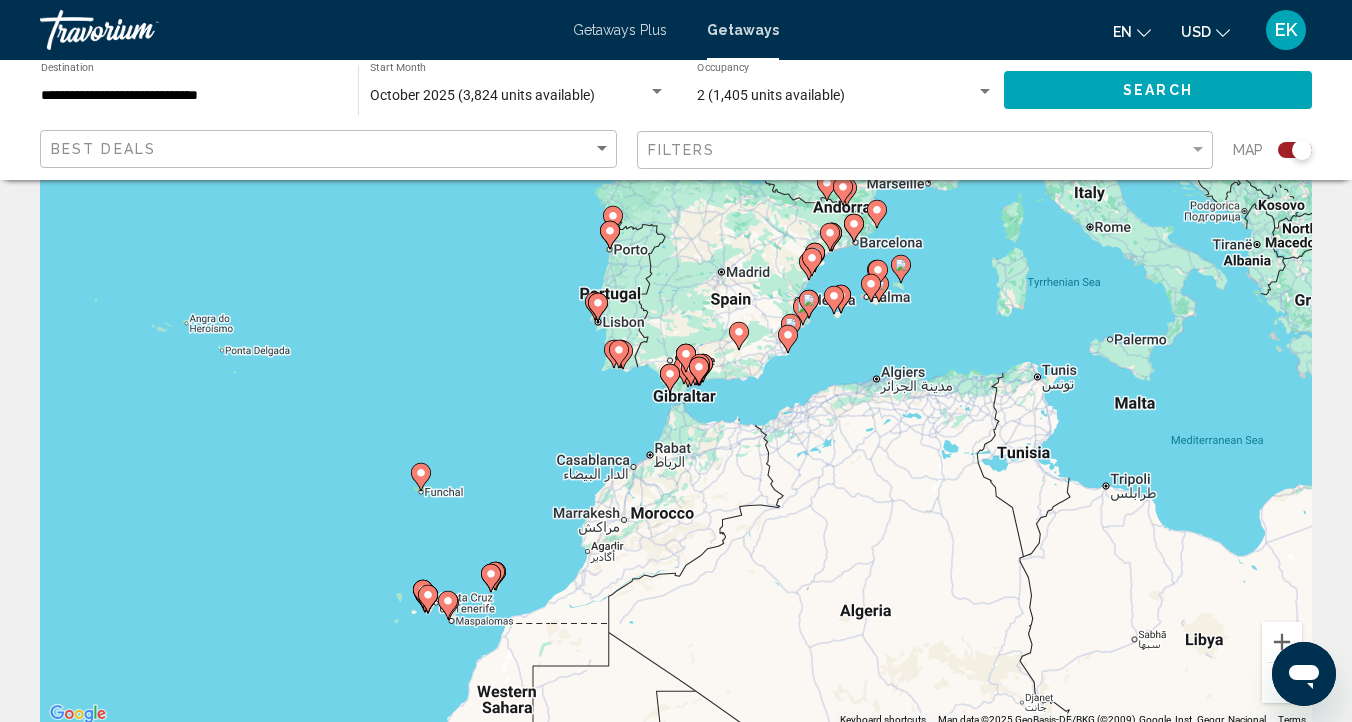 click on "To activate drag with keyboard, press Alt + Enter. Once in keyboard drag state, use the arrow keys to move the marker. To complete the drag, press the Enter key. To cancel, press Escape." at bounding box center (676, 427) 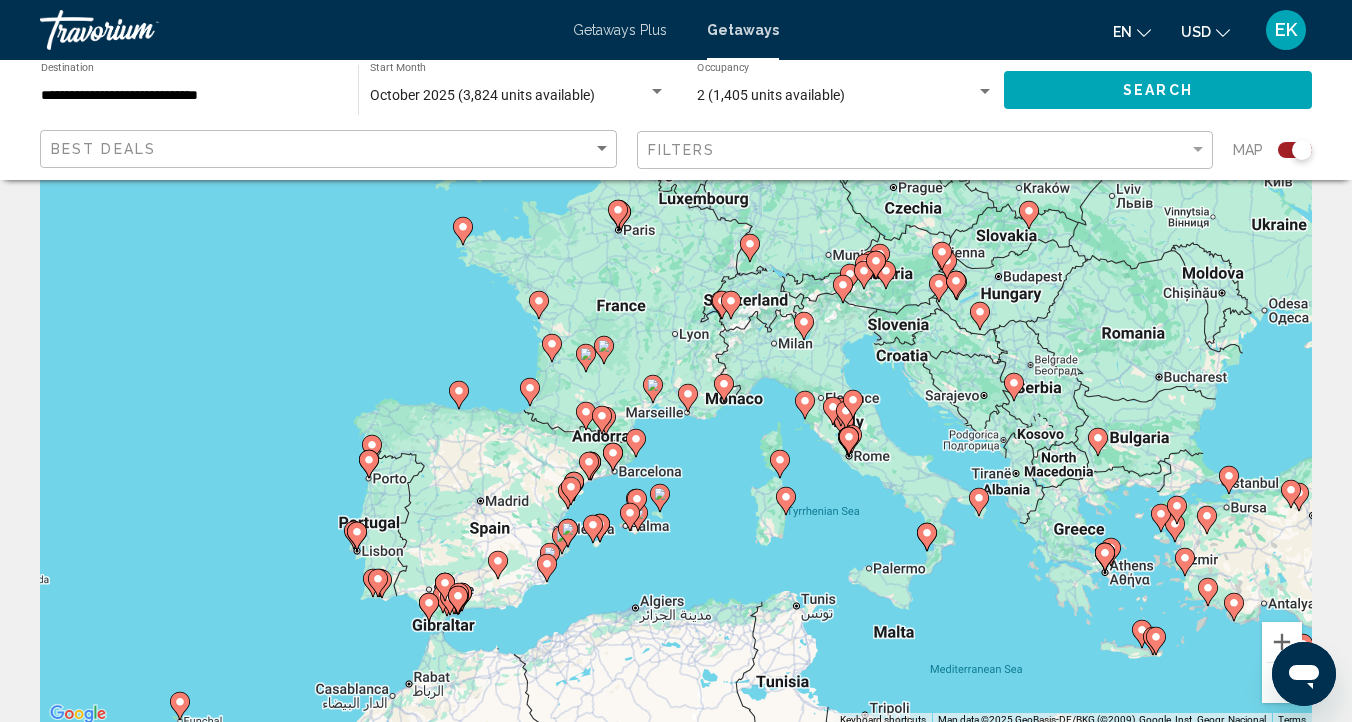 drag, startPoint x: 875, startPoint y: 351, endPoint x: 644, endPoint y: 583, distance: 327.3912 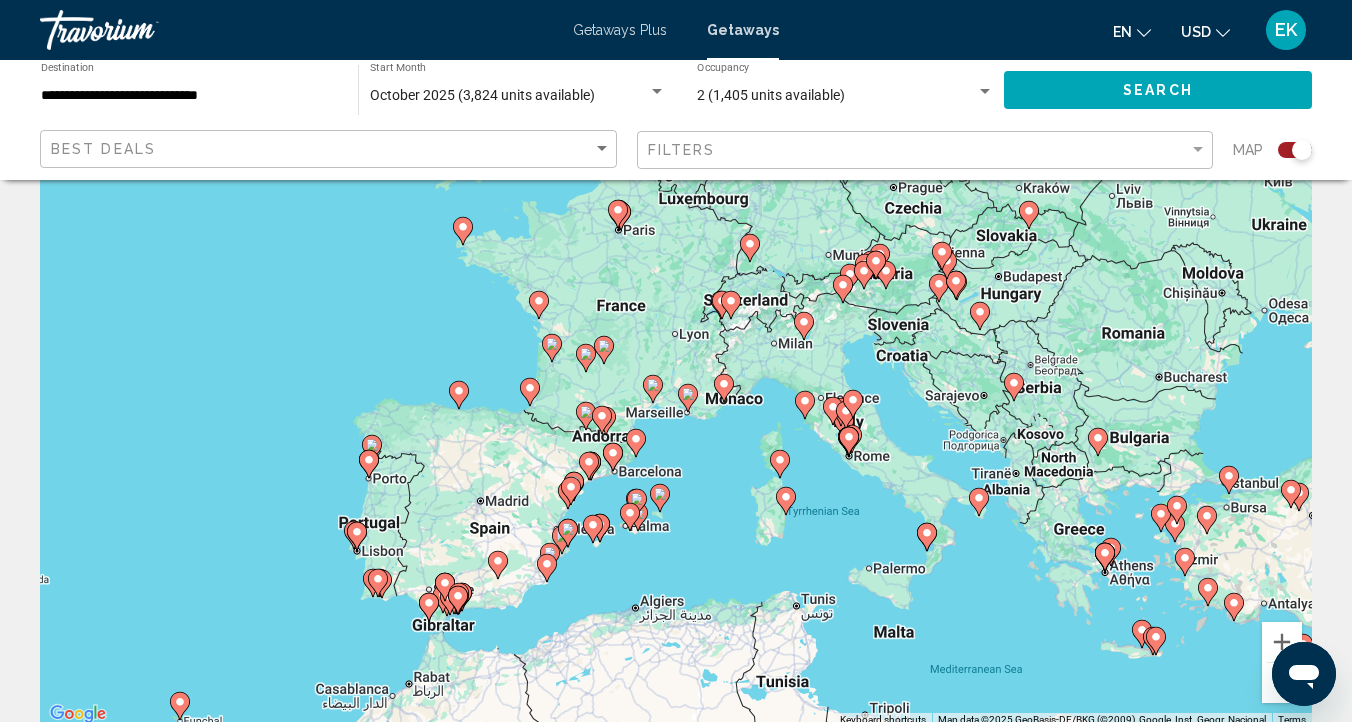 click on "To activate drag with keyboard, press Alt + Enter. Once in keyboard drag state, use the arrow keys to move the marker. To complete the drag, press the Enter key. To cancel, press Escape." at bounding box center (676, 427) 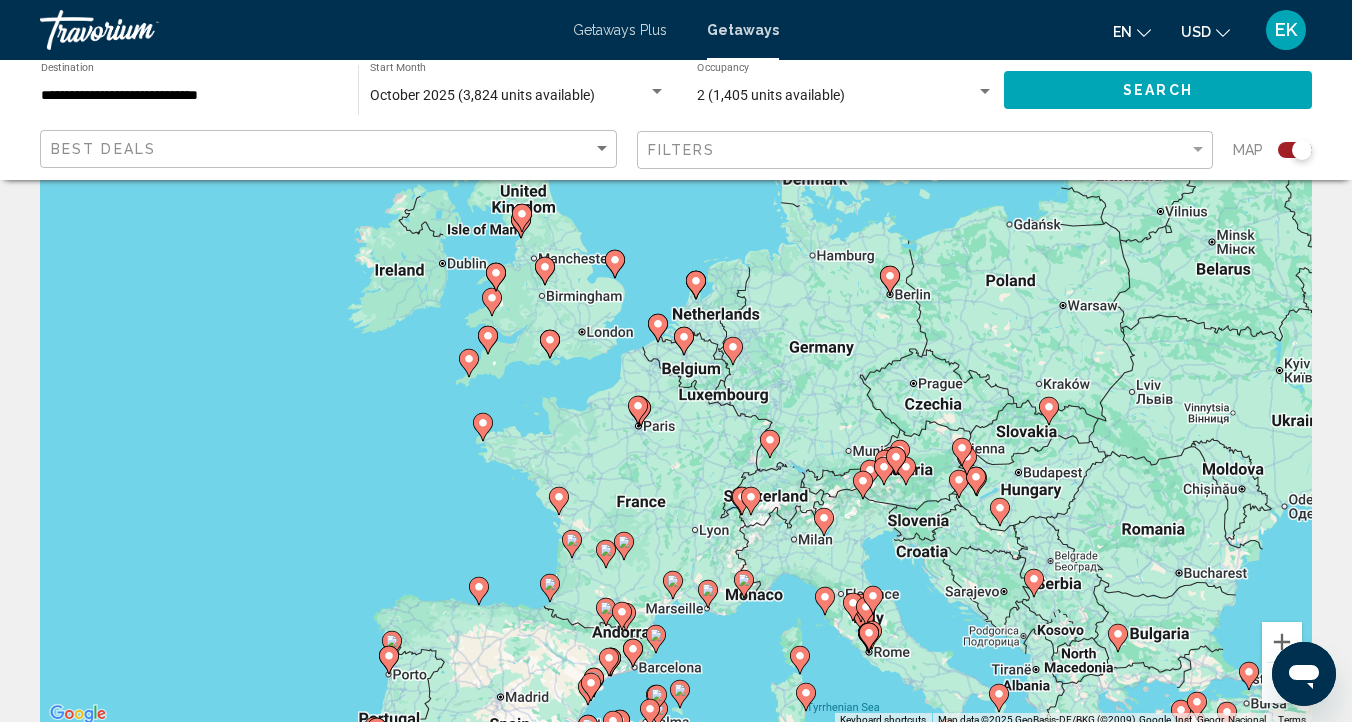 drag, startPoint x: 958, startPoint y: 437, endPoint x: 975, endPoint y: 634, distance: 197.73215 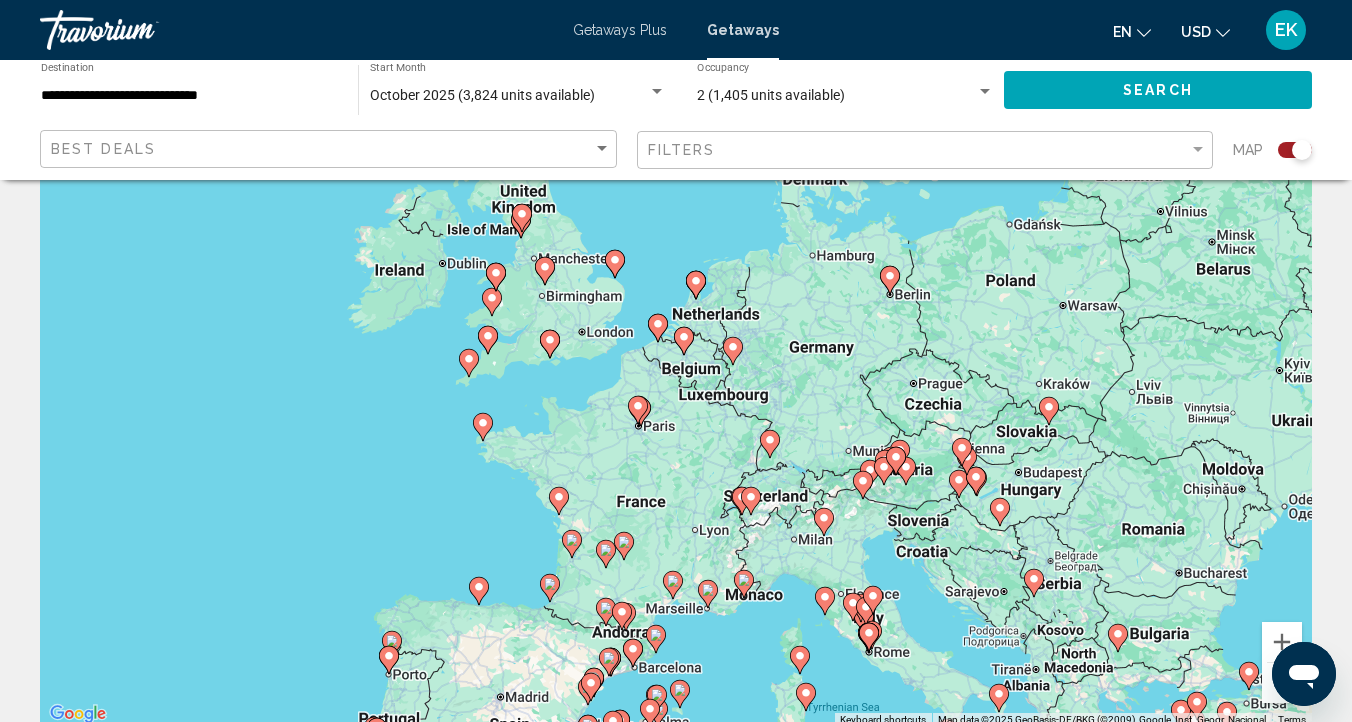 click on "To activate drag with keyboard, press Alt + Enter. Once in keyboard drag state, use the arrow keys to move the marker. To complete the drag, press the Enter key. To cancel, press Escape." at bounding box center [676, 427] 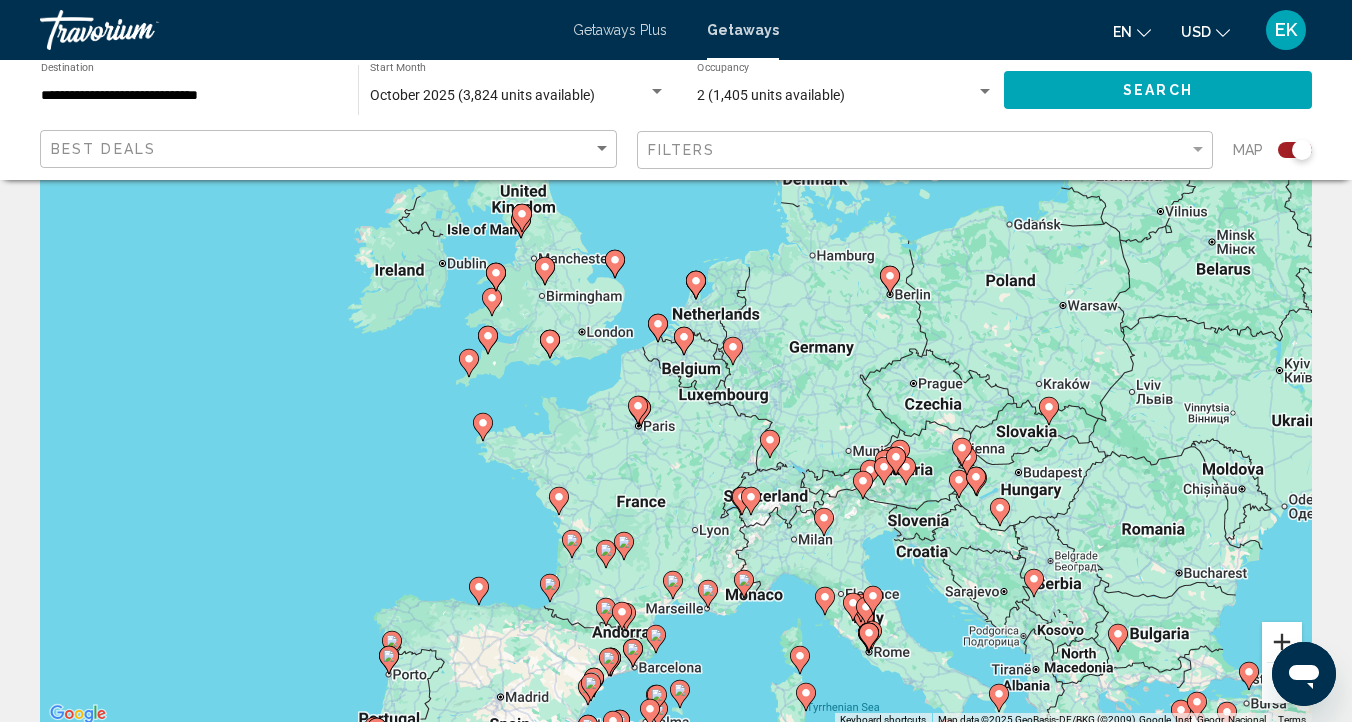click at bounding box center (1282, 642) 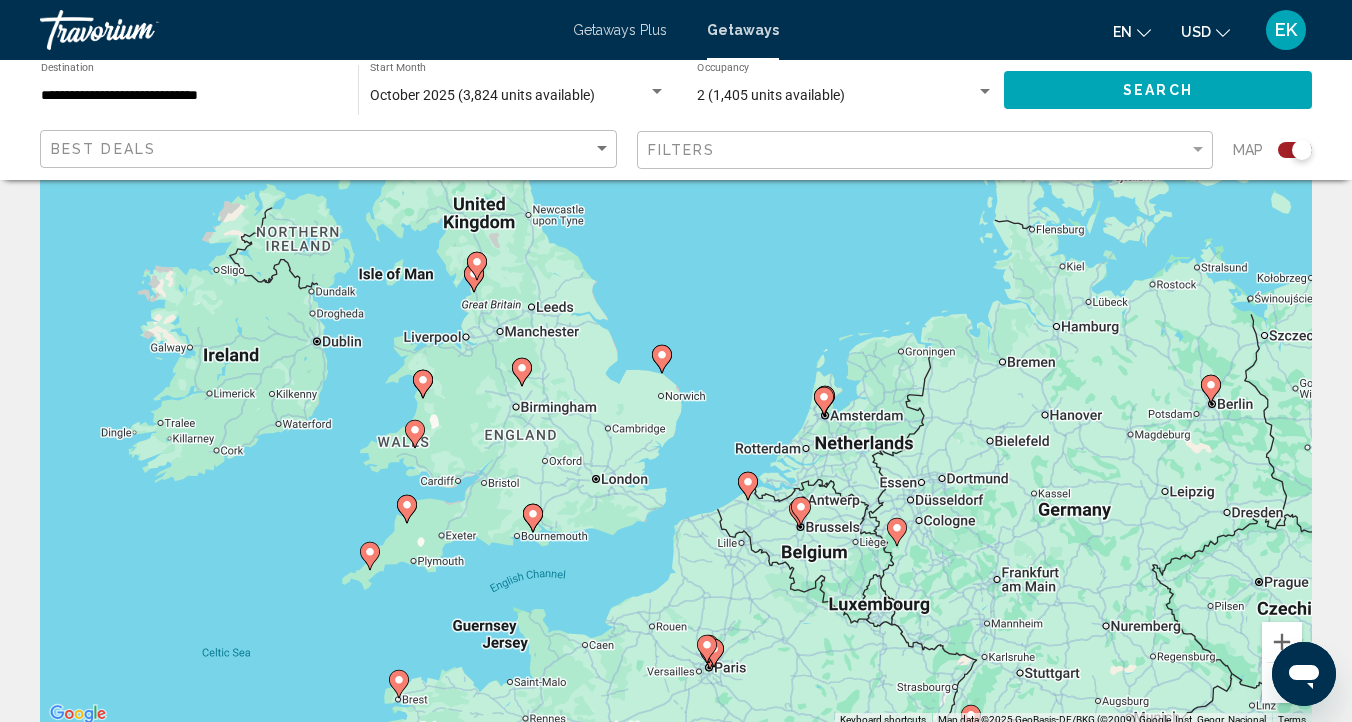 drag, startPoint x: 452, startPoint y: 453, endPoint x: 564, endPoint y: 699, distance: 270.29614 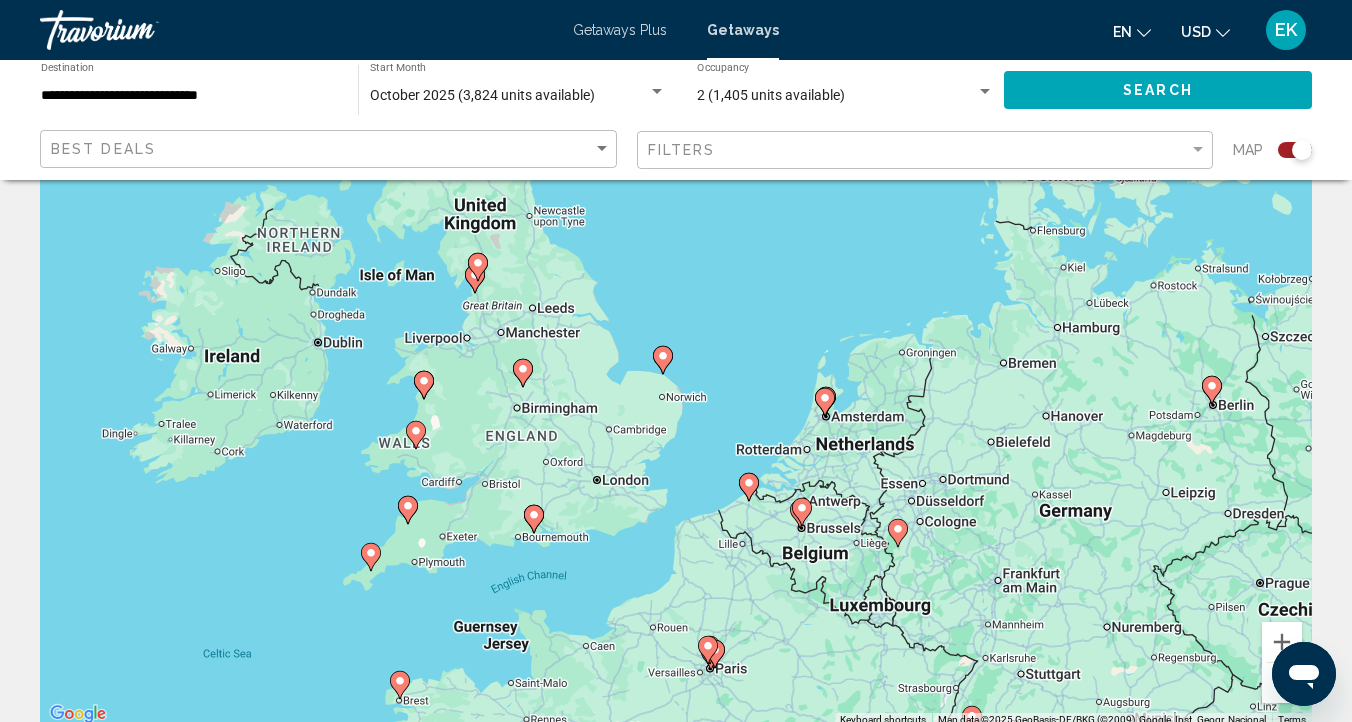 click on "To activate drag with keyboard, press Alt + Enter. Once in keyboard drag state, use the arrow keys to move the marker. To complete the drag, press the Enter key. To cancel, press Escape." at bounding box center (676, 427) 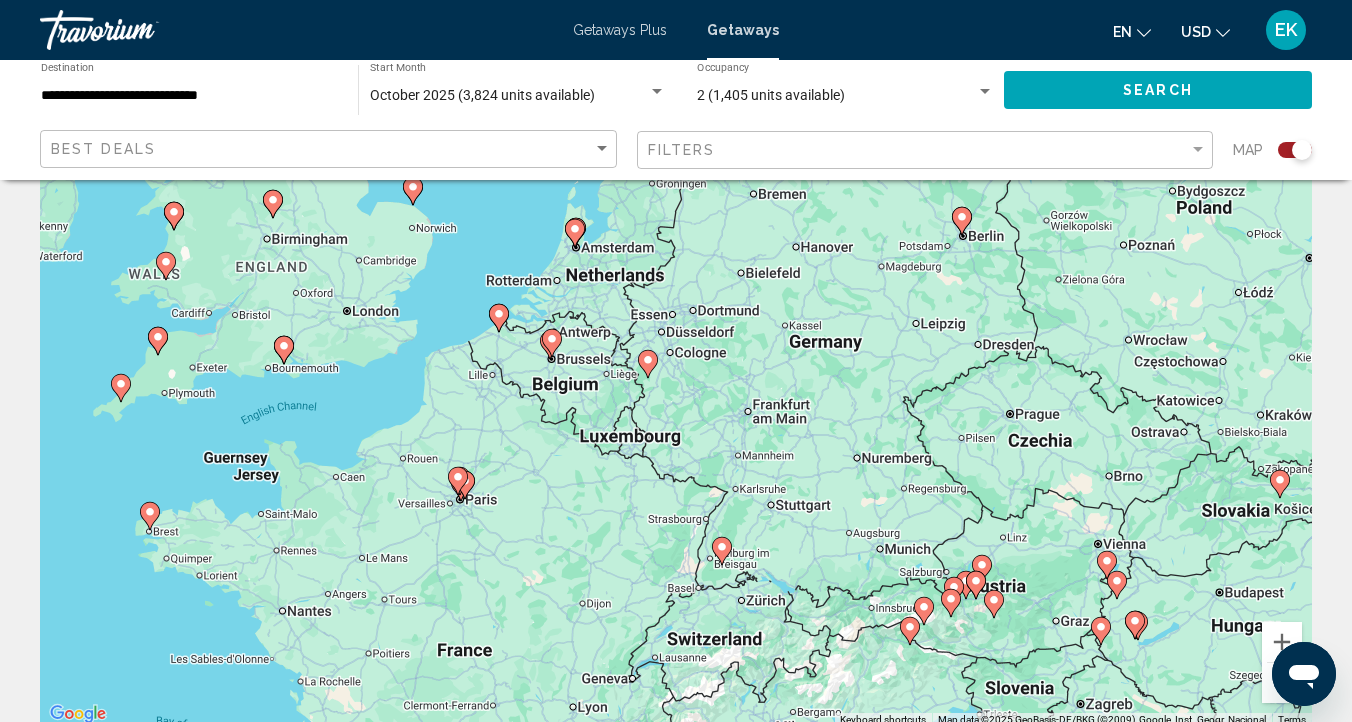 drag, startPoint x: 726, startPoint y: 419, endPoint x: 472, endPoint y: 249, distance: 305.64032 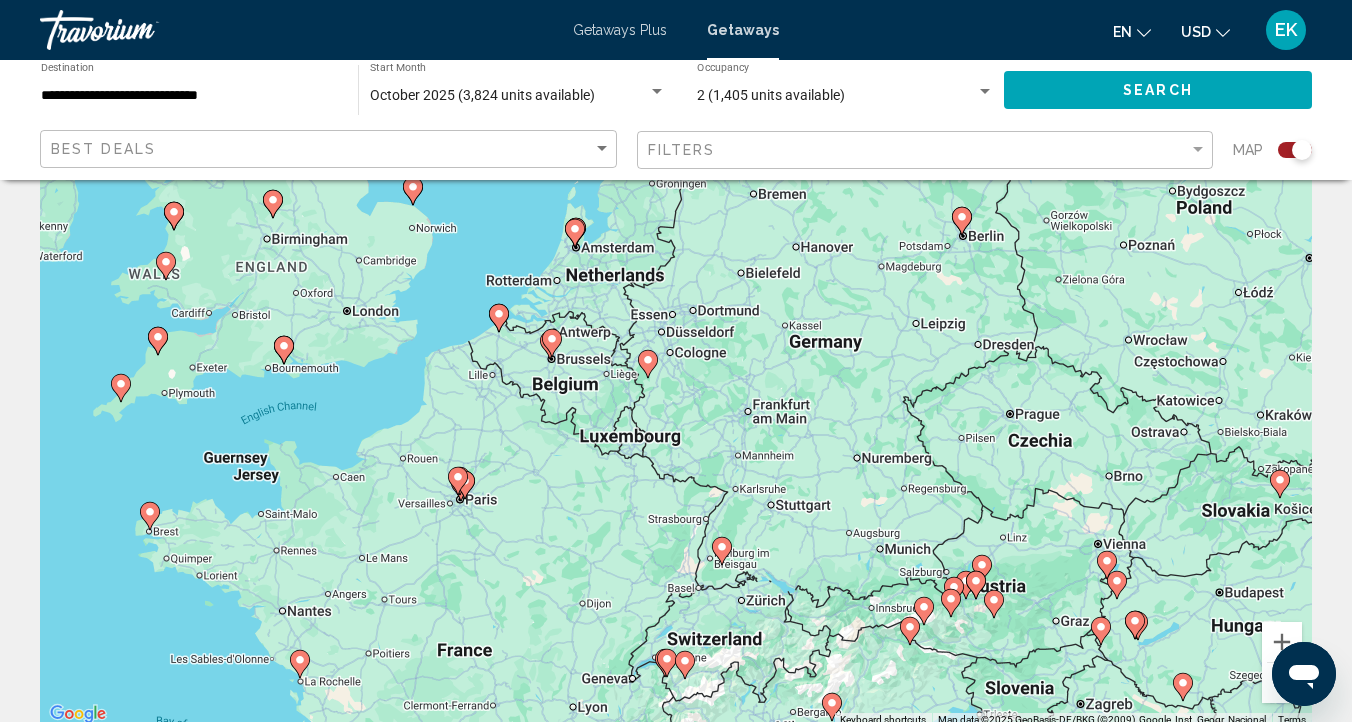 click on "To activate drag with keyboard, press Alt + Enter. Once in keyboard drag state, use the arrow keys to move the marker. To complete the drag, press the Enter key. To cancel, press Escape." at bounding box center (676, 427) 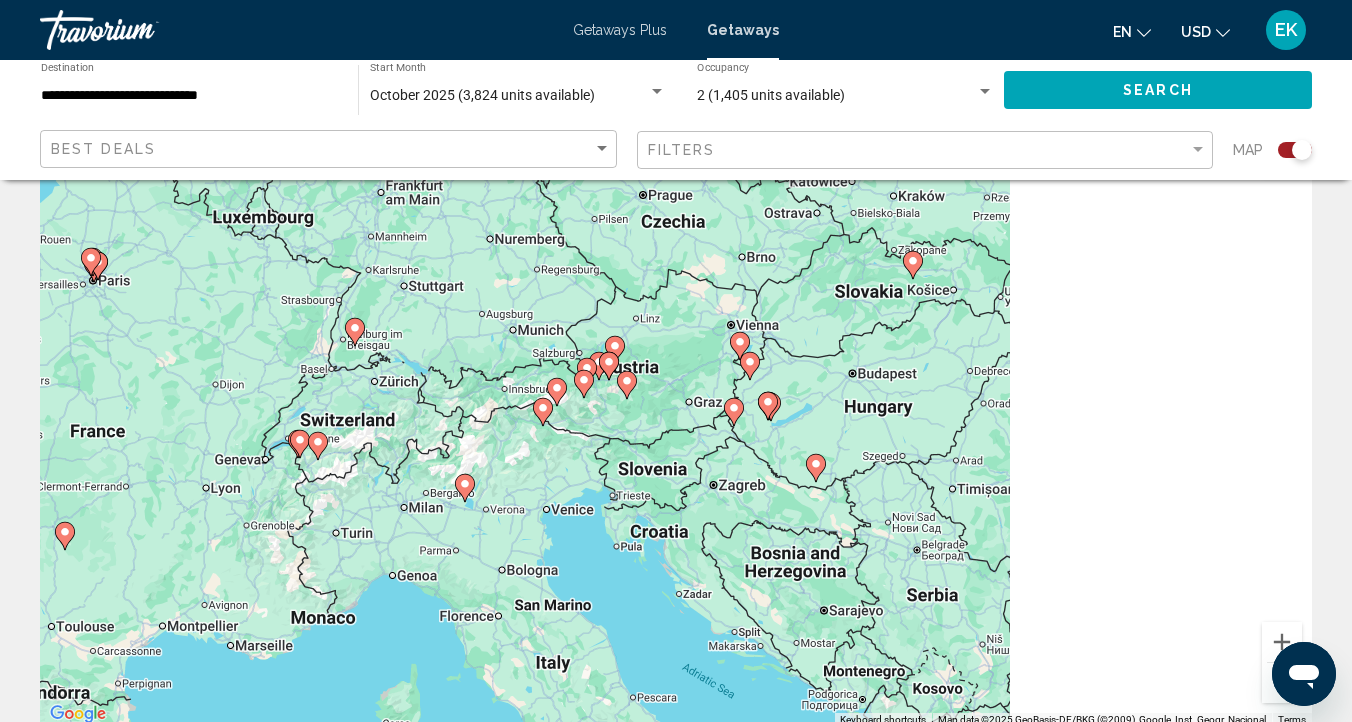 drag, startPoint x: 776, startPoint y: 408, endPoint x: 406, endPoint y: 189, distance: 429.95465 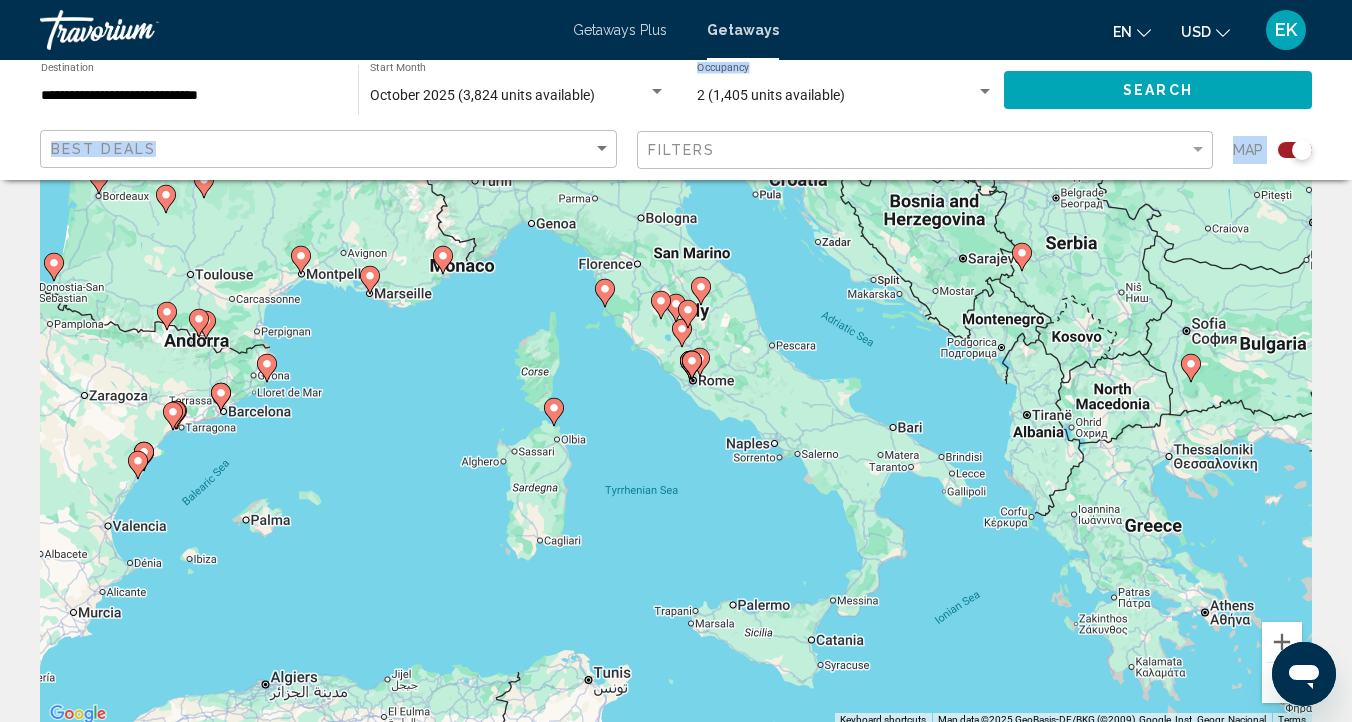 drag, startPoint x: 712, startPoint y: 445, endPoint x: 852, endPoint y: 92, distance: 379.7486 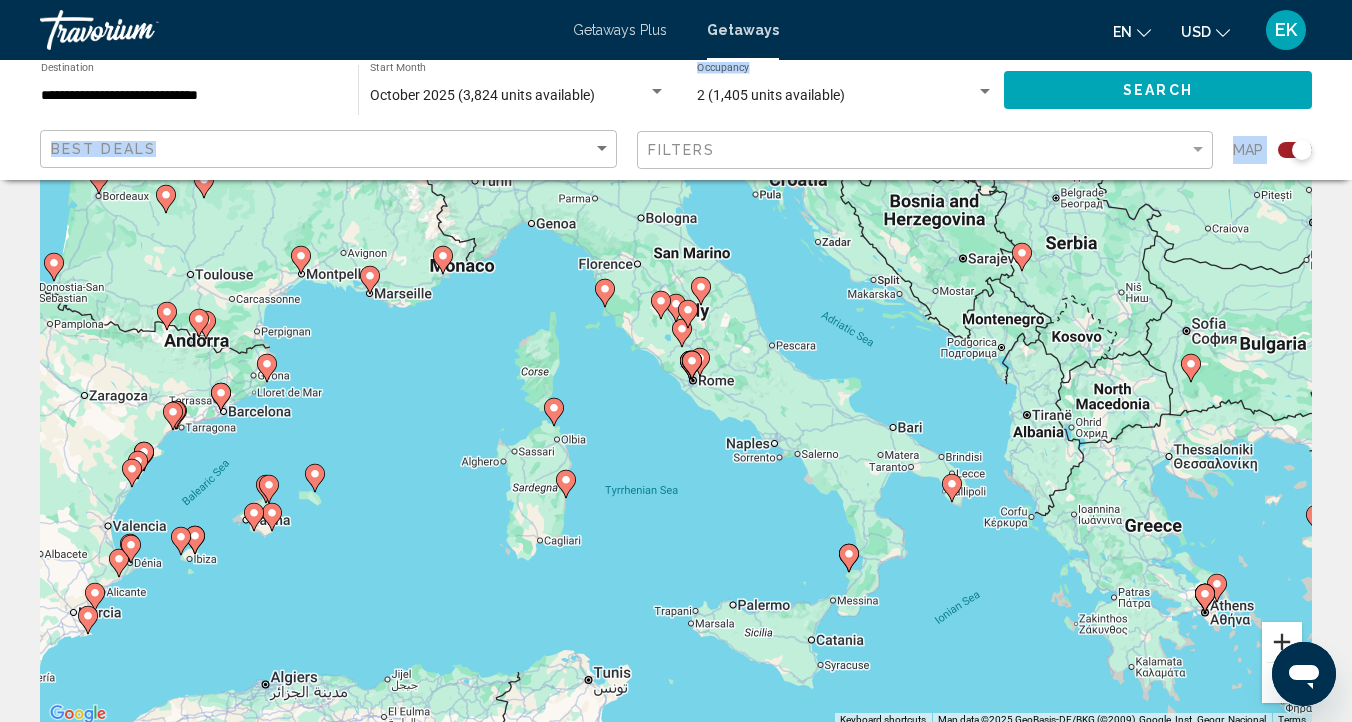 click at bounding box center [1282, 642] 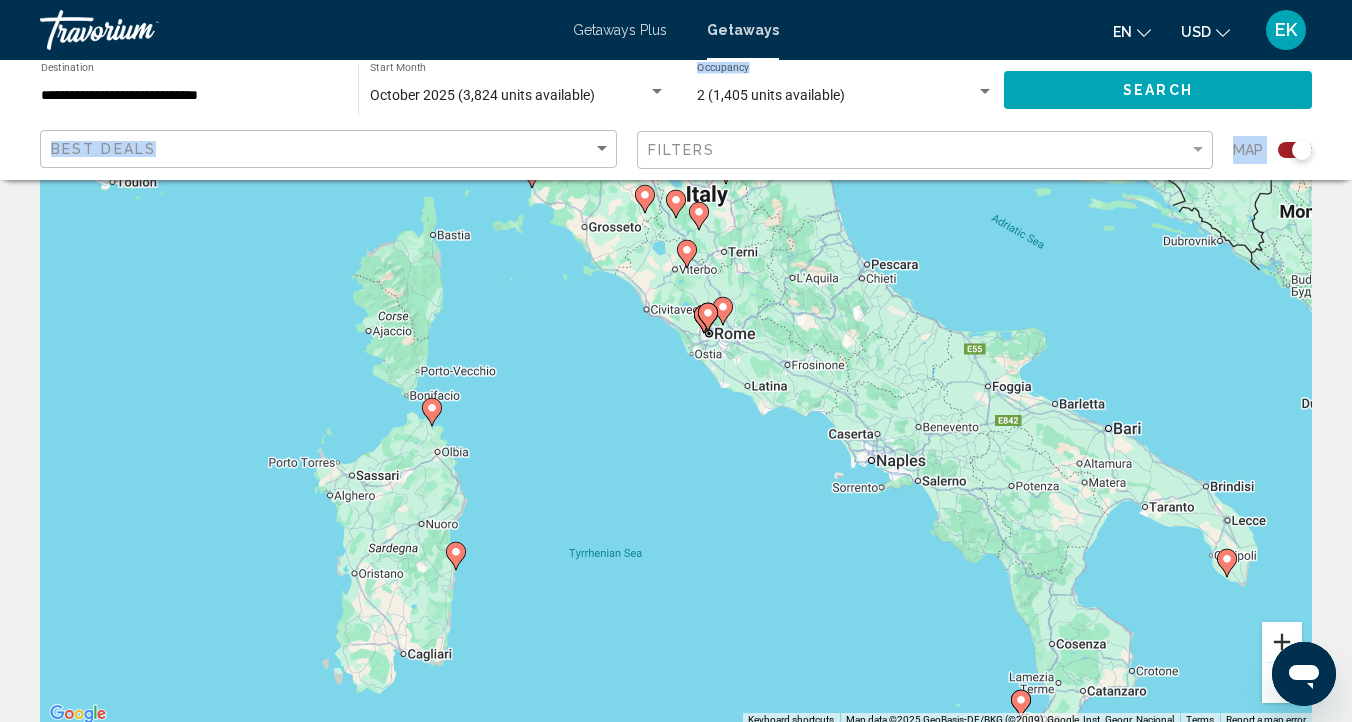 click at bounding box center [1282, 642] 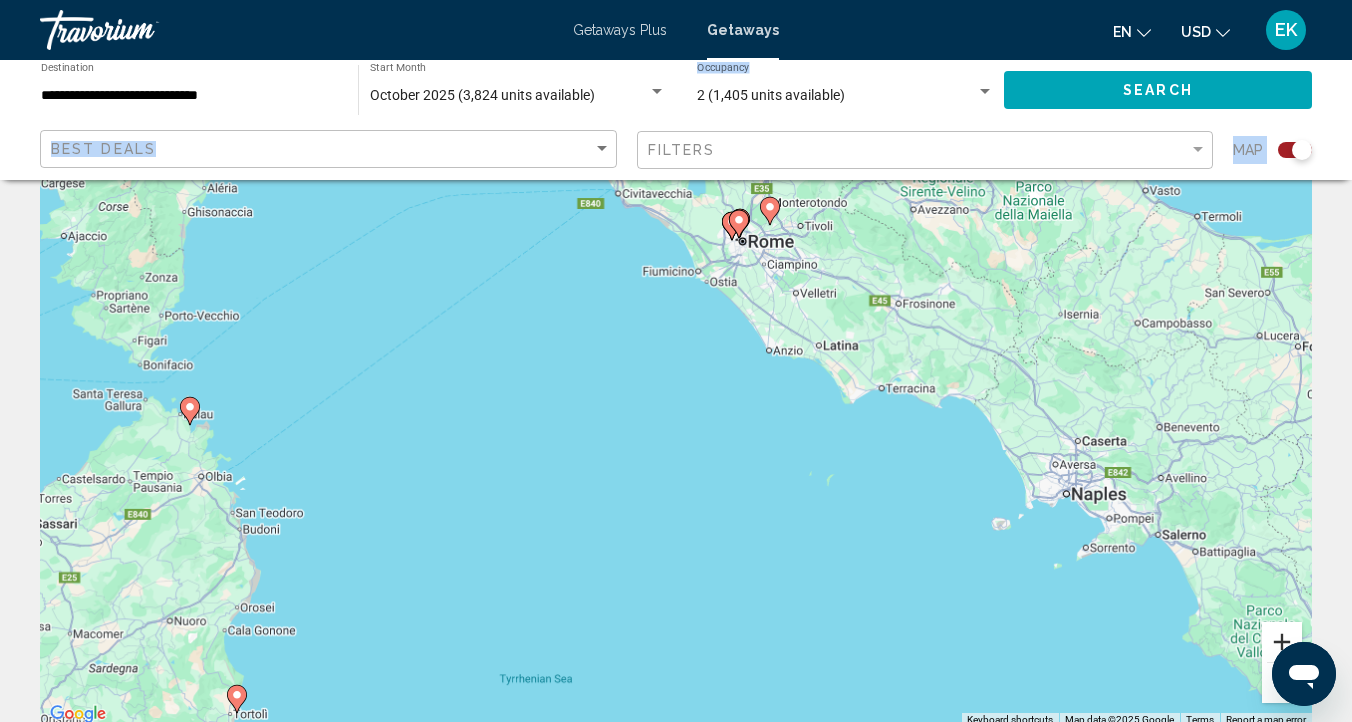 click at bounding box center (1282, 642) 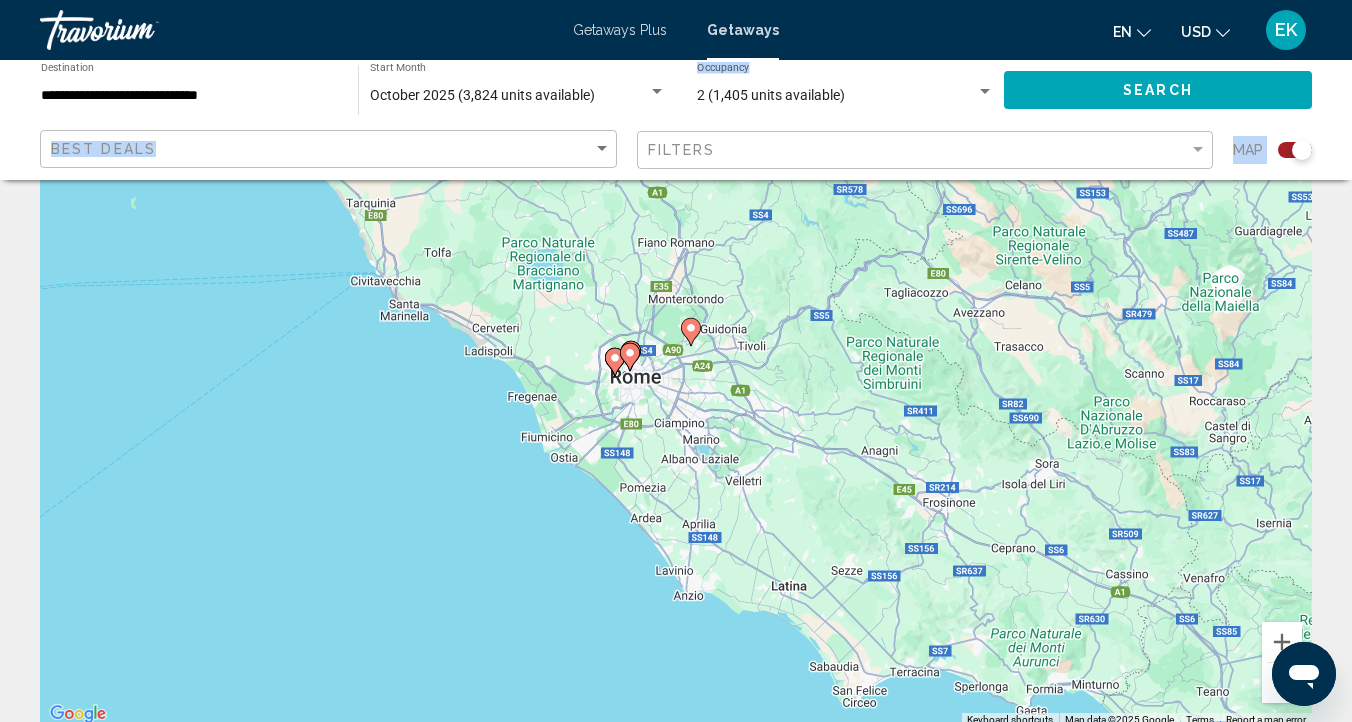 drag, startPoint x: 825, startPoint y: 283, endPoint x: 651, endPoint y: 611, distance: 371.29504 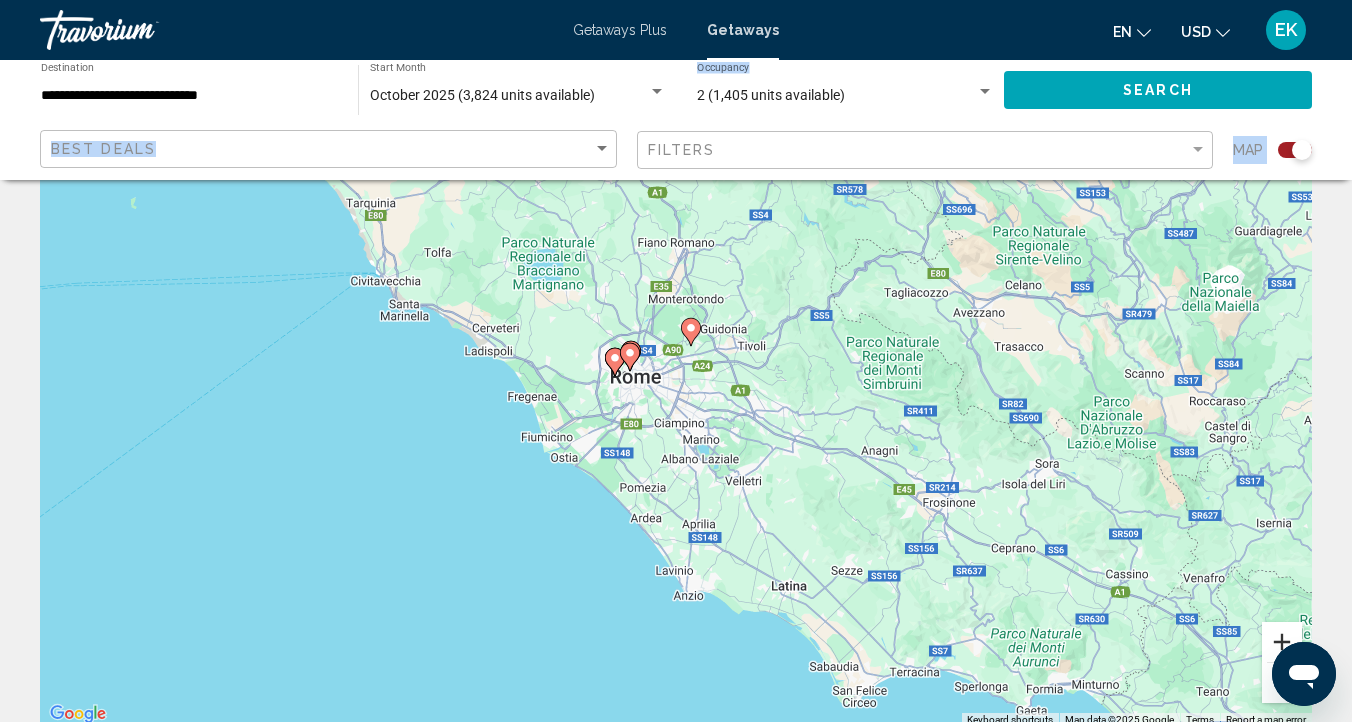click at bounding box center [1282, 642] 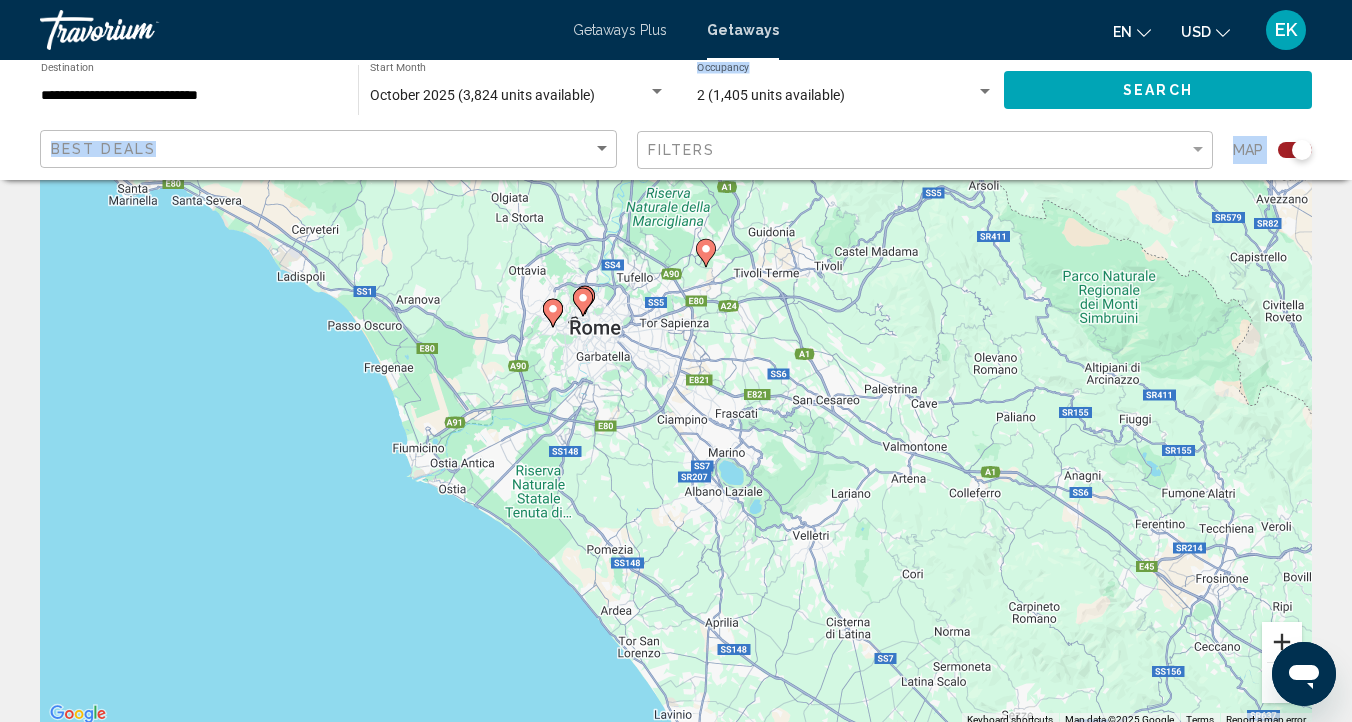 click at bounding box center (1282, 642) 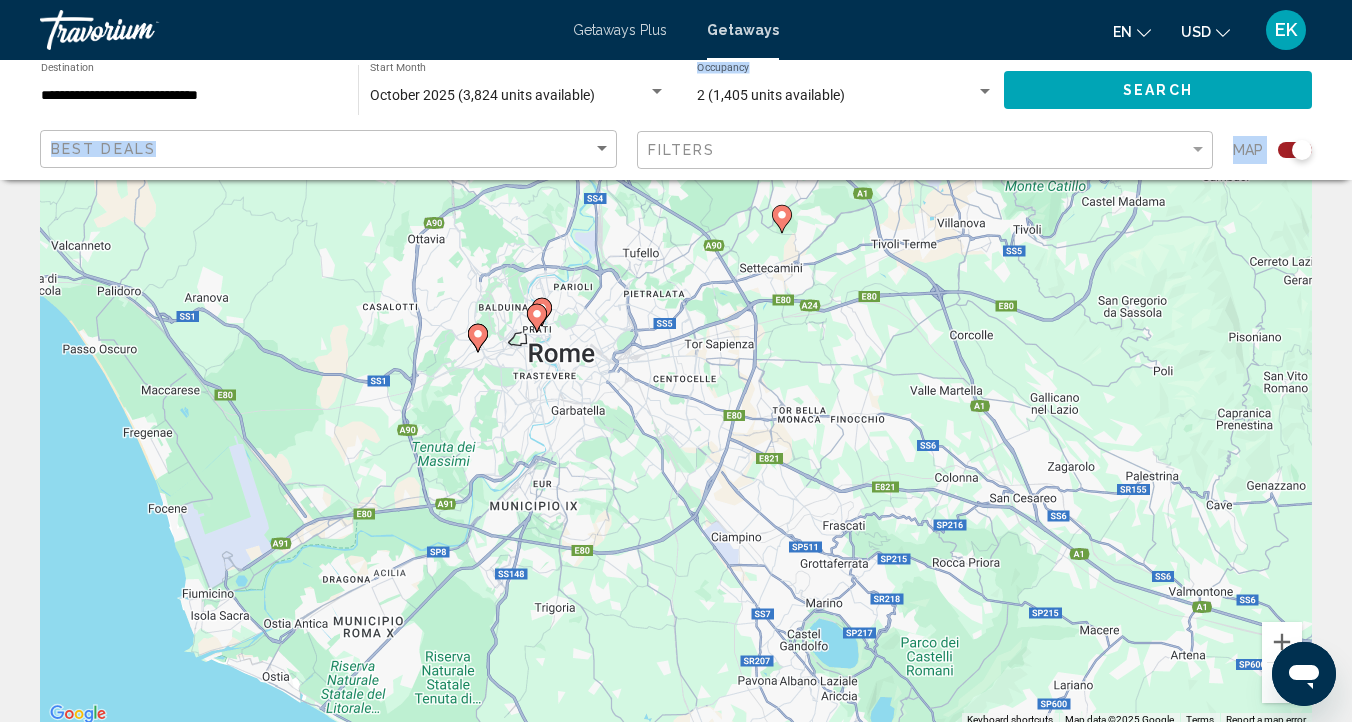 drag, startPoint x: 732, startPoint y: 508, endPoint x: 781, endPoint y: 635, distance: 136.12494 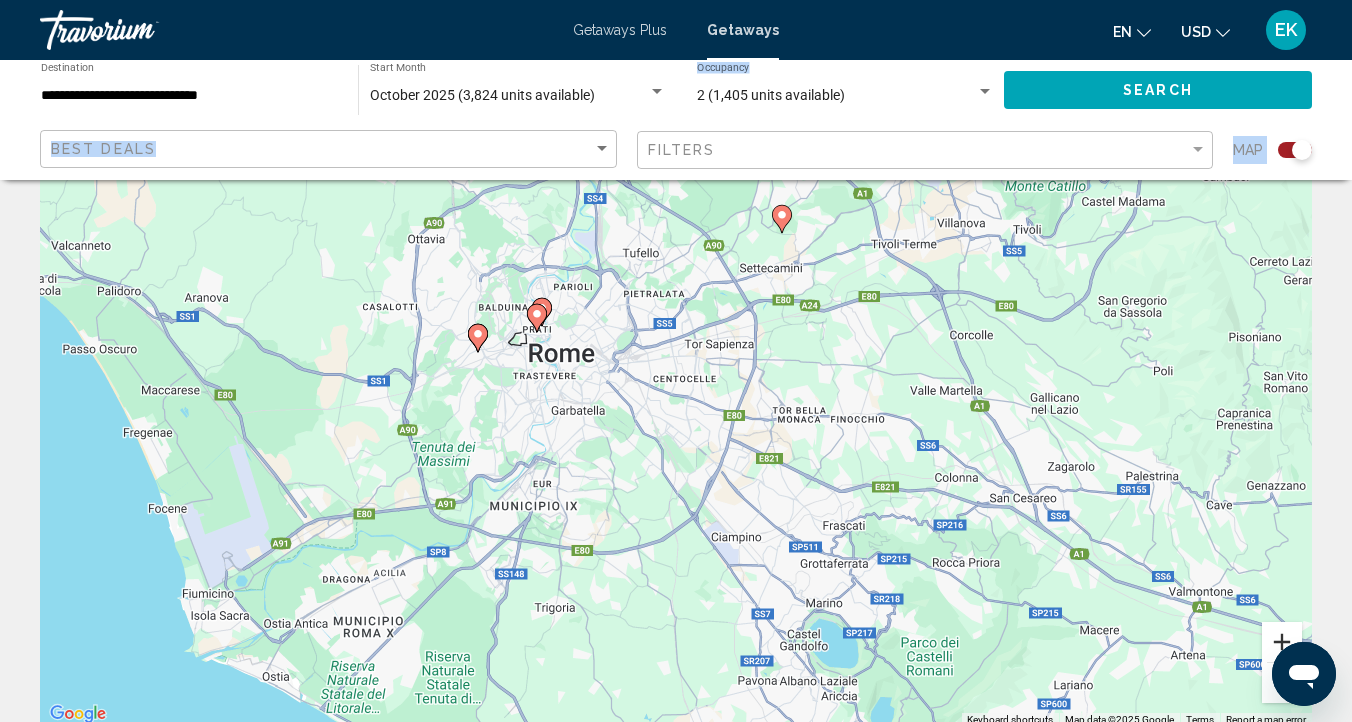 click at bounding box center (1282, 642) 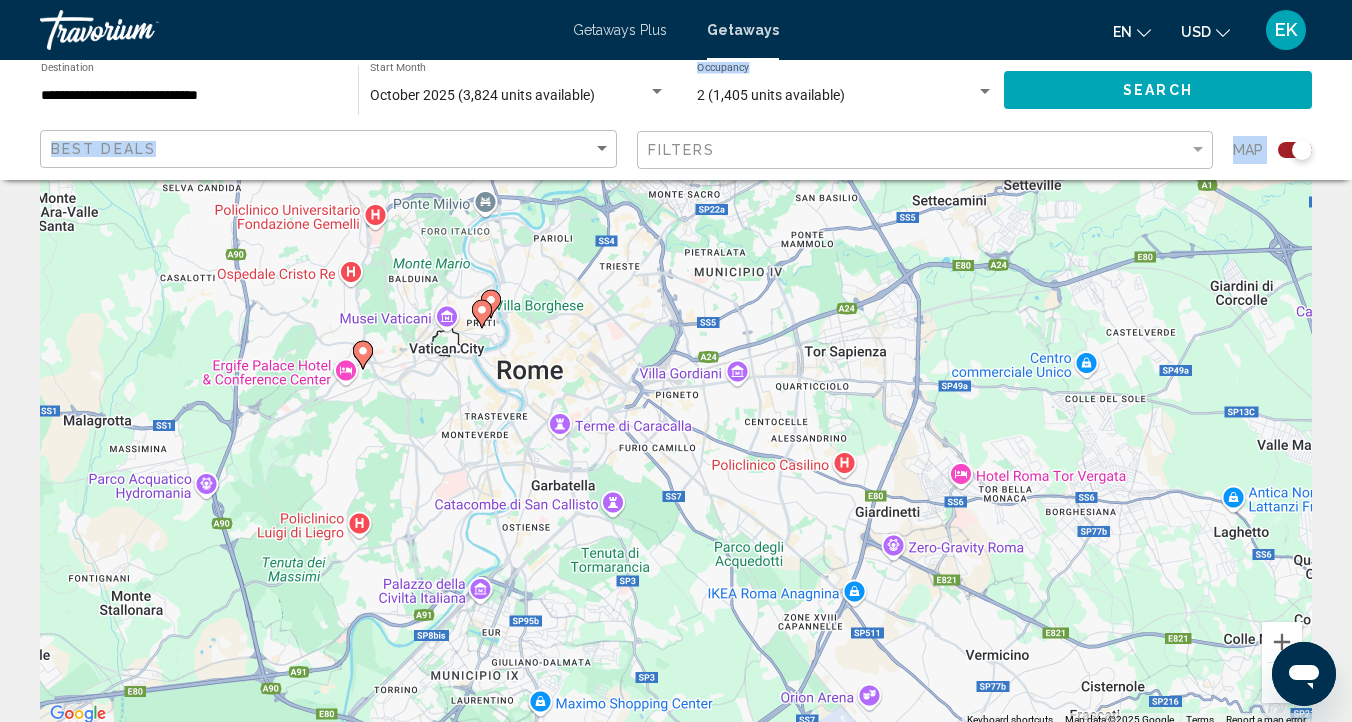 drag, startPoint x: 603, startPoint y: 405, endPoint x: 696, endPoint y: 513, distance: 142.52368 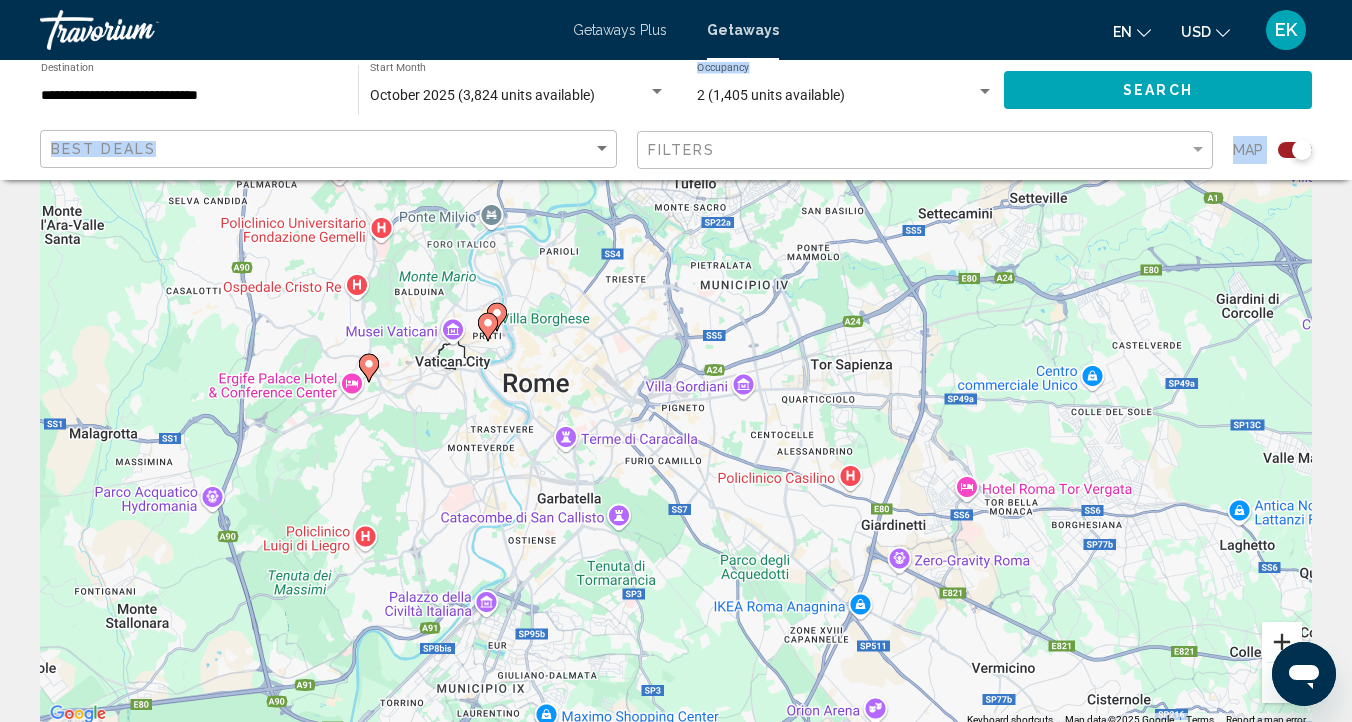 click at bounding box center [1282, 642] 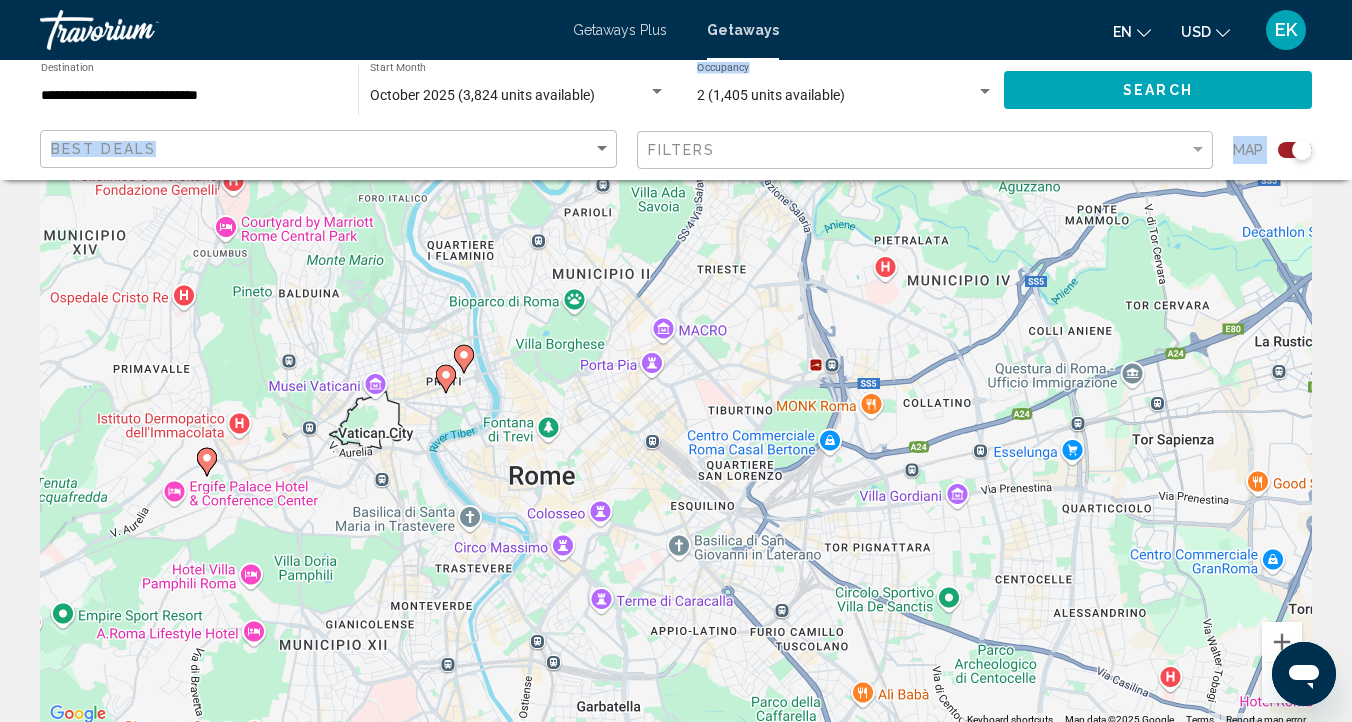 drag, startPoint x: 516, startPoint y: 304, endPoint x: 664, endPoint y: 442, distance: 202.35612 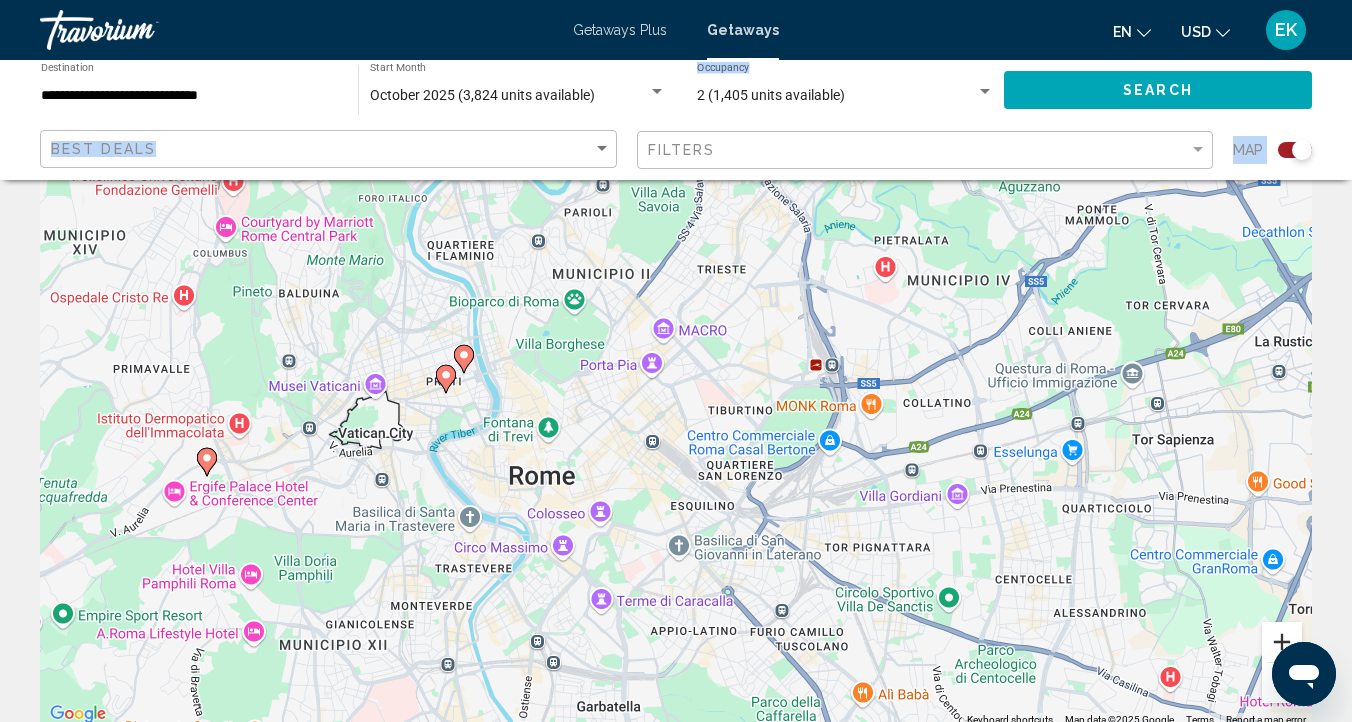 click at bounding box center [1282, 642] 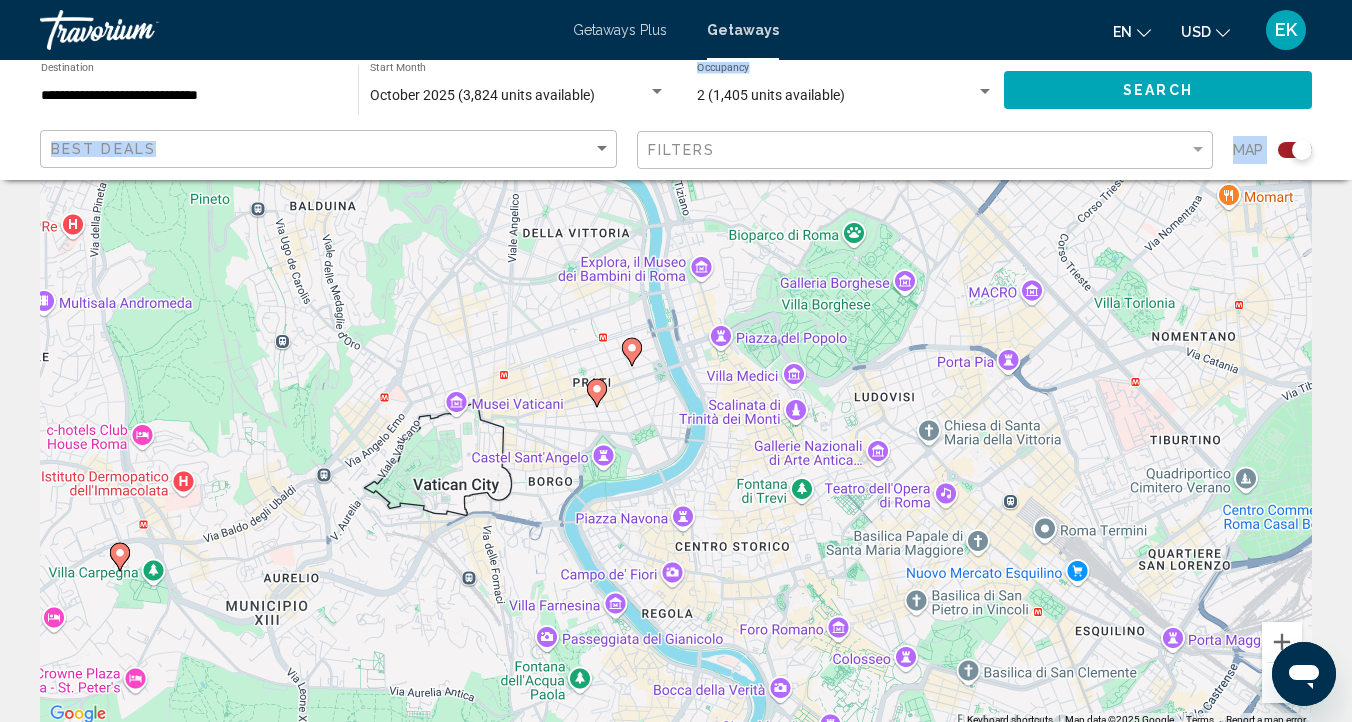 drag, startPoint x: 464, startPoint y: 524, endPoint x: 850, endPoint y: 570, distance: 388.73126 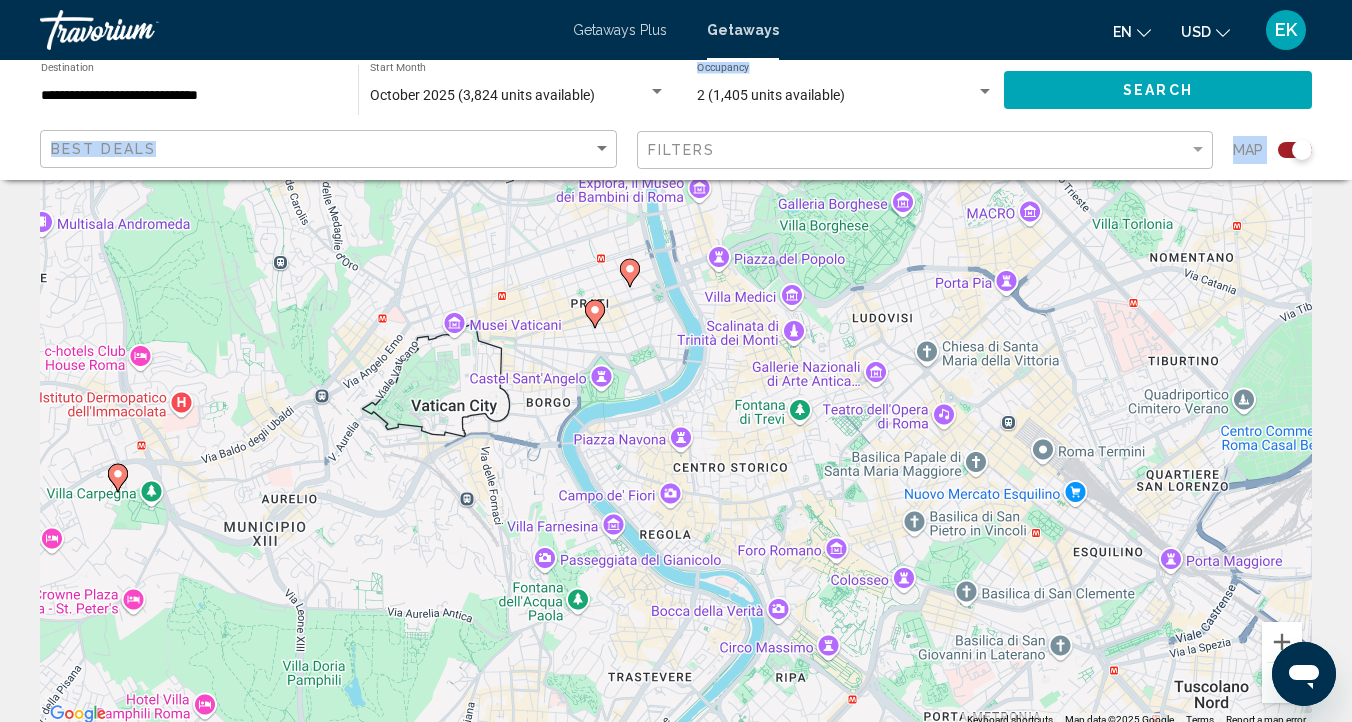 drag, startPoint x: 851, startPoint y: 570, endPoint x: 849, endPoint y: 488, distance: 82.02438 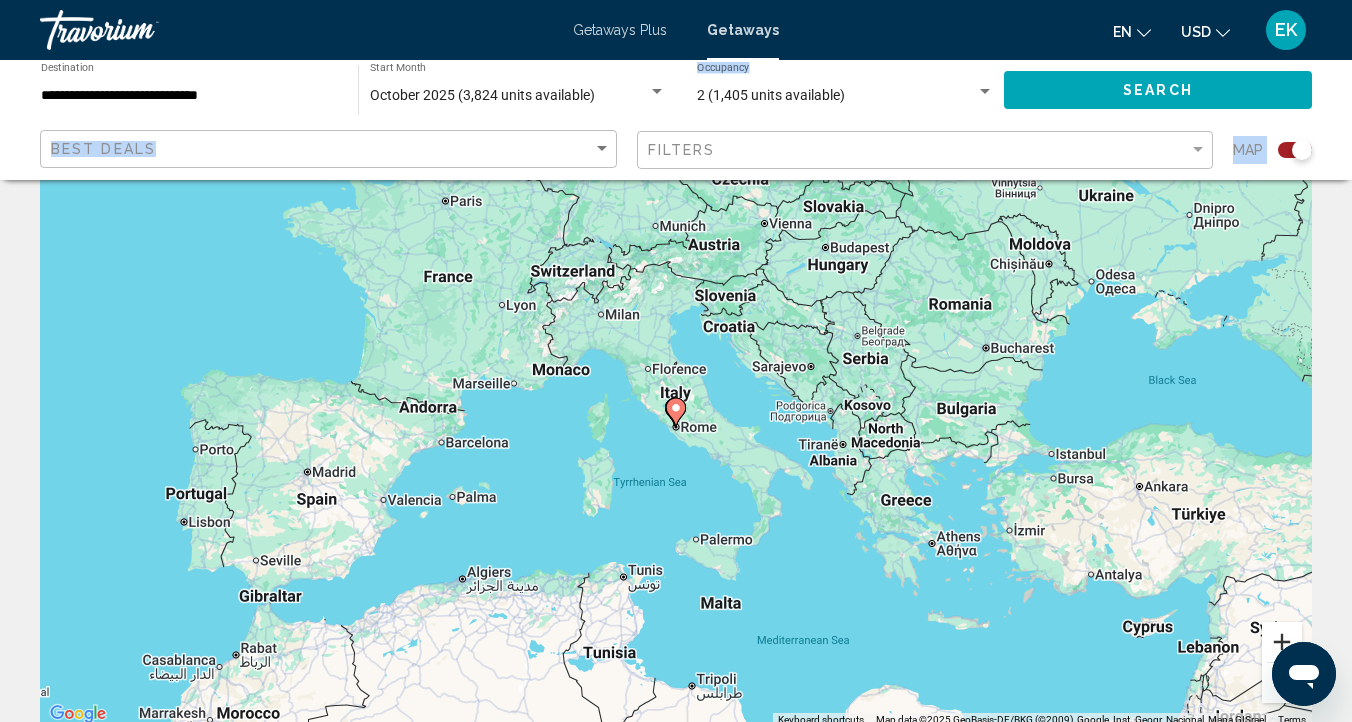 click at bounding box center (1282, 642) 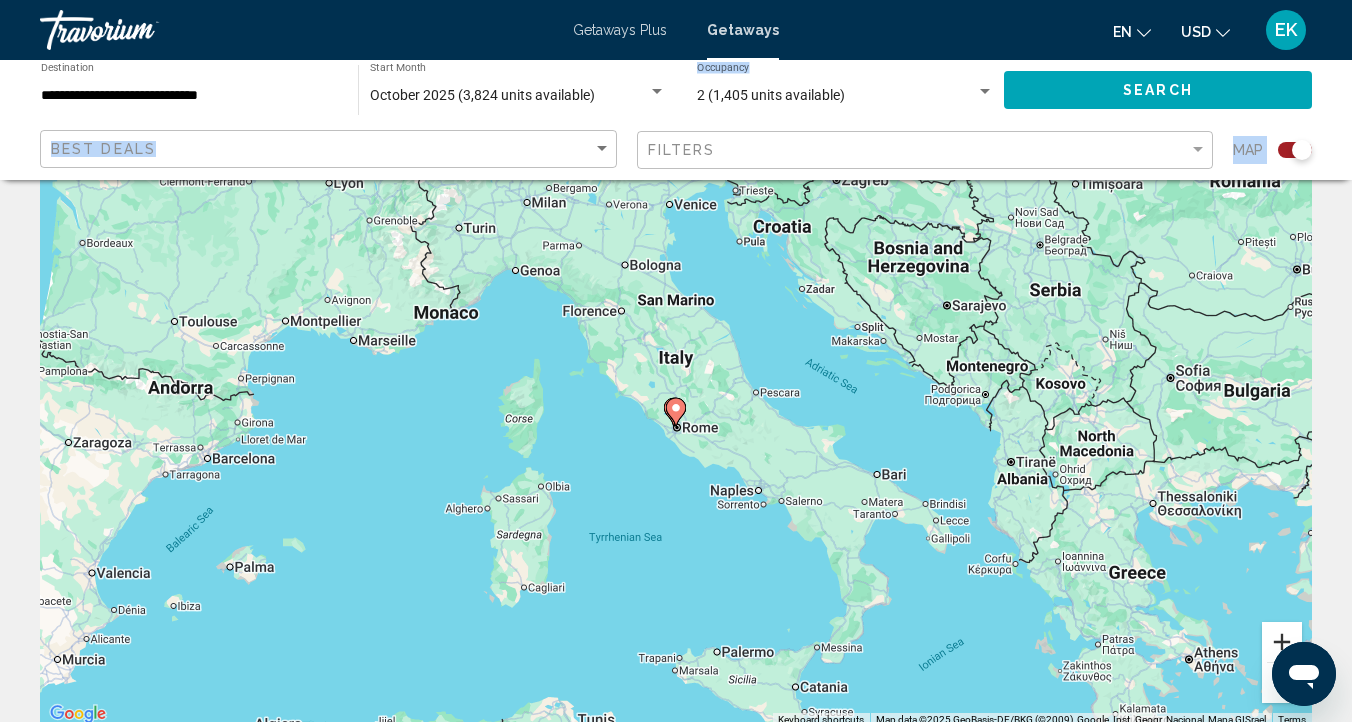 click at bounding box center [1282, 642] 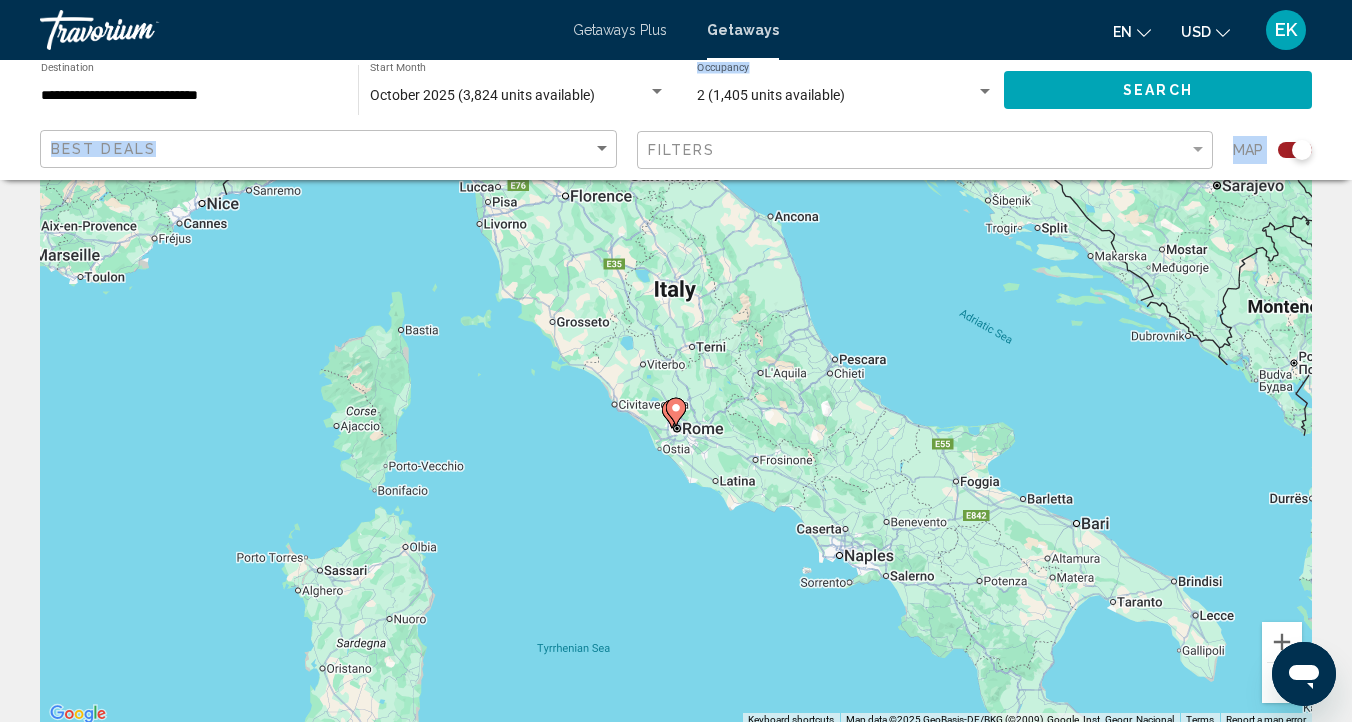 click on "To activate drag with keyboard, press Alt + Enter. Once in keyboard drag state, use the arrow keys to move the marker. To complete the drag, press the Enter key. To cancel, press Escape." at bounding box center (676, 427) 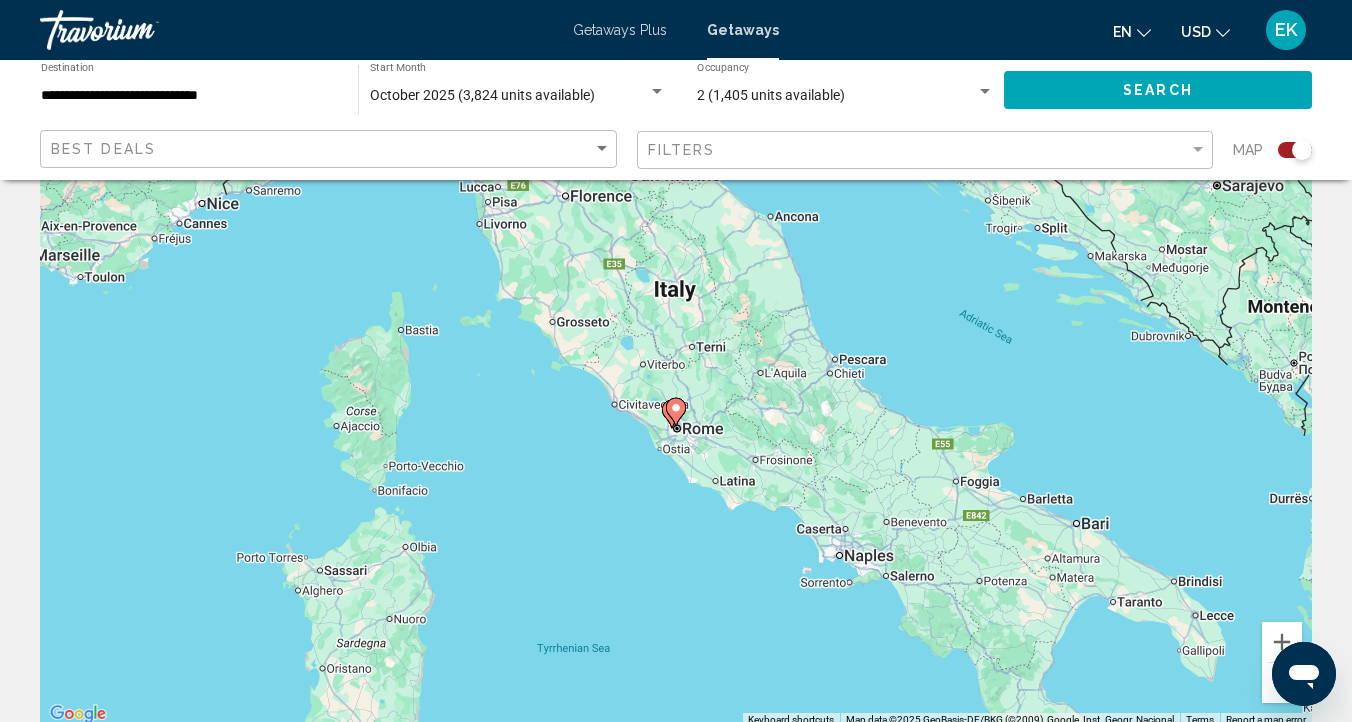 click 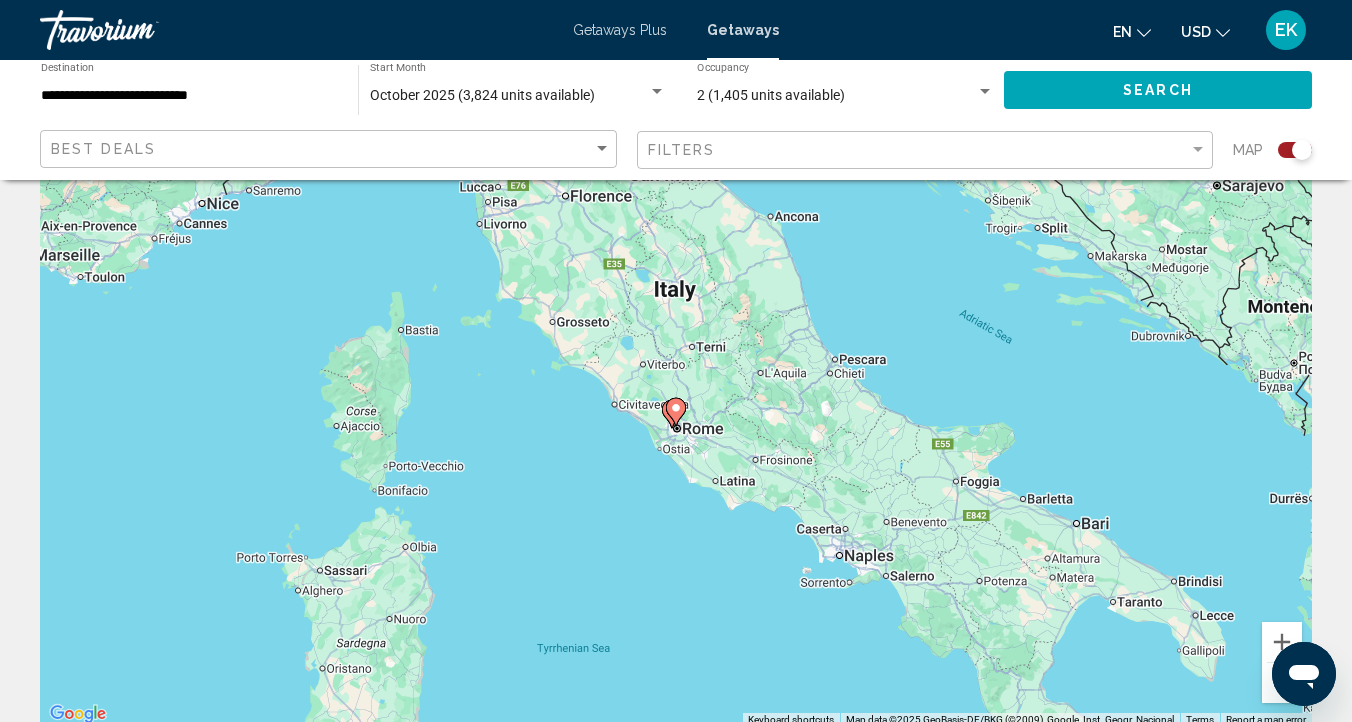 click 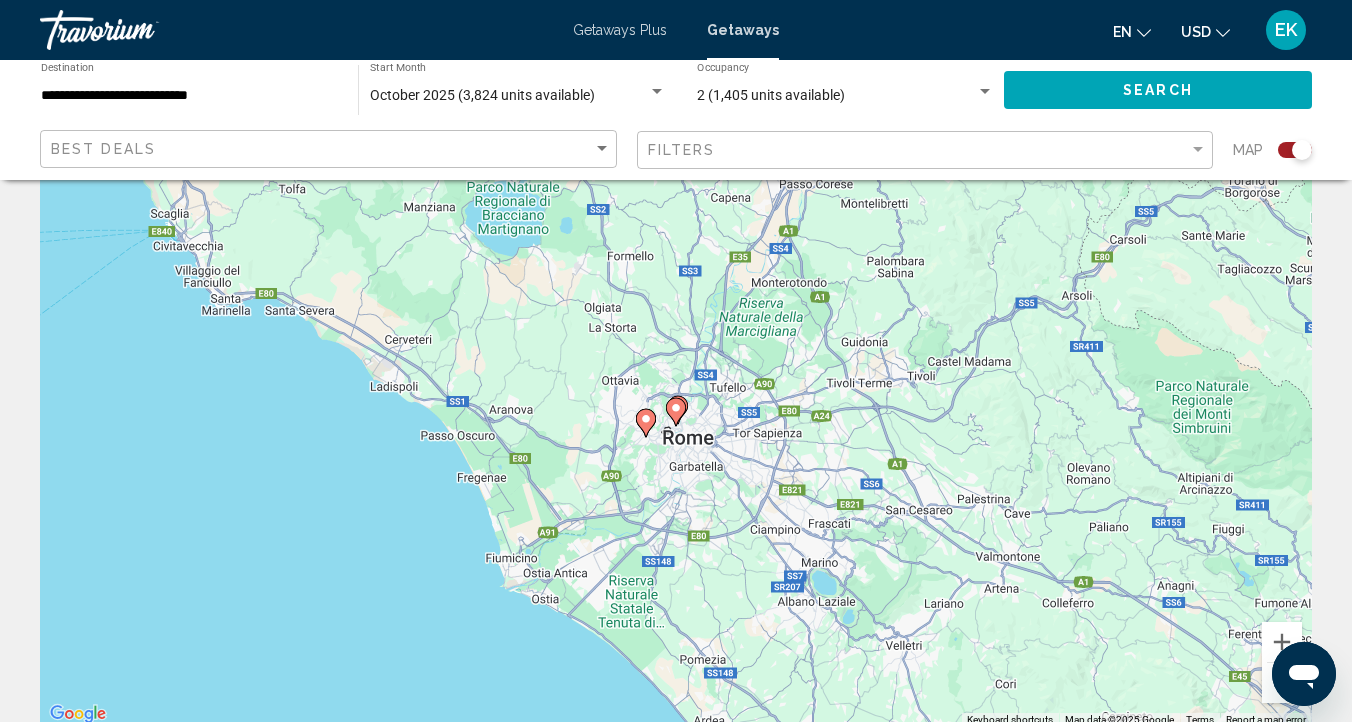 click 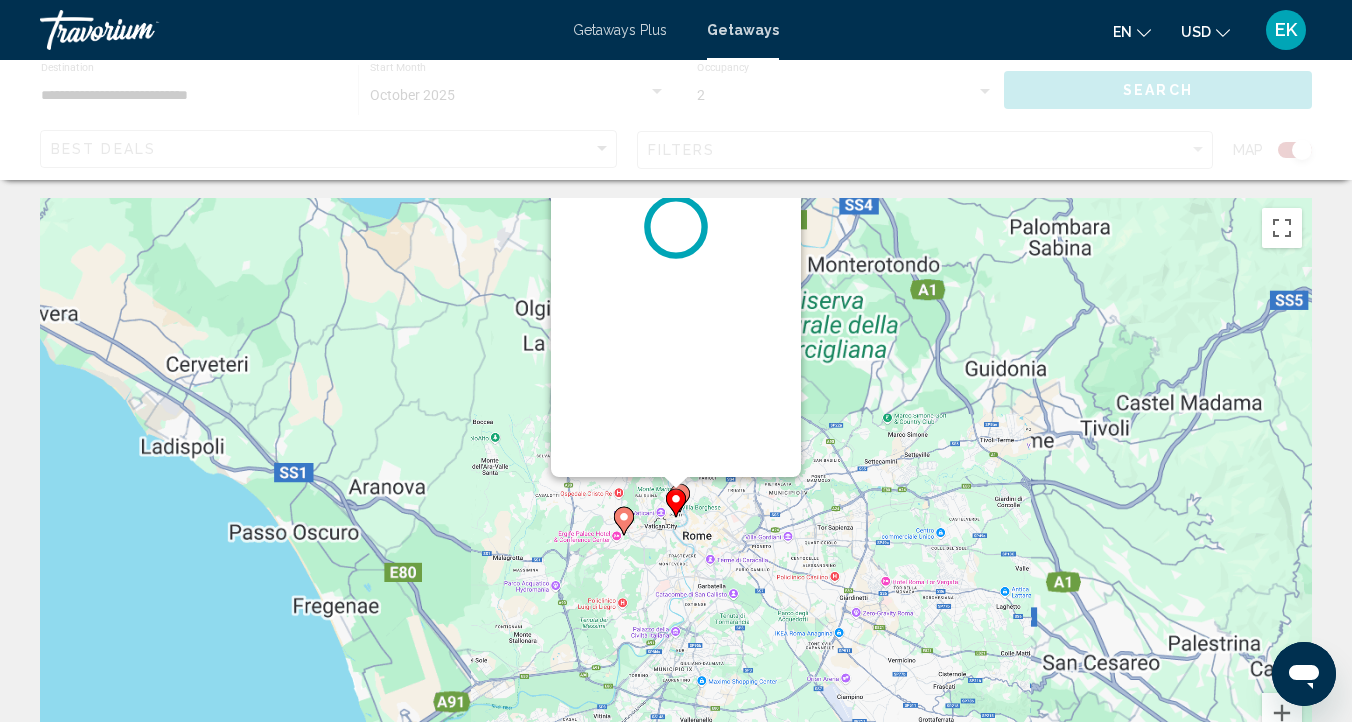 scroll, scrollTop: 0, scrollLeft: 0, axis: both 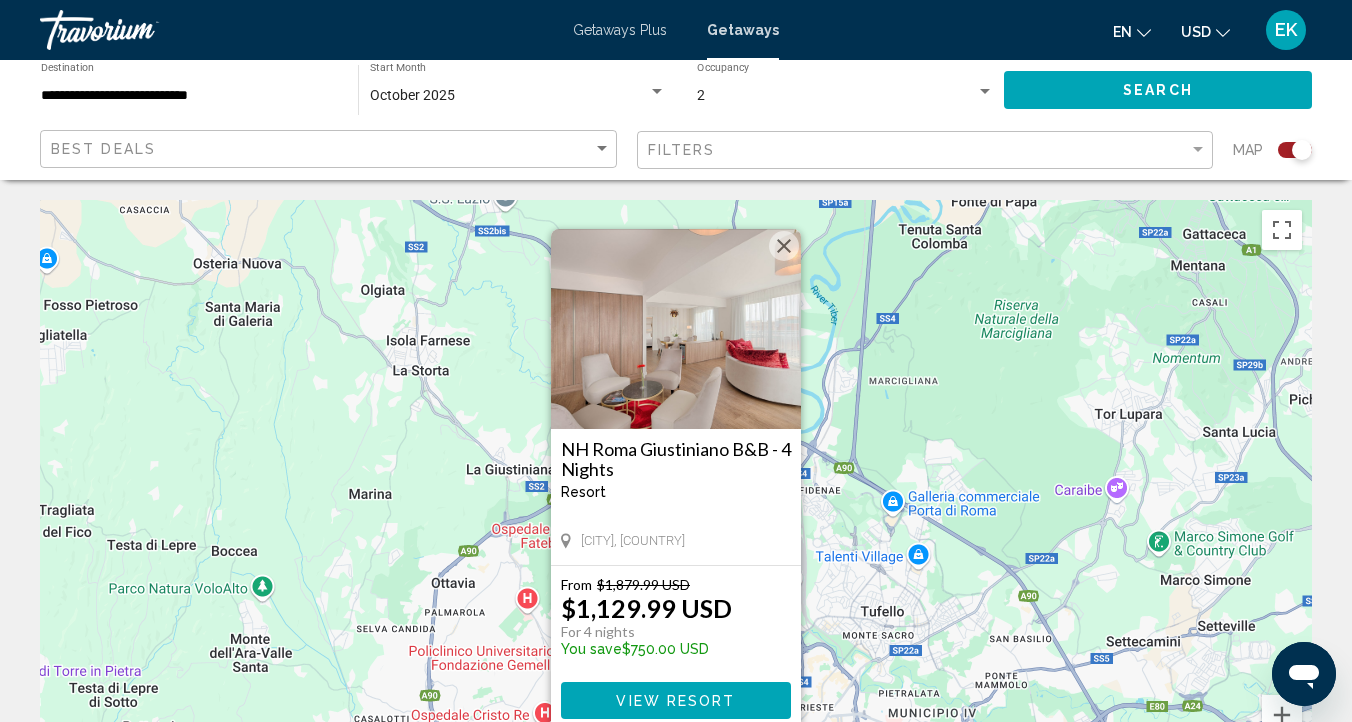 click on "To activate drag with keyboard, press Alt + Enter. Once in keyboard drag state, use the arrow keys to move the marker. To complete the drag, press the Enter key. To cancel, press Escape.  NH Roma Giustiniano B&B - 4 Nights  Resort  -  This is an adults only resort
[CITY], [COUNTRY] From [CURRENCY][NUMBER] [CURRENCY_CODE] [CURRENCY][NUMBER] [CURRENCY_CODE] For 4 nights You save  [CURRENCY][NUMBER] [CURRENCY_CODE]  View Resort" at bounding box center (676, 500) 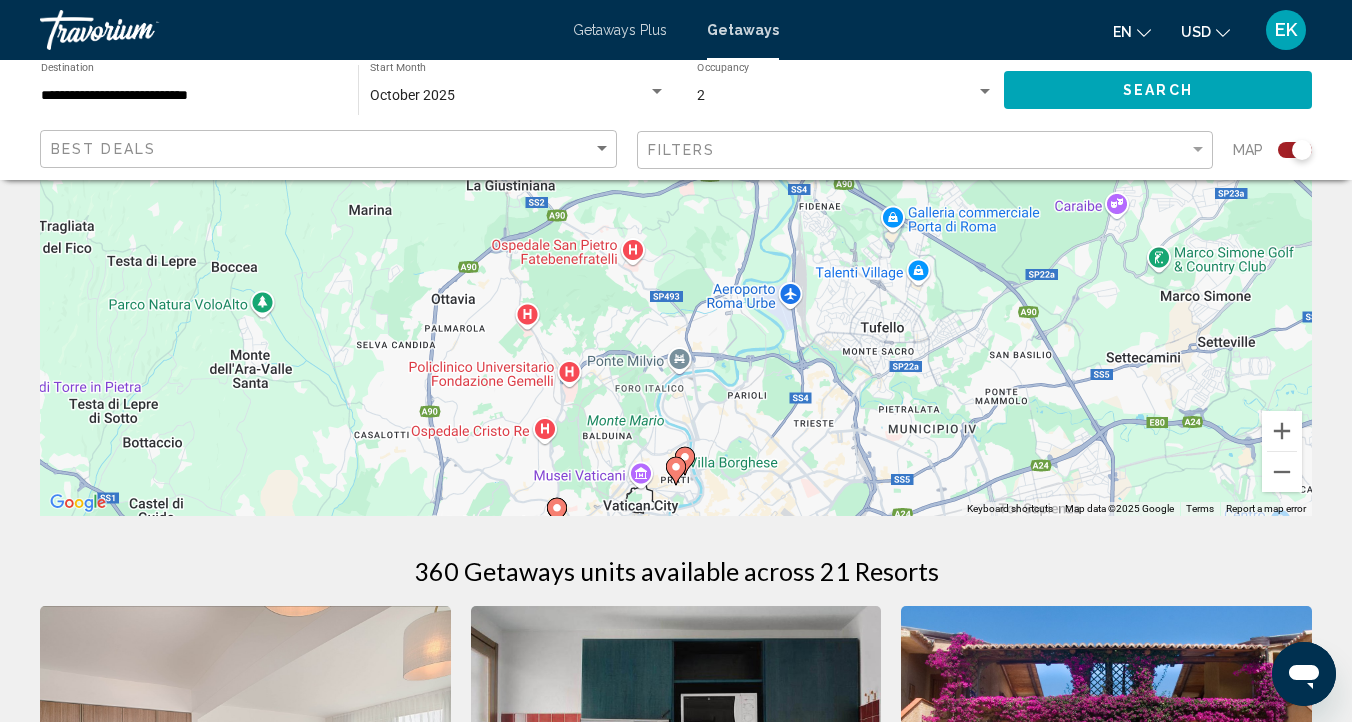 scroll, scrollTop: 306, scrollLeft: 0, axis: vertical 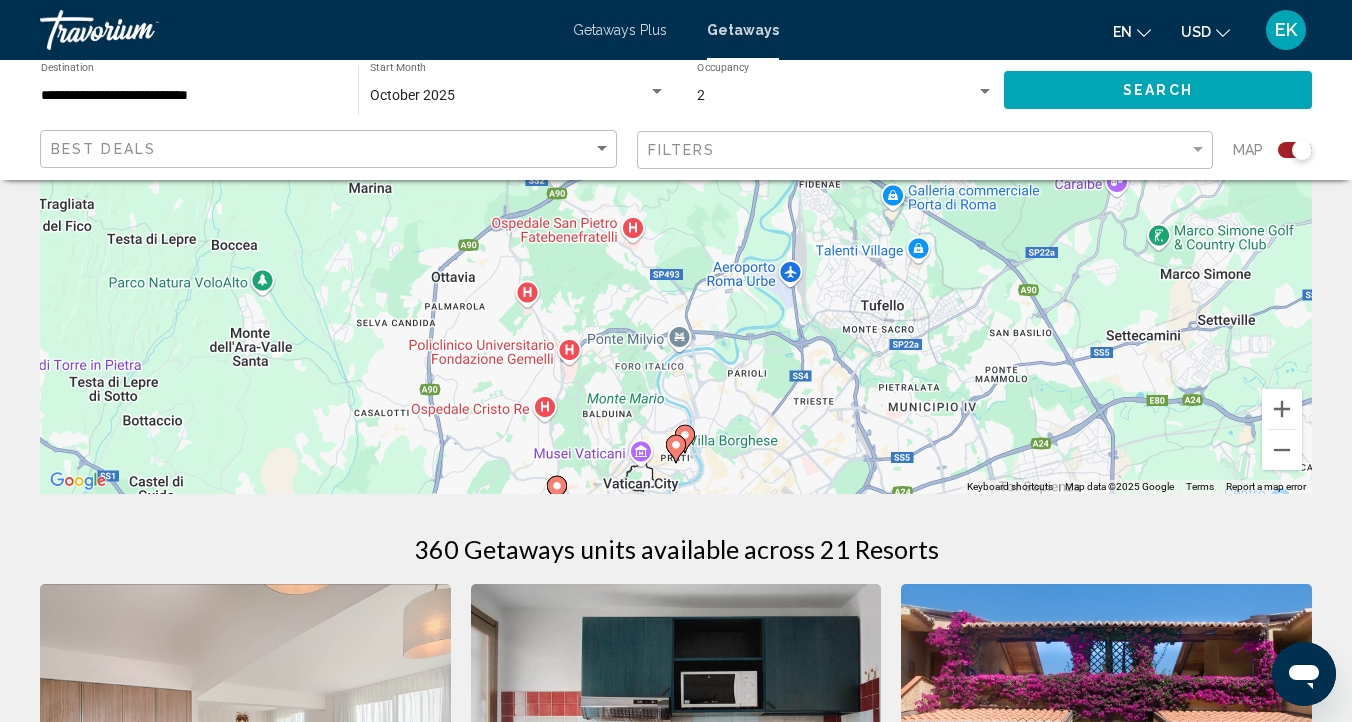 click 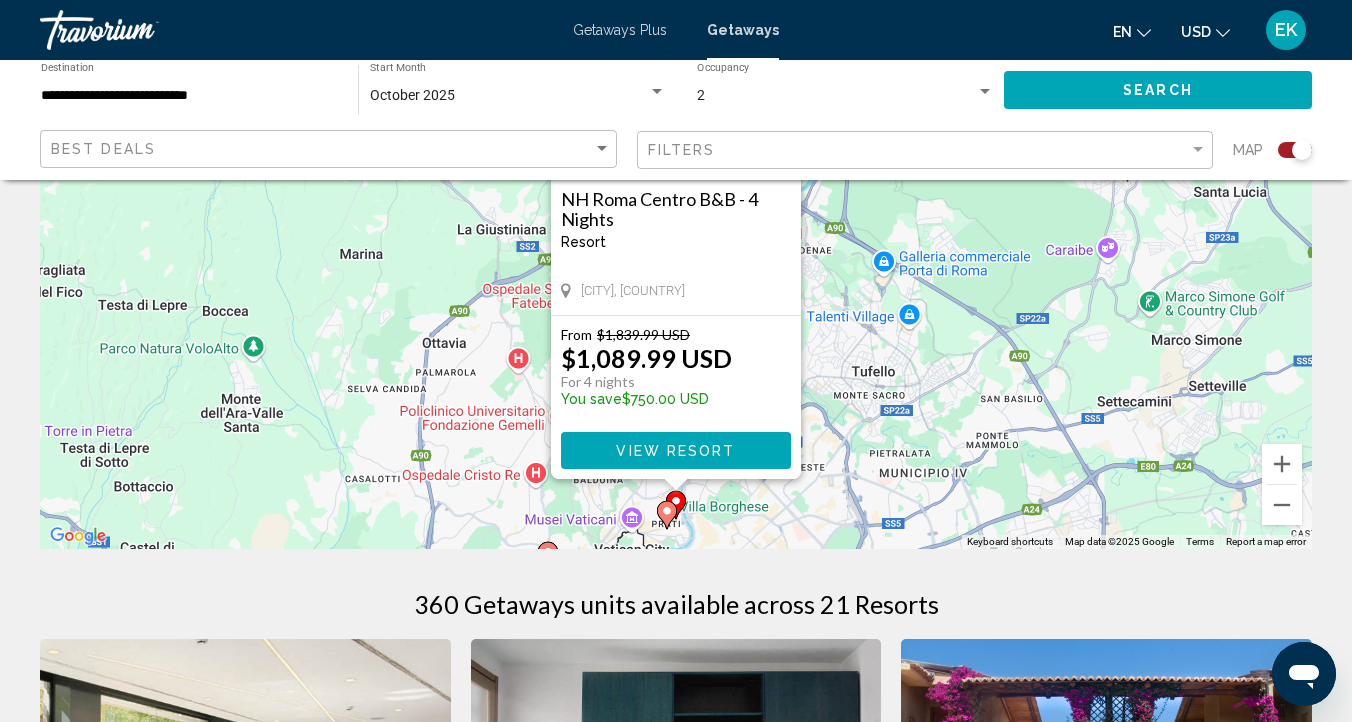 scroll, scrollTop: 259, scrollLeft: 0, axis: vertical 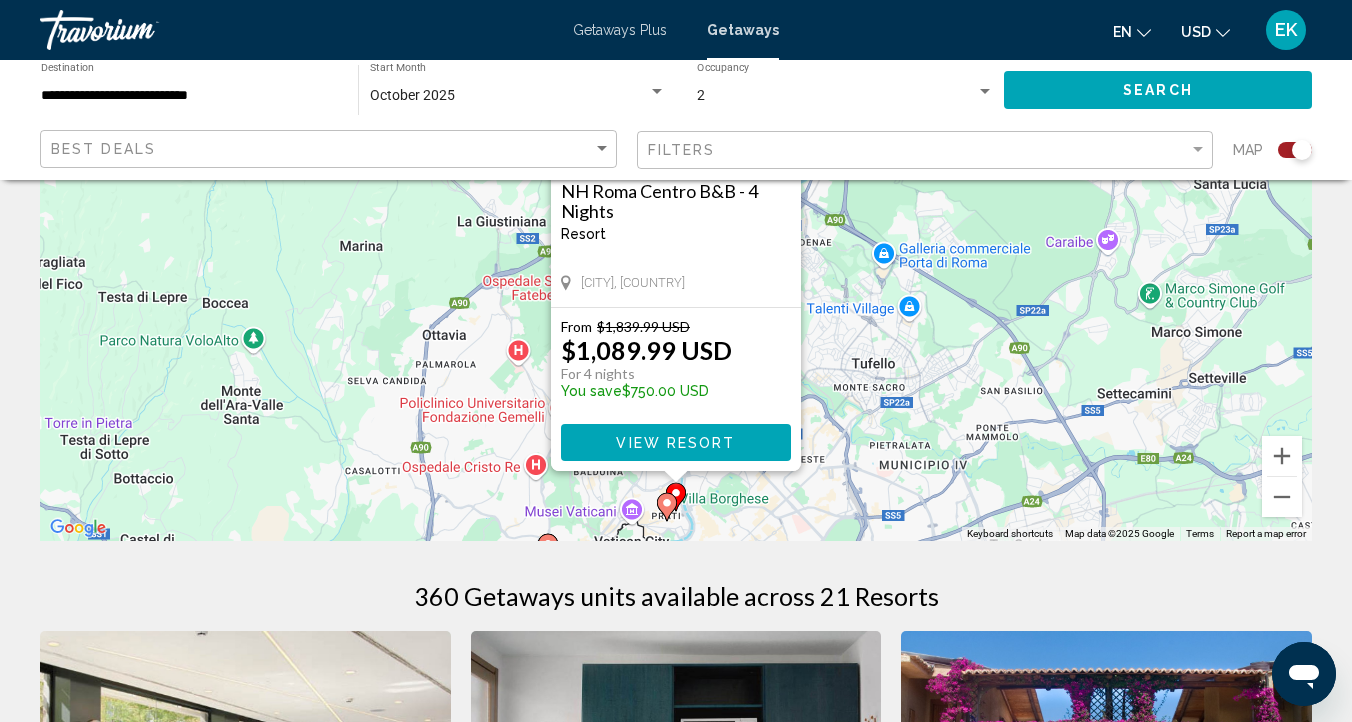 click on "To activate drag with keyboard, press Alt + Enter. Once in keyboard drag state, use the arrow keys to move the marker. To complete the drag, press the Enter key. To cancel, press Escape.  NH Roma Centro B&B - 4 Nights  Resort  -  This is an adults only resort
[CITY], [COUNTRY] From [CURRENCY][NUMBER] [CURRENCY_CODE] [CURRENCY][NUMBER] [CURRENCY_CODE] For 4 nights You save  [CURRENCY][NUMBER] [CURRENCY_CODE]  View Resort" at bounding box center [676, 241] 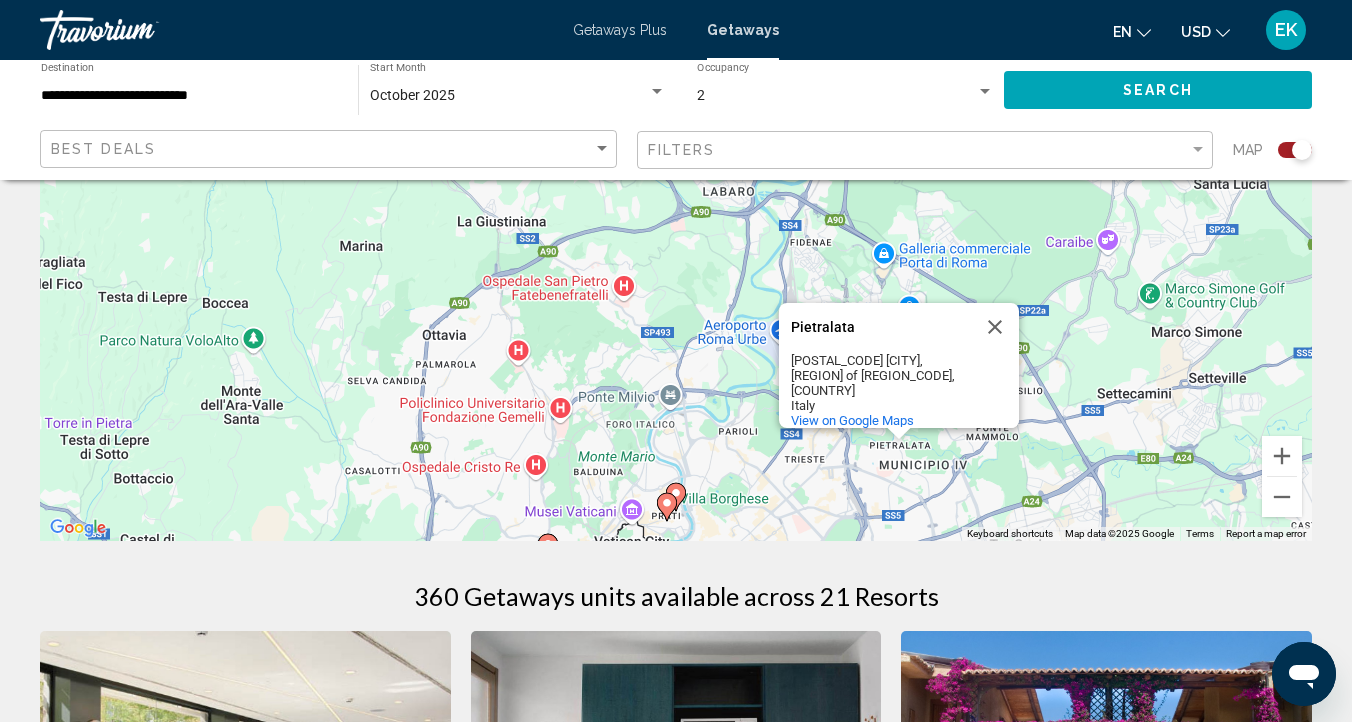 click 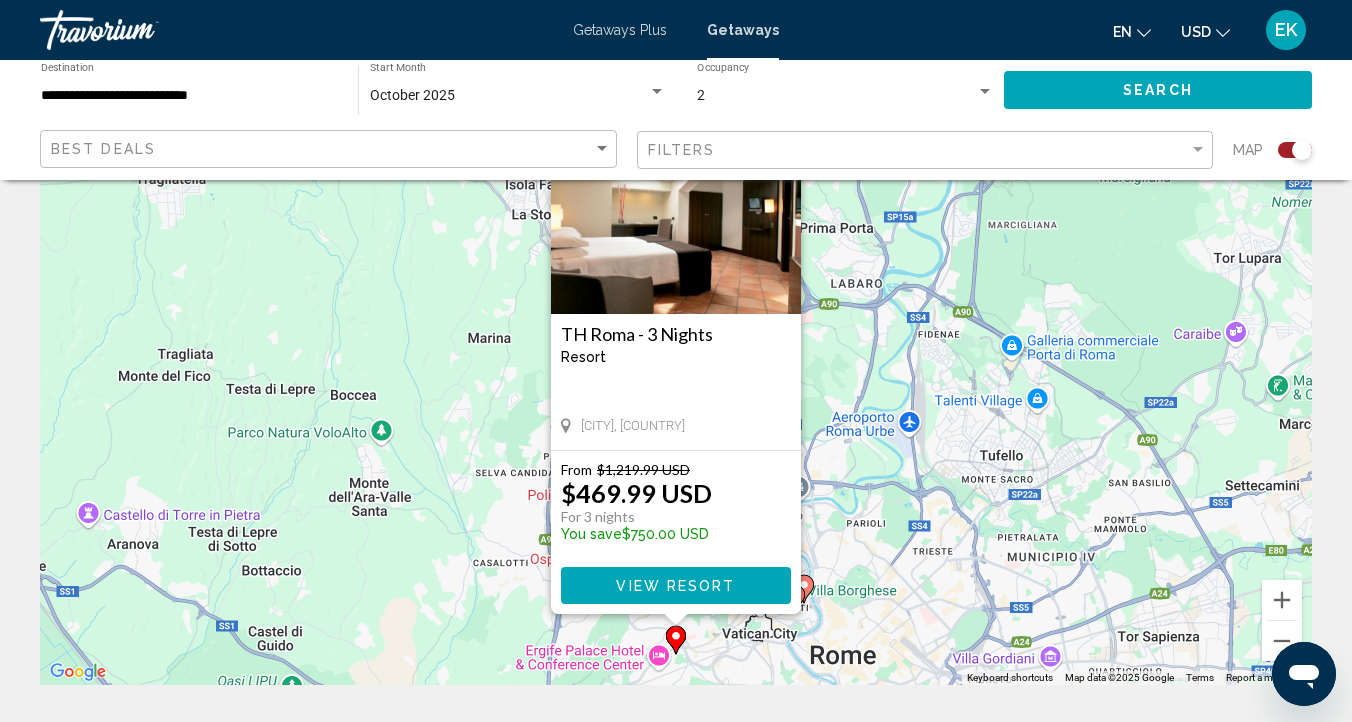 scroll, scrollTop: 114, scrollLeft: 0, axis: vertical 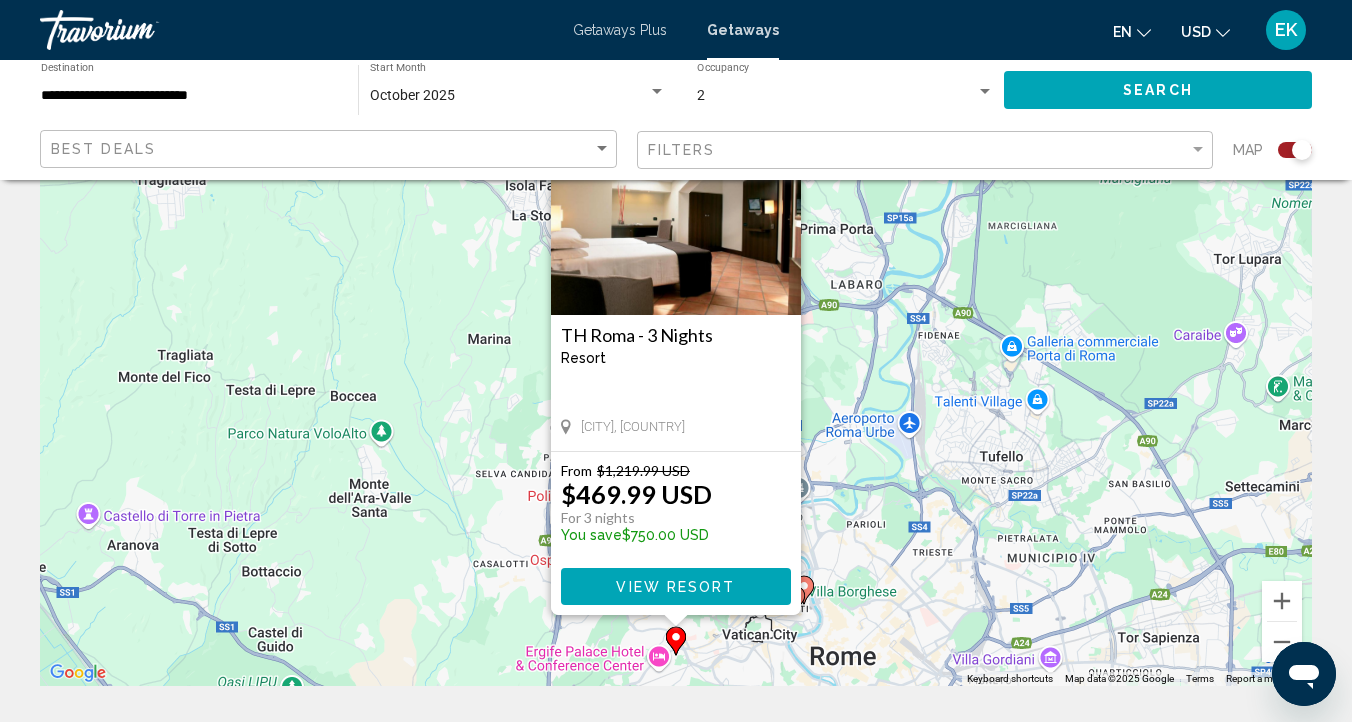 click on "View Resort" at bounding box center [675, 587] 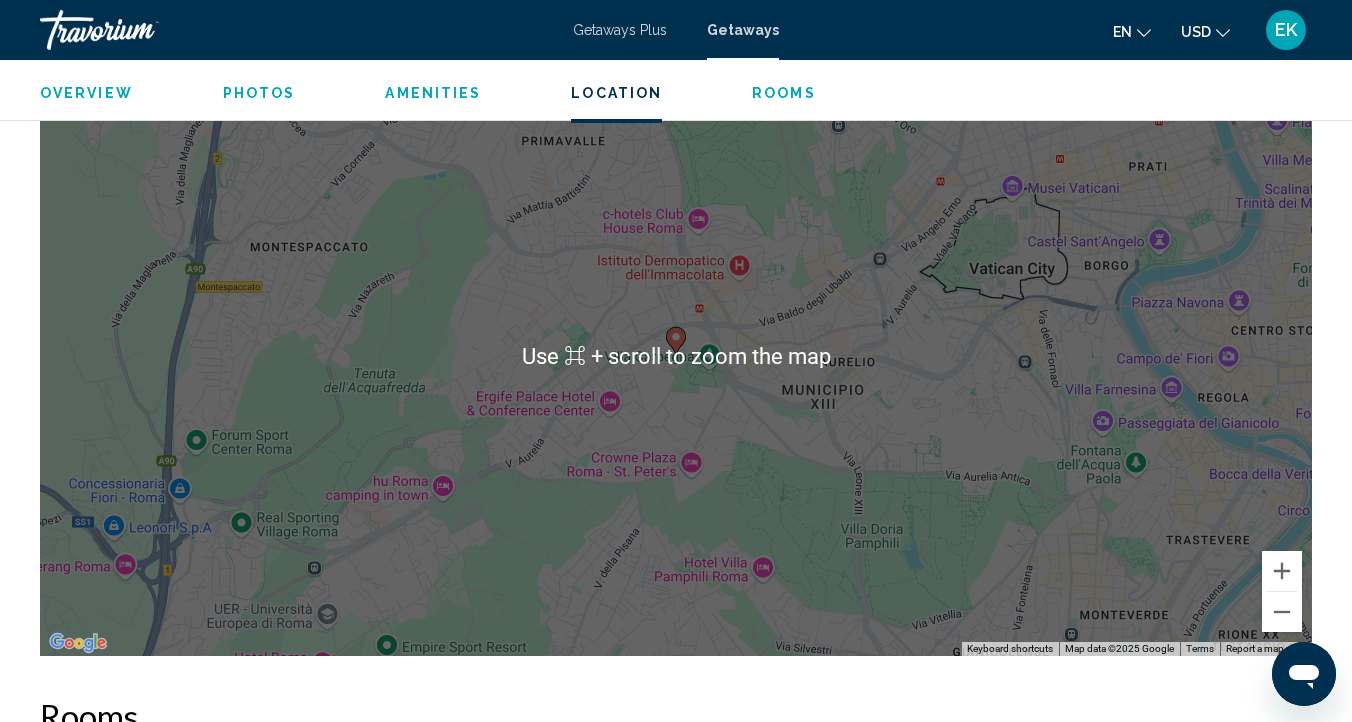 scroll, scrollTop: 2472, scrollLeft: 0, axis: vertical 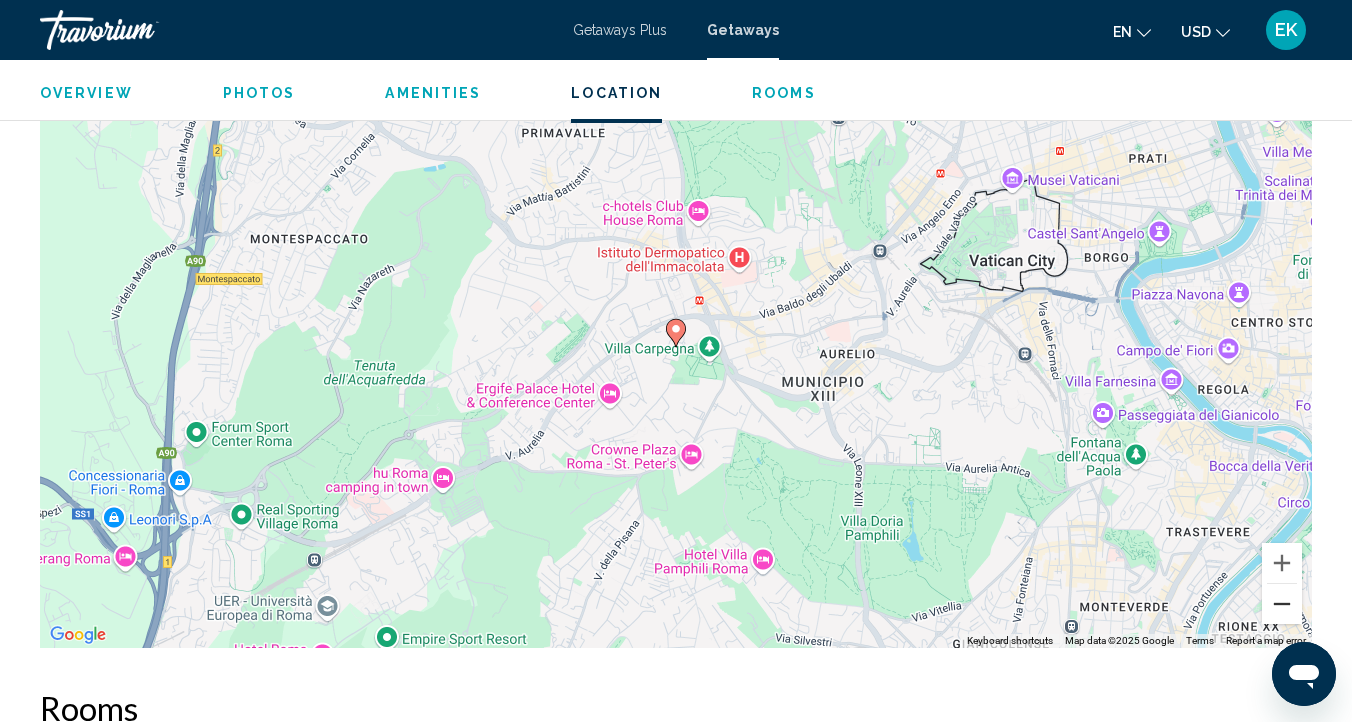 click at bounding box center [1282, 604] 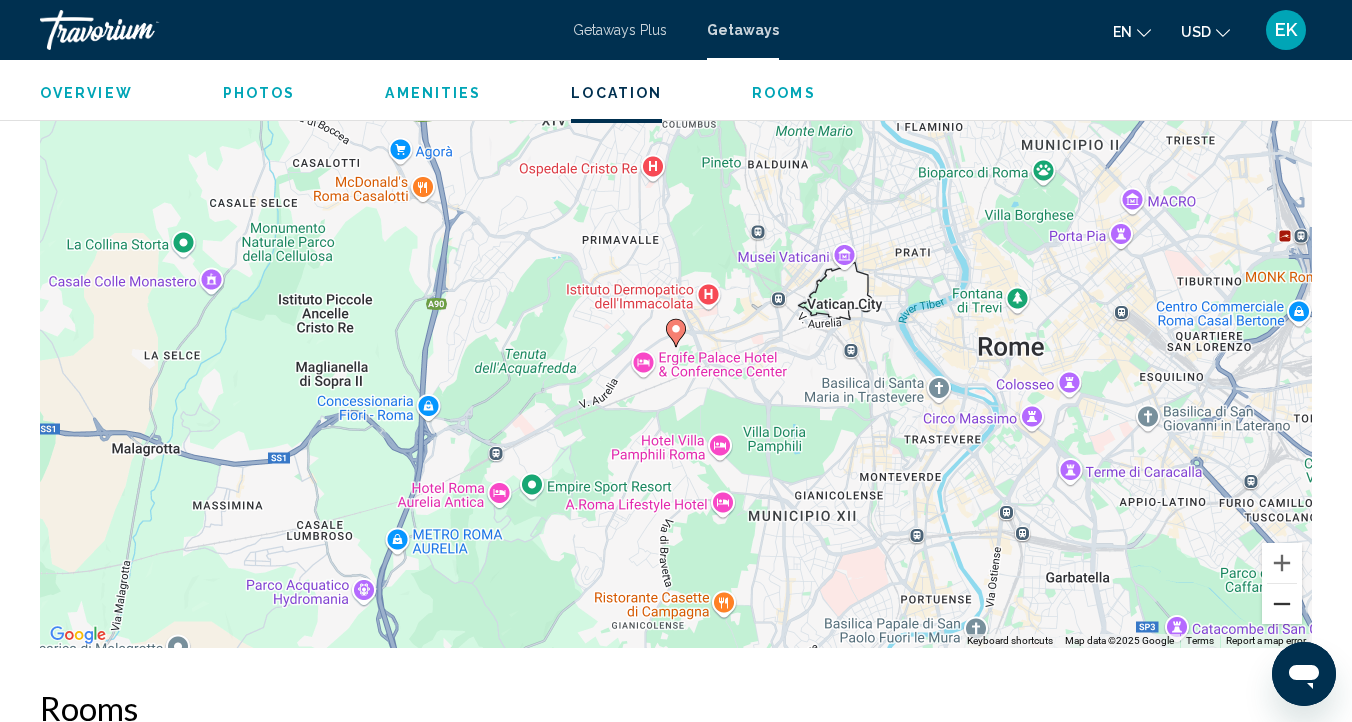 click at bounding box center (1282, 604) 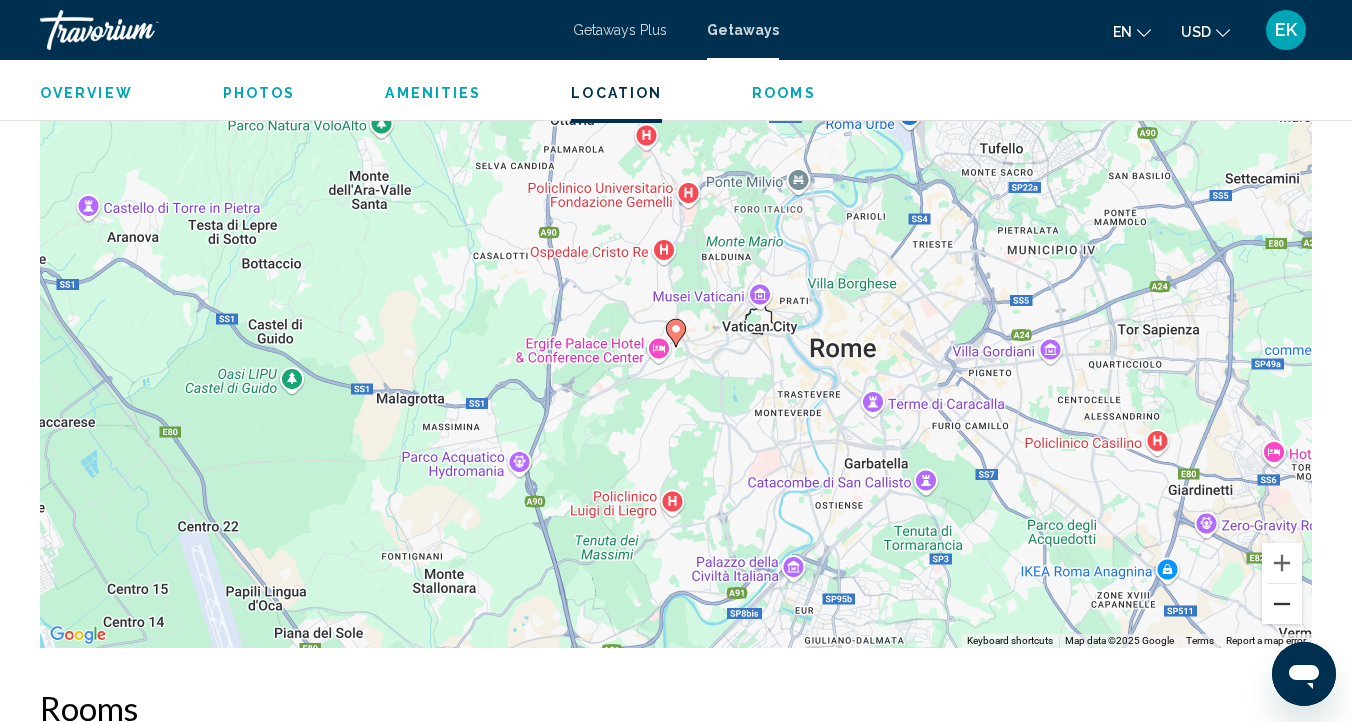 click at bounding box center (1282, 604) 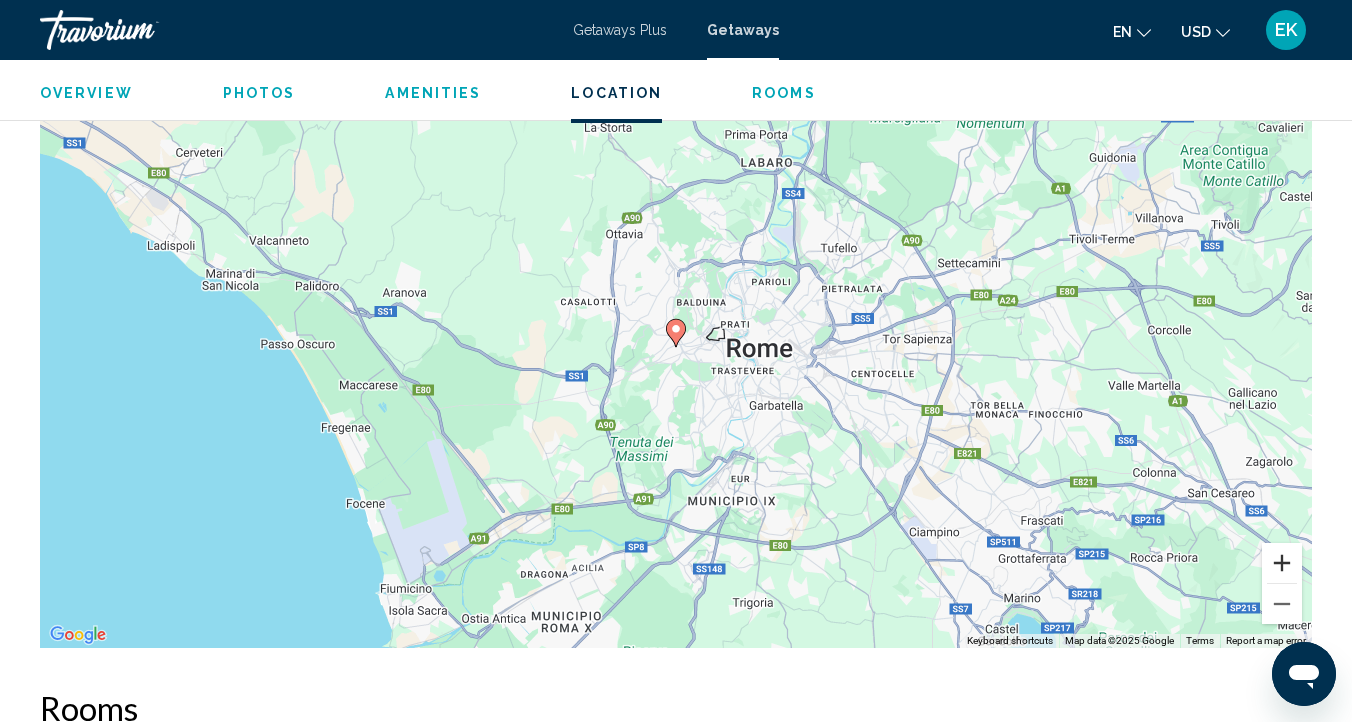 click at bounding box center [1282, 563] 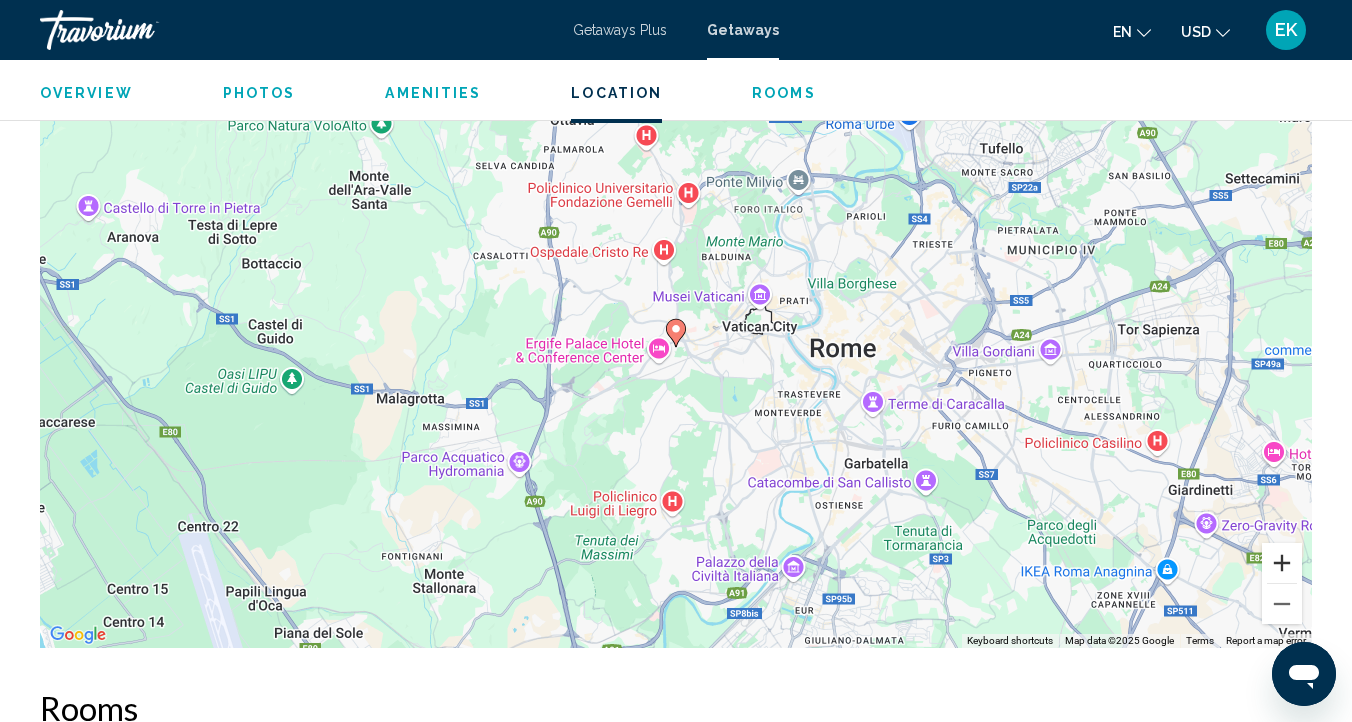 click at bounding box center (1282, 563) 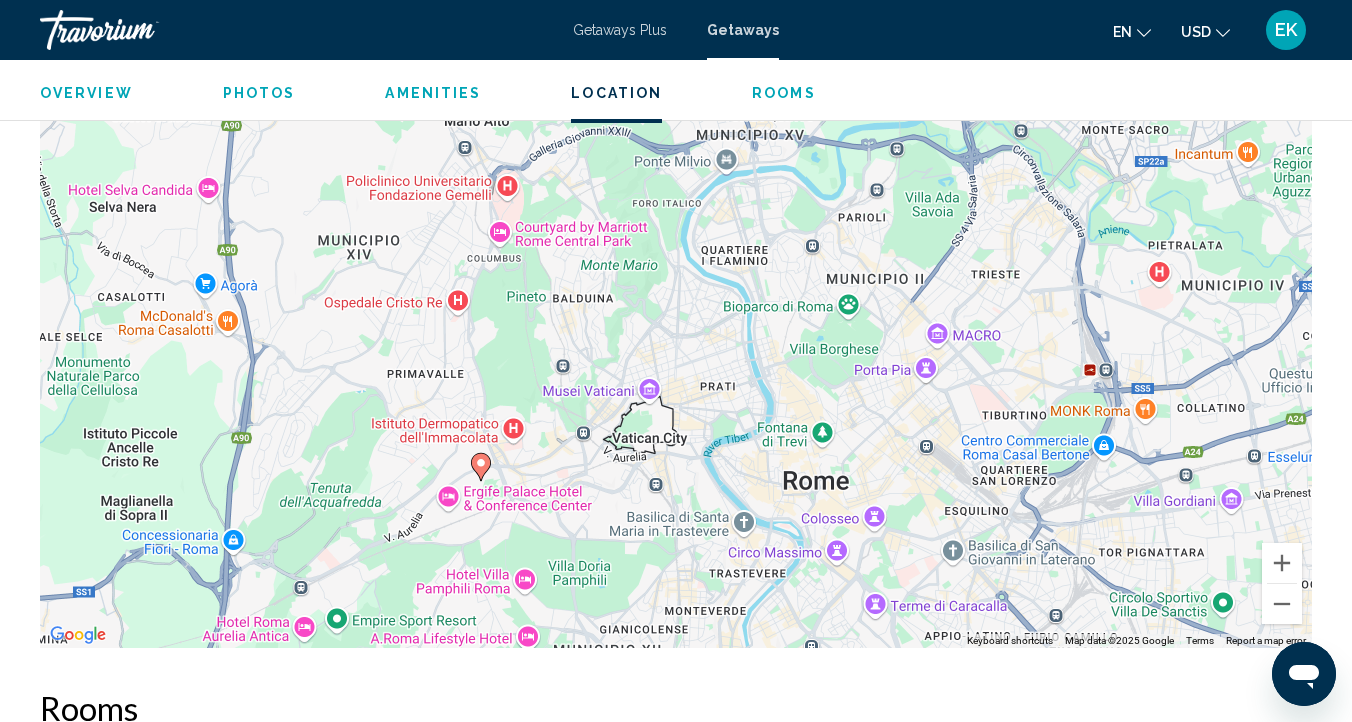 drag, startPoint x: 1149, startPoint y: 398, endPoint x: 950, endPoint y: 536, distance: 242.1673 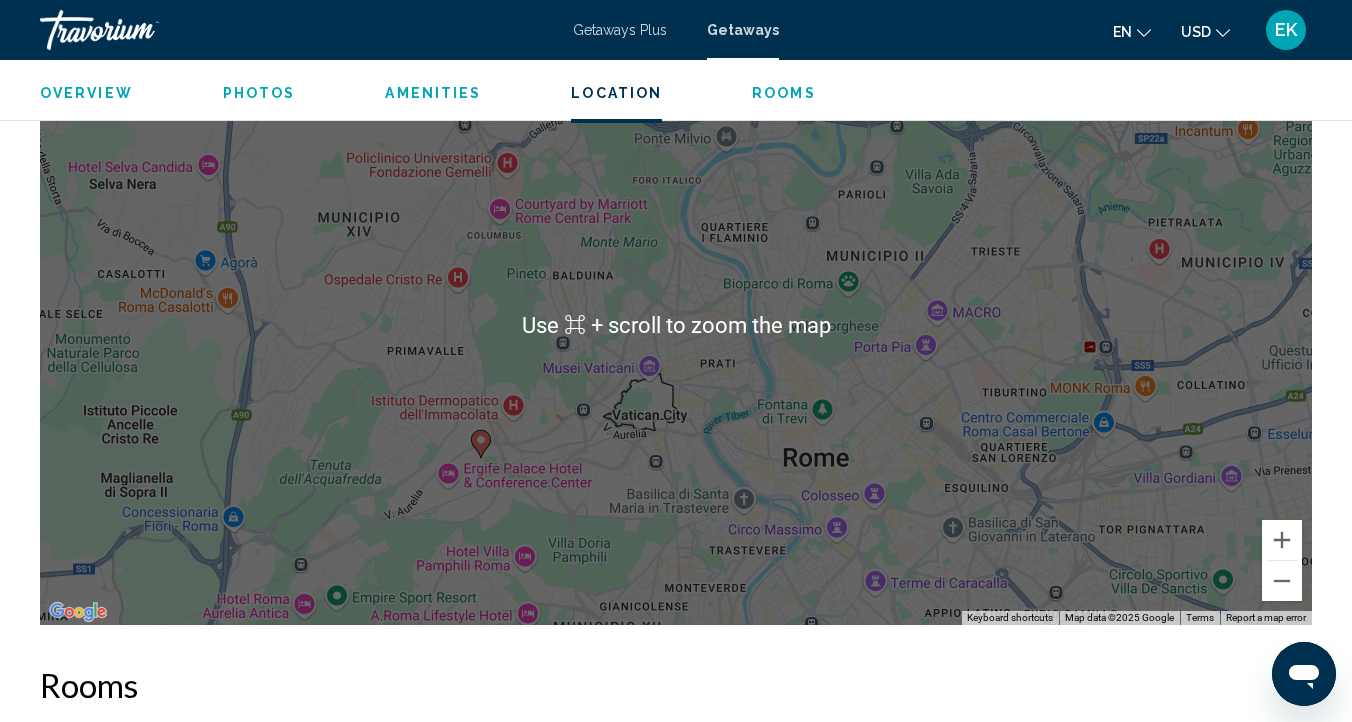 scroll, scrollTop: 2497, scrollLeft: 0, axis: vertical 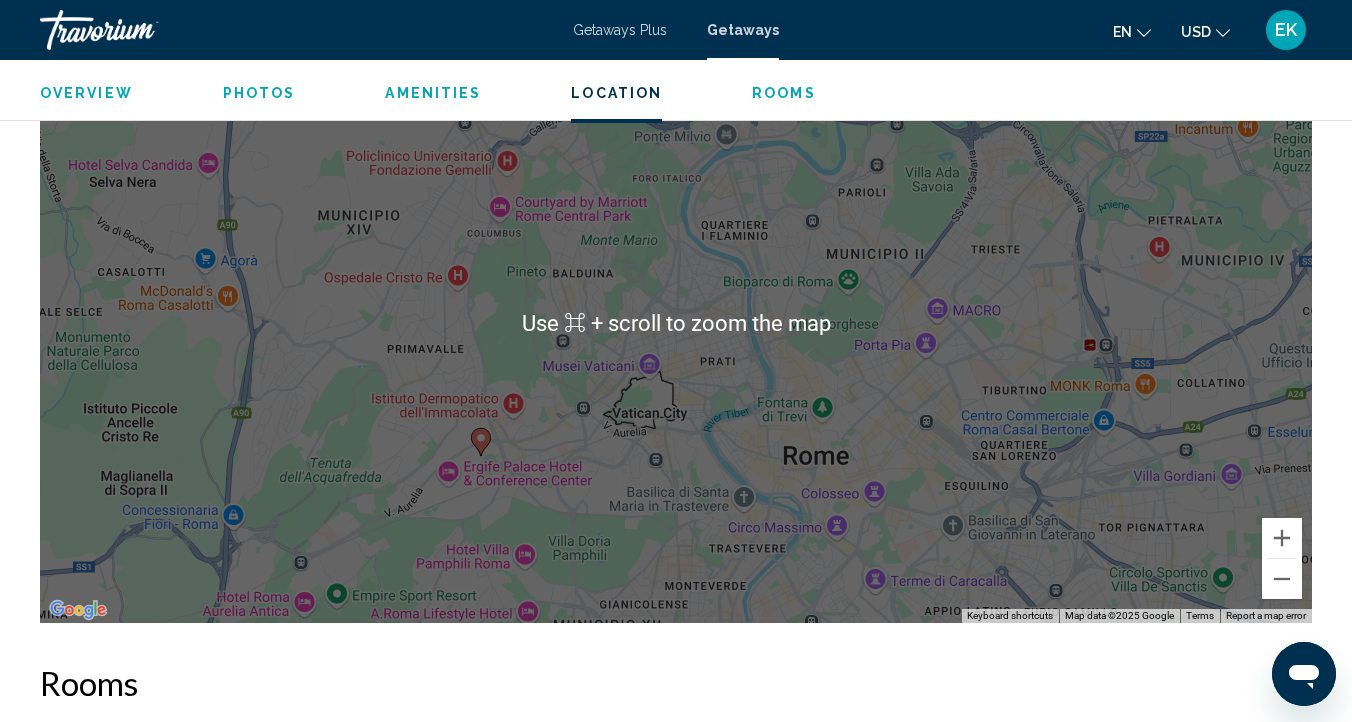 click on "To activate drag with keyboard, press Alt + Enter. Once in keyboard drag state, use the arrow keys to move the marker. To complete the drag, press the Enter key. To cancel, press Escape." at bounding box center (676, 323) 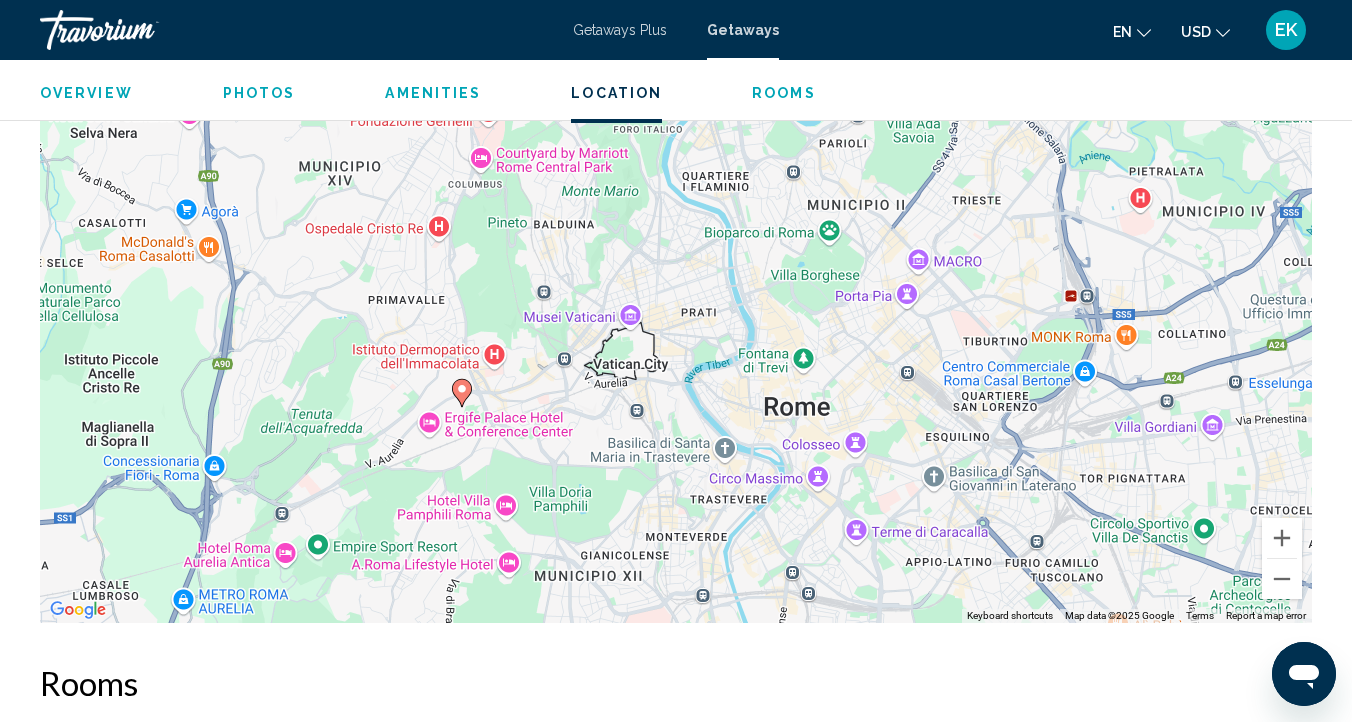 drag, startPoint x: 693, startPoint y: 443, endPoint x: 674, endPoint y: 391, distance: 55.362442 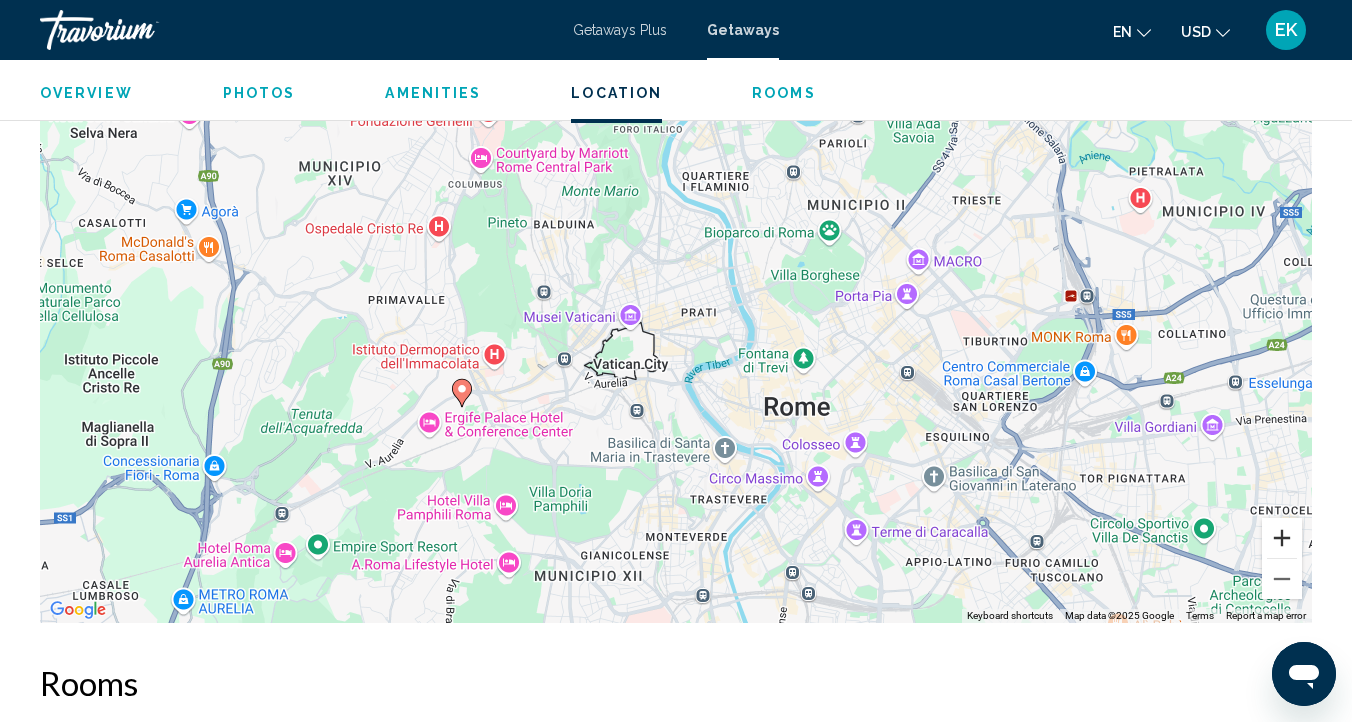 click at bounding box center [1282, 538] 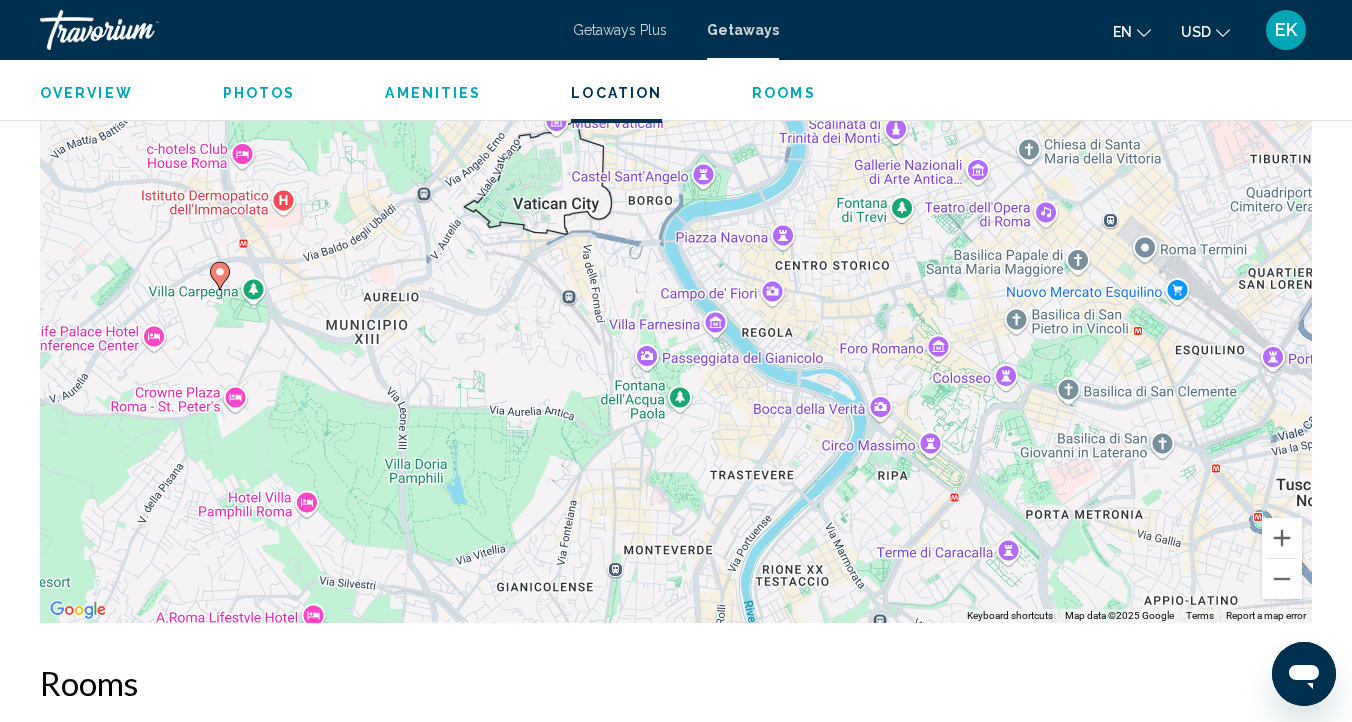 drag, startPoint x: 961, startPoint y: 455, endPoint x: 932, endPoint y: 252, distance: 205.06097 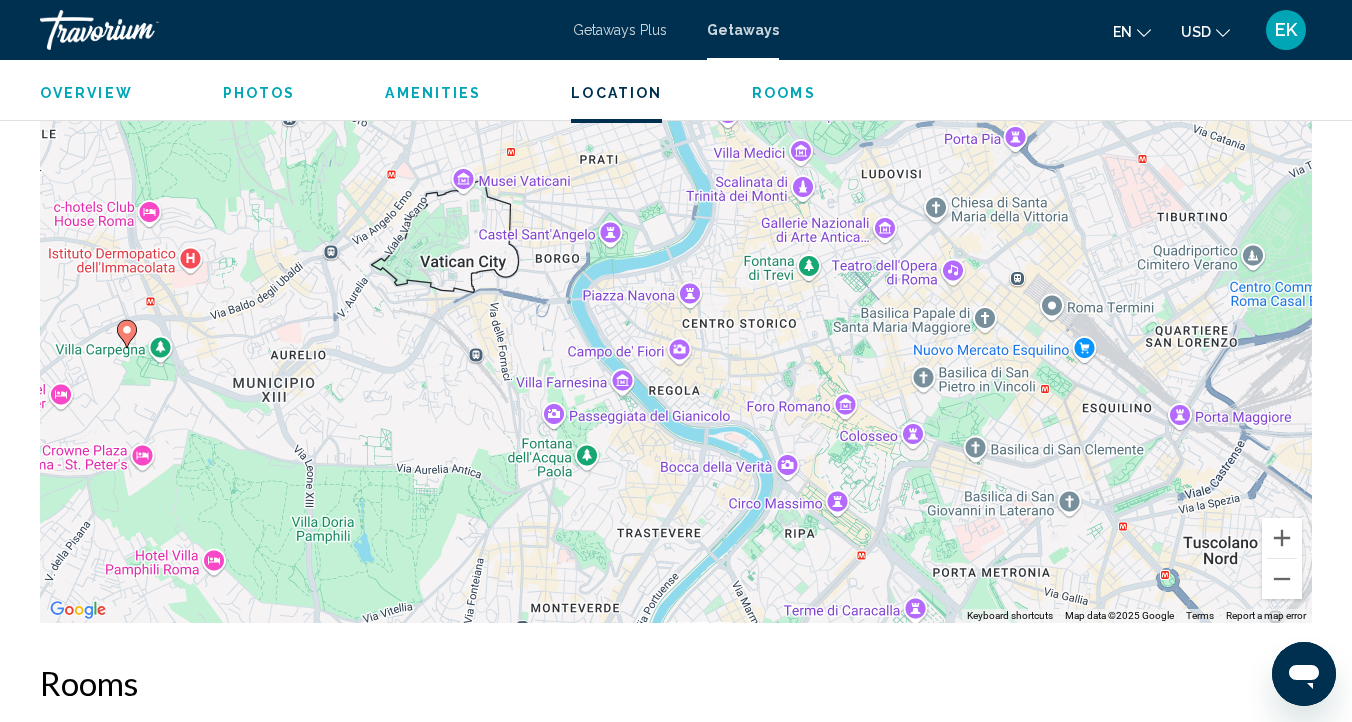 drag, startPoint x: 1042, startPoint y: 412, endPoint x: 947, endPoint y: 468, distance: 110.276924 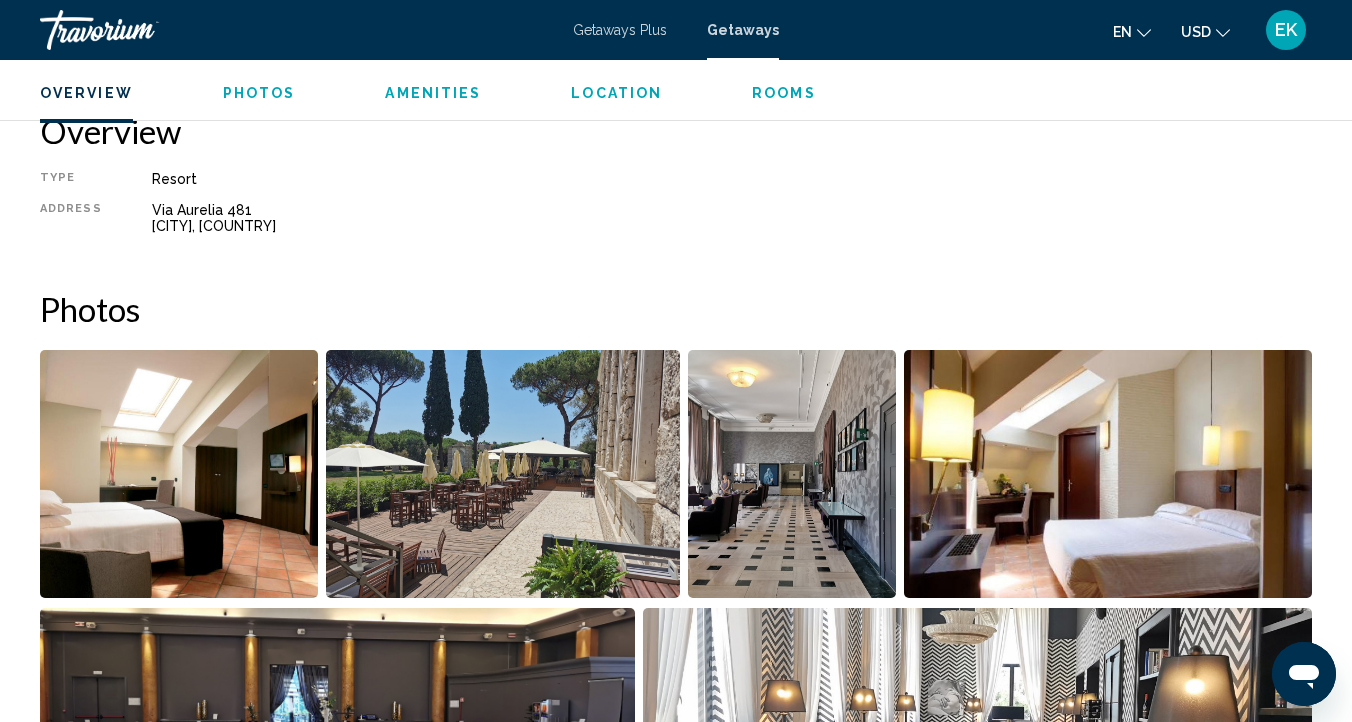 scroll, scrollTop: 991, scrollLeft: 0, axis: vertical 